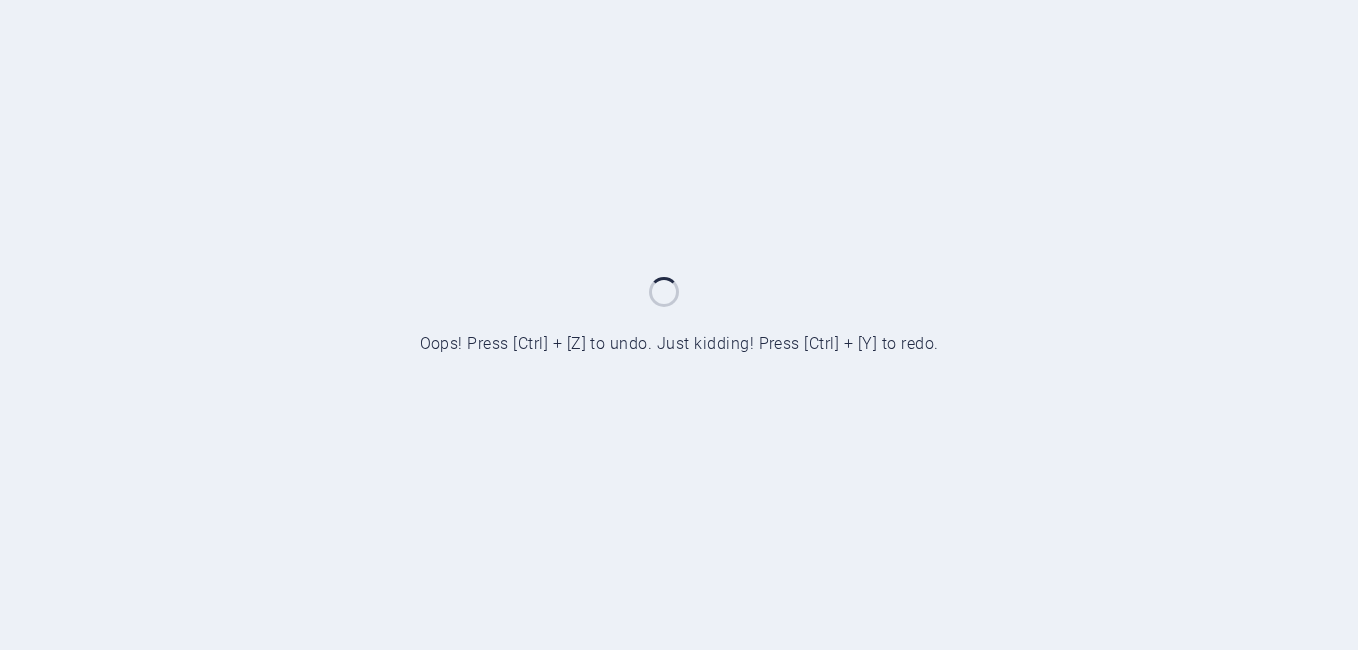 scroll, scrollTop: 0, scrollLeft: 0, axis: both 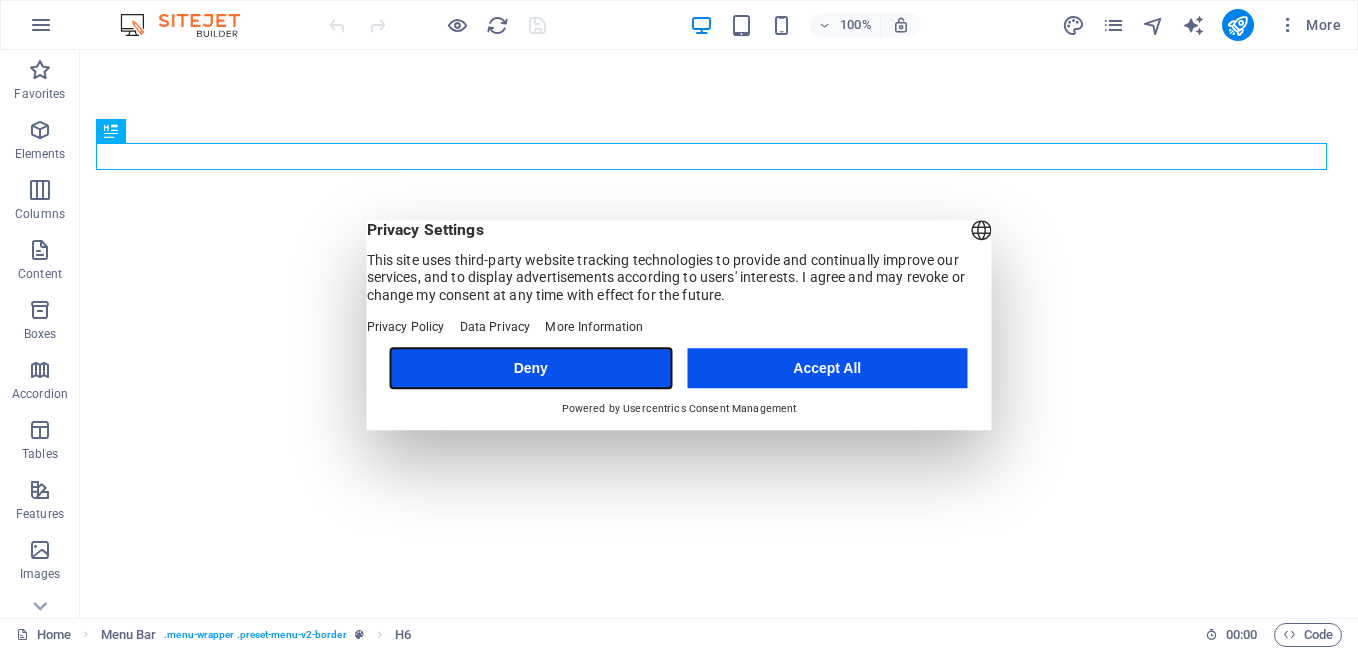 click on "Deny" at bounding box center (531, 368) 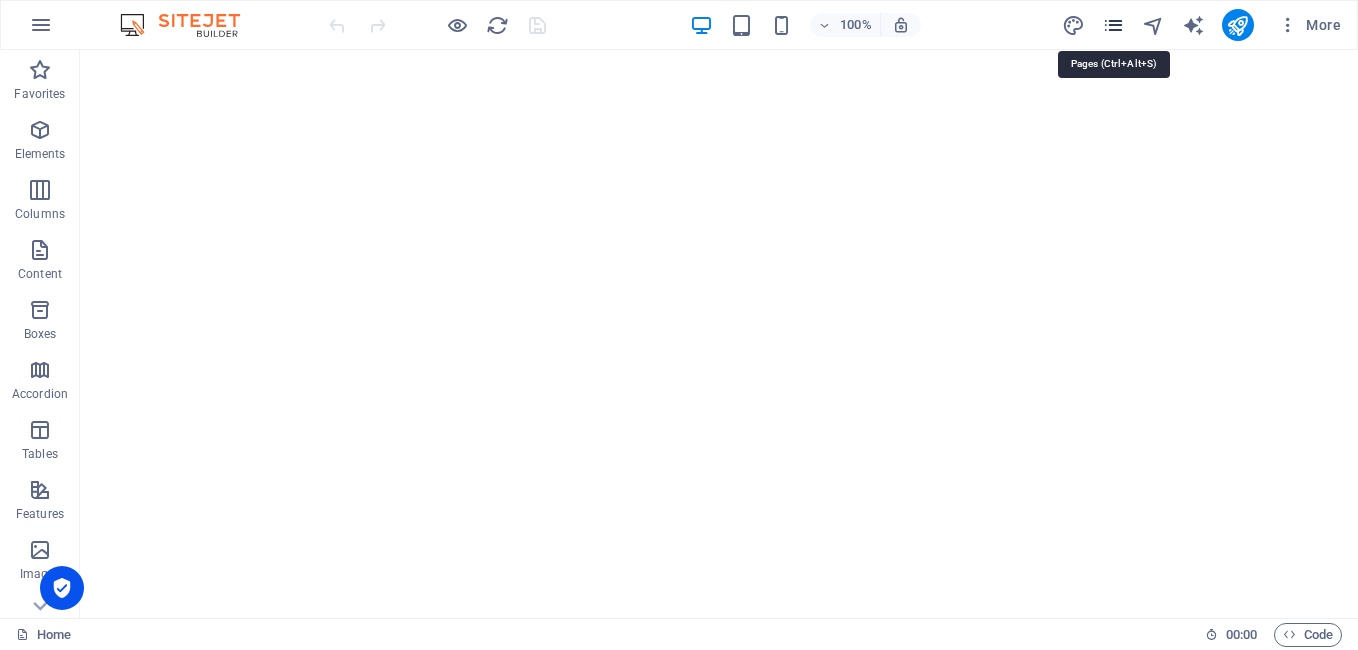 click at bounding box center (1113, 25) 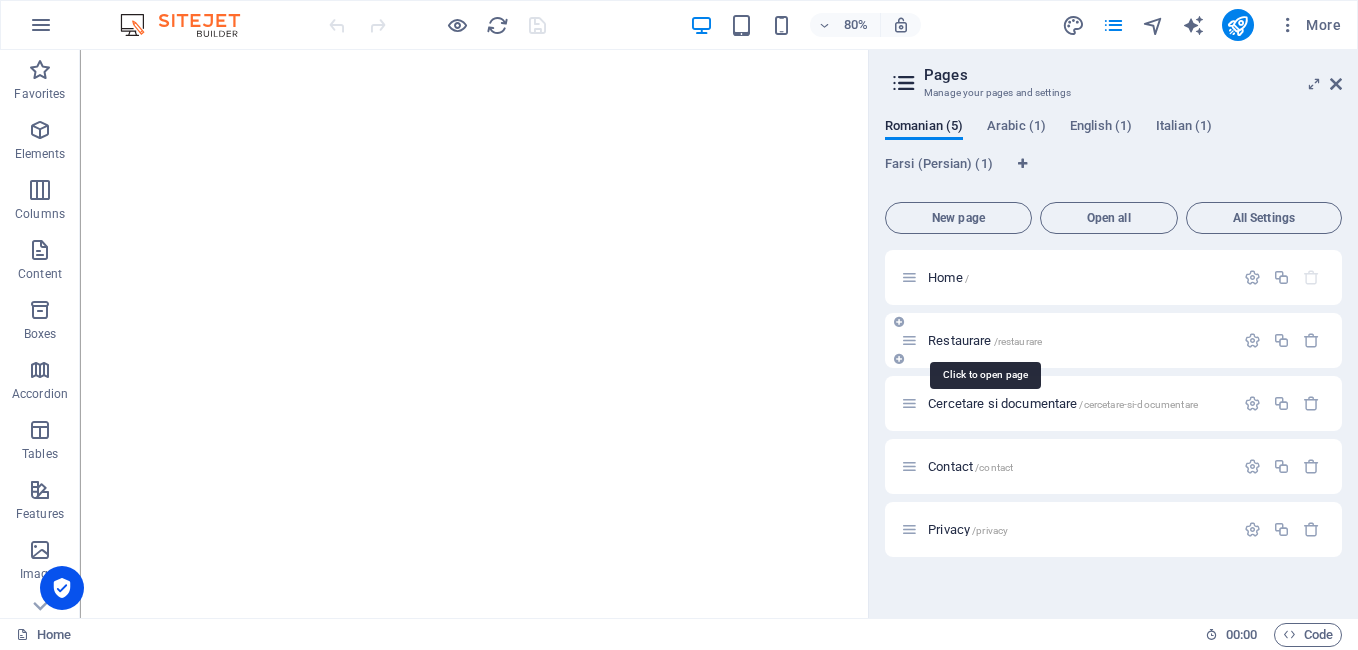 click on "Restaurare /restaurare" at bounding box center (985, 340) 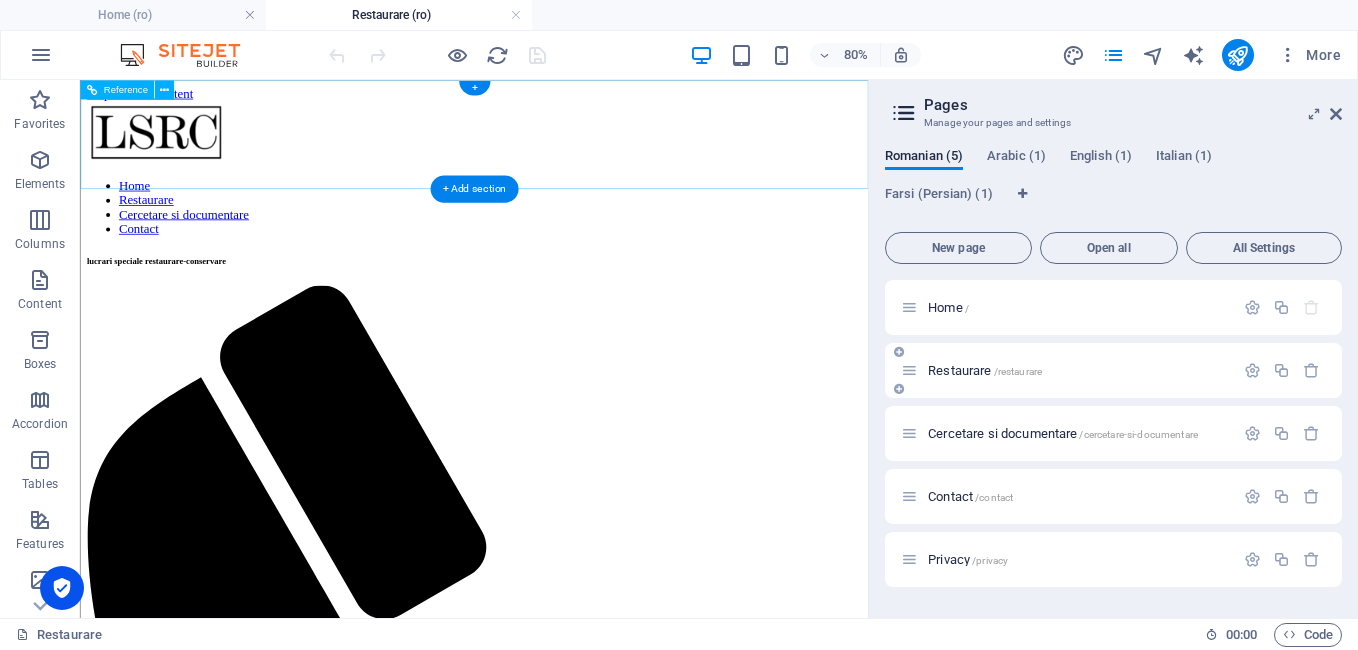 scroll, scrollTop: 0, scrollLeft: 0, axis: both 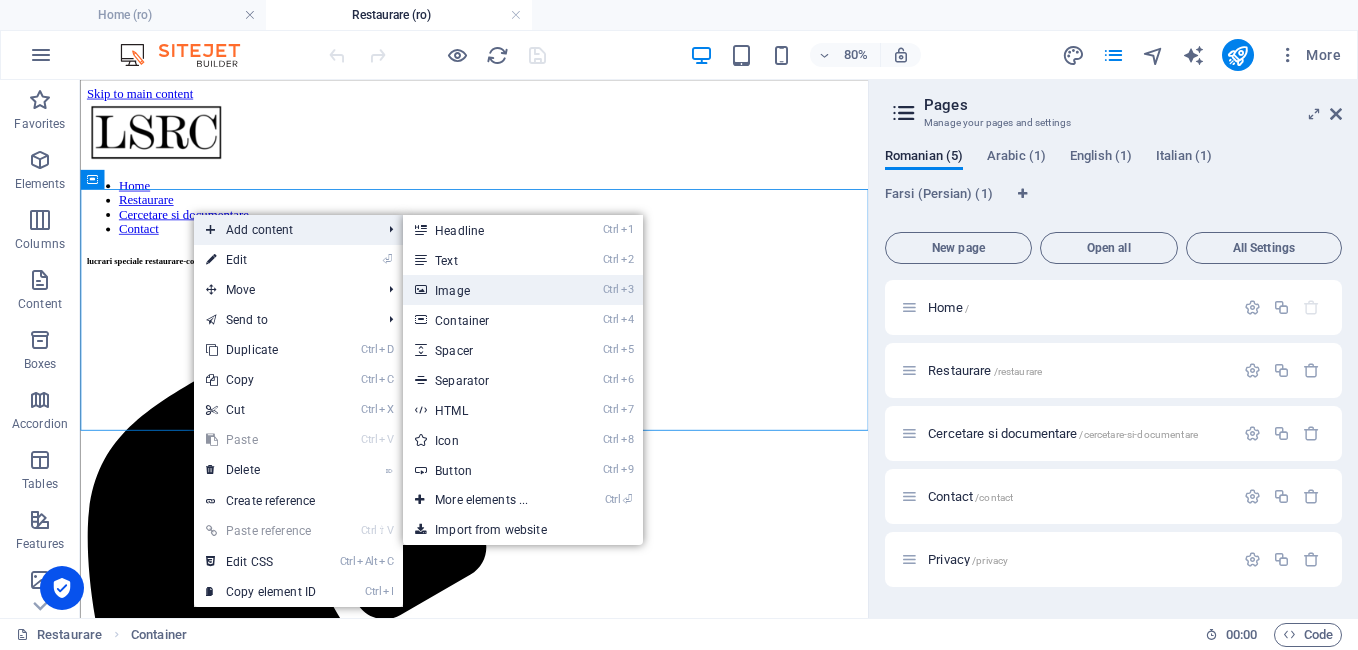 click on "Ctrl 3  Image" at bounding box center [485, 290] 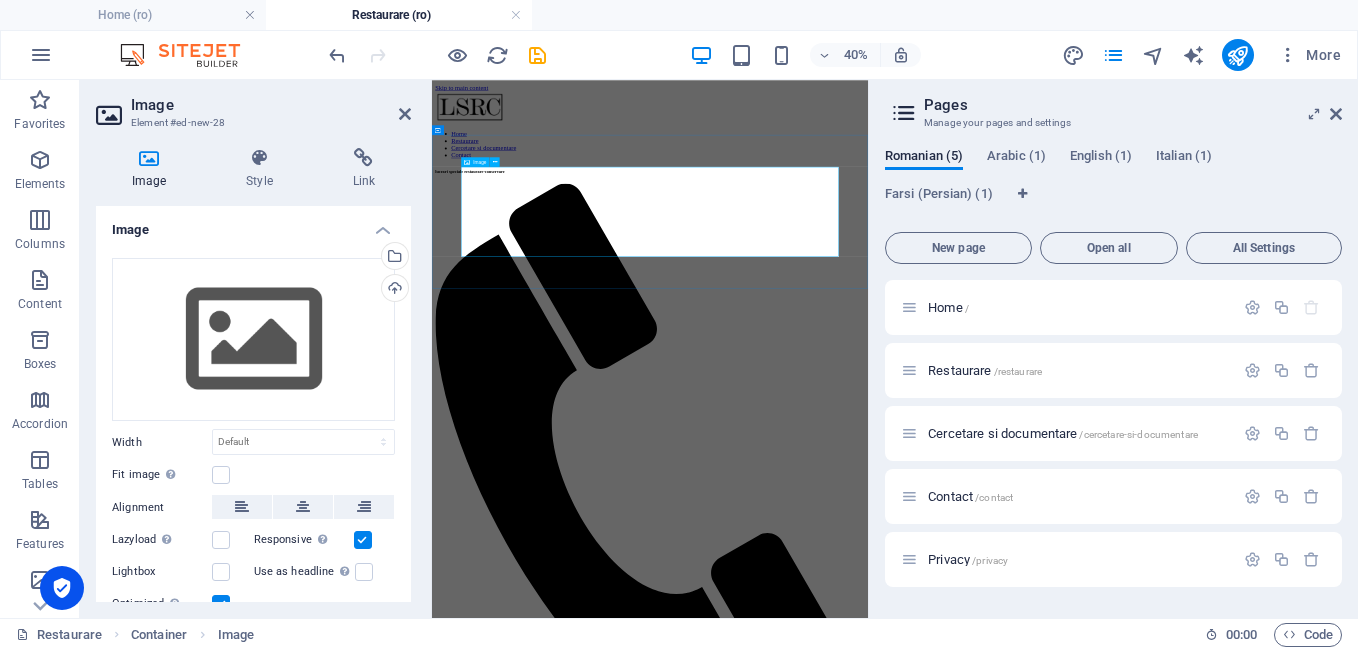 click at bounding box center [977, 1878] 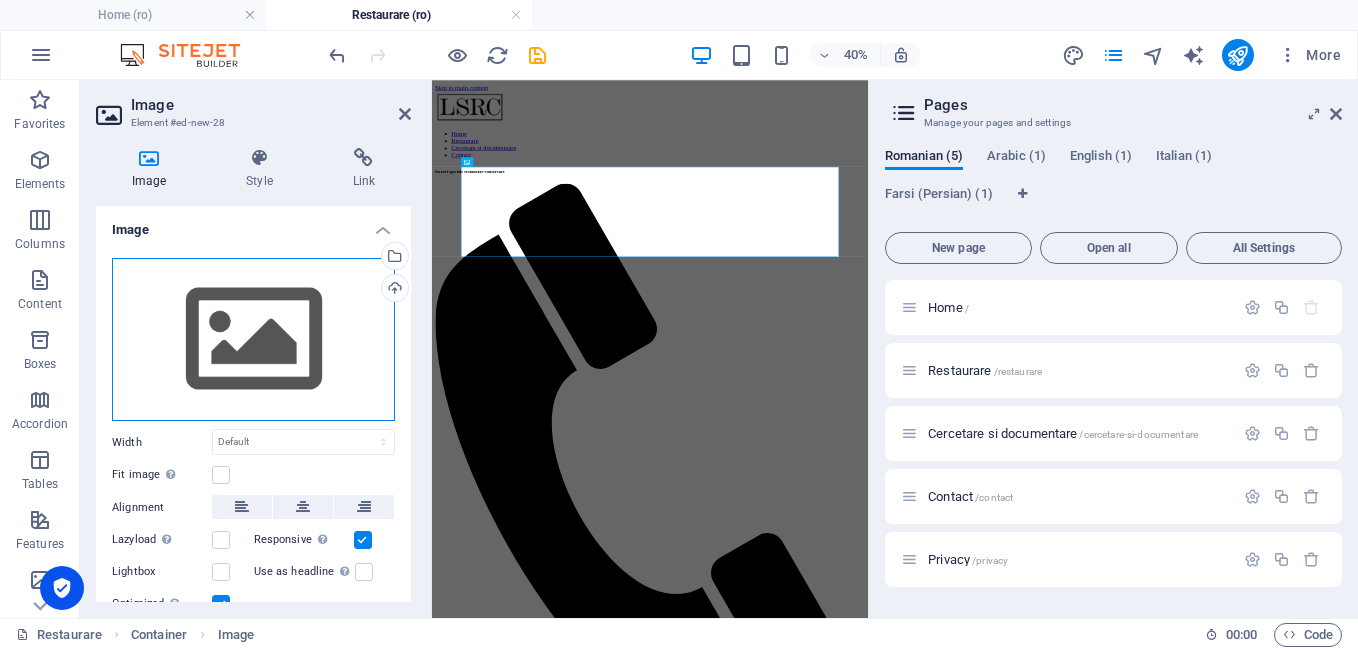 click on "Drag files here, click to choose files or select files from Files or our free stock photos & videos" at bounding box center (253, 340) 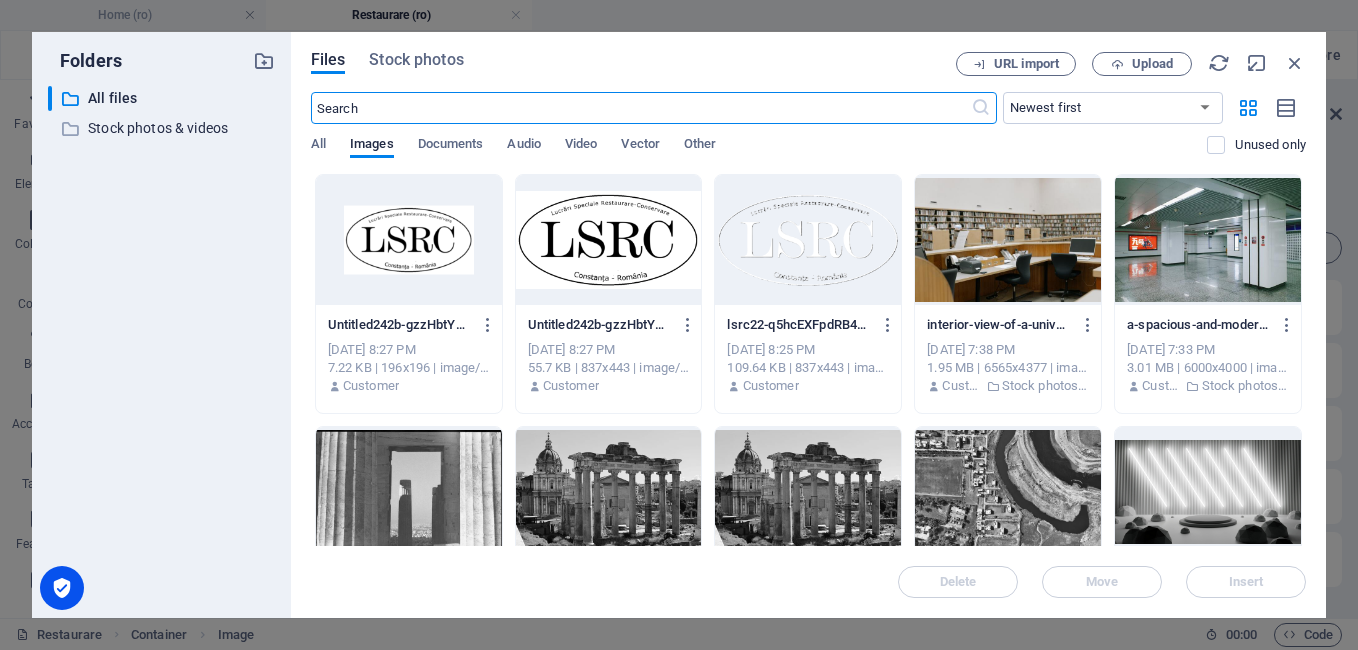 click at bounding box center [409, 240] 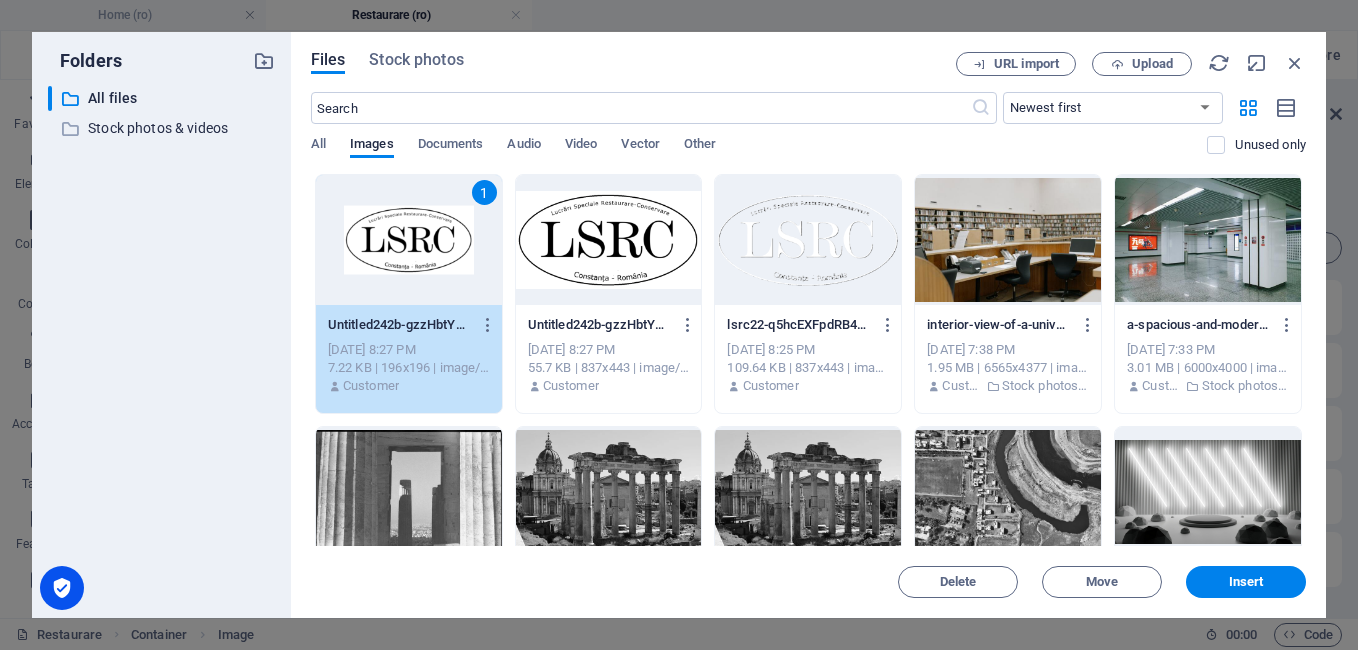 click at bounding box center (609, 240) 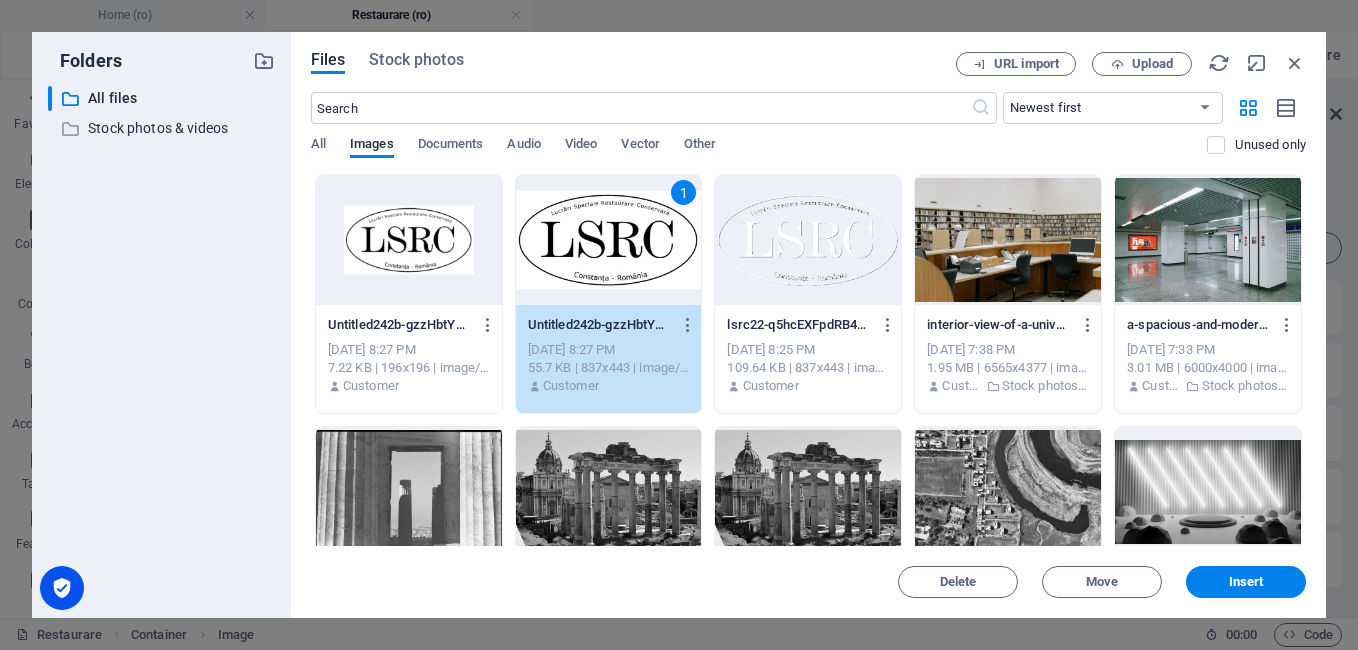 click on "1" at bounding box center (609, 240) 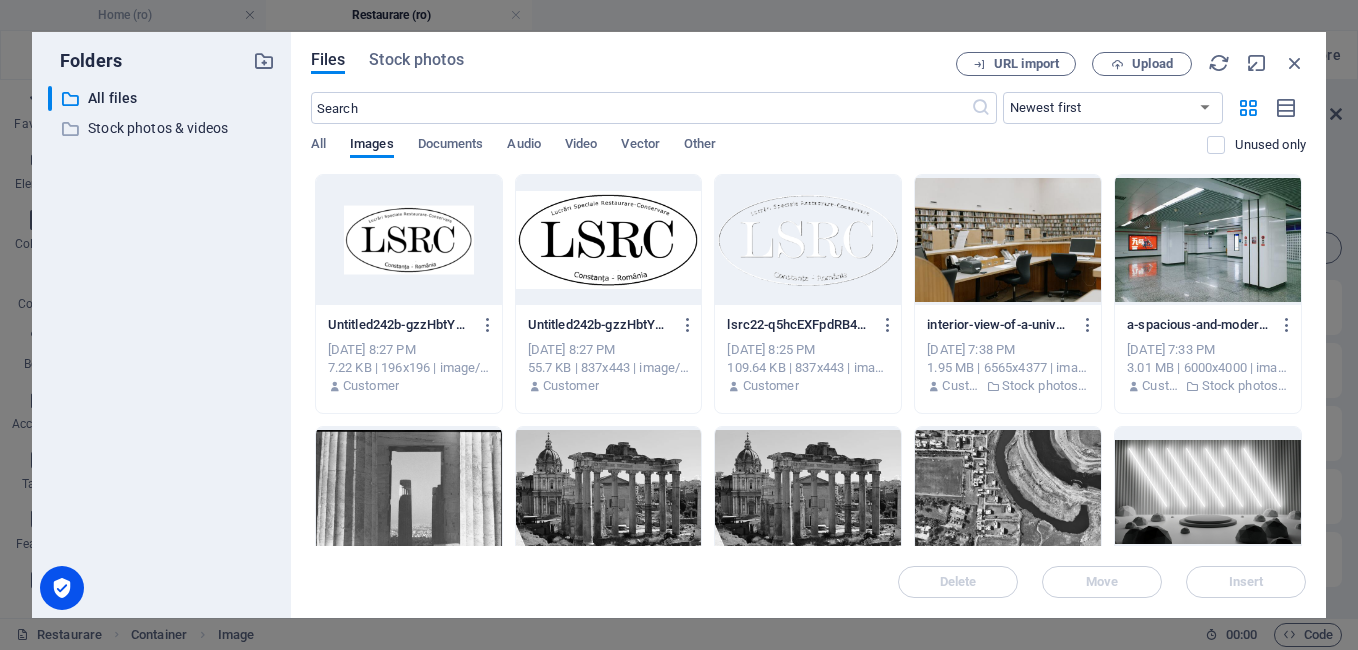 click at bounding box center [609, 240] 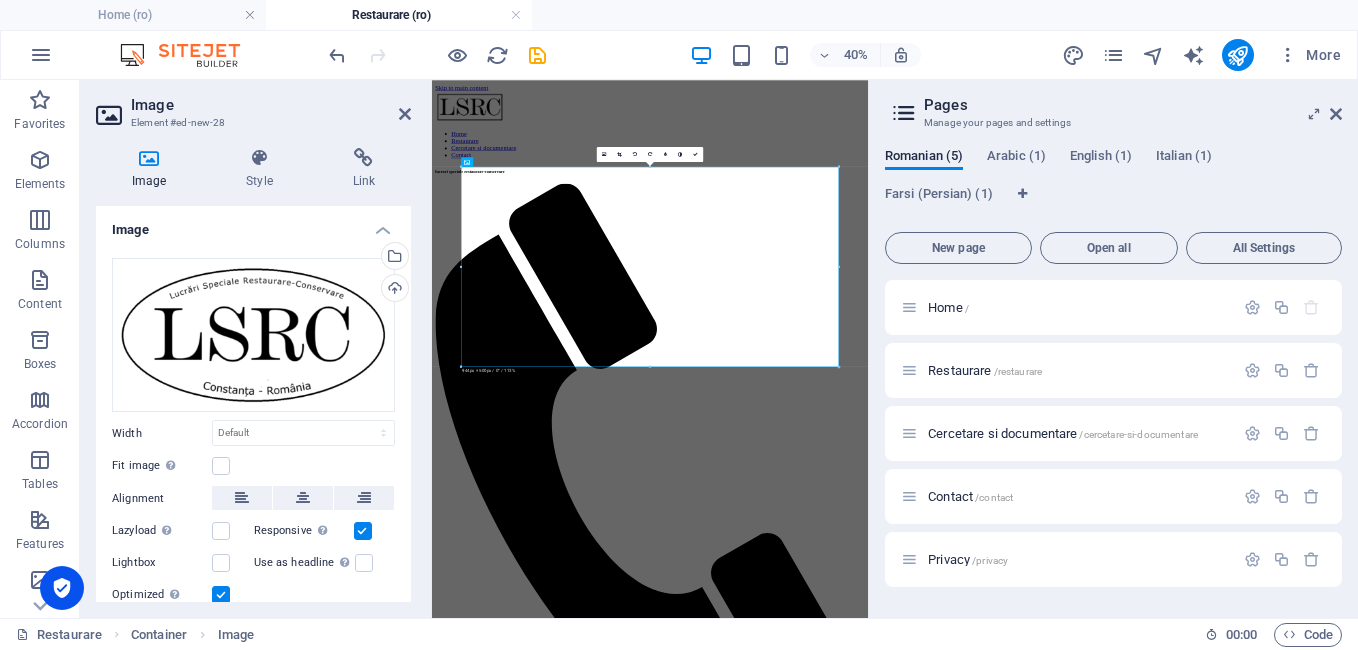 click on "Image Style Link Image Drag files here, click to choose files or select files from Files or our free stock photos & videos Select files from the file manager, stock photos, or upload file(s) Upload Width Default auto px rem % em vh vw Fit image Automatically fit image to a fixed width and height Height Default auto px Alignment Lazyload Loading images after the page loads improves page speed. Responsive Automatically load retina image and smartphone optimized sizes. Lightbox Use as headline The image will be wrapped in an H1 headline tag. Useful for giving alternative text the weight of an H1 headline, e.g. for the logo. Leave unchecked if uncertain. Optimized Images are compressed to improve page speed. Position Direction Custom X offset 50 px rem % vh vw Y offset 50 px rem % vh vw Text Float No float Image left Image right Determine how text should behave around the image. Text Alternative text Image caption Paragraph Format Normal Heading 1 Heading 2 Heading 3 Heading 4 Heading 5 Heading 6 Code Font Family" at bounding box center [253, 375] 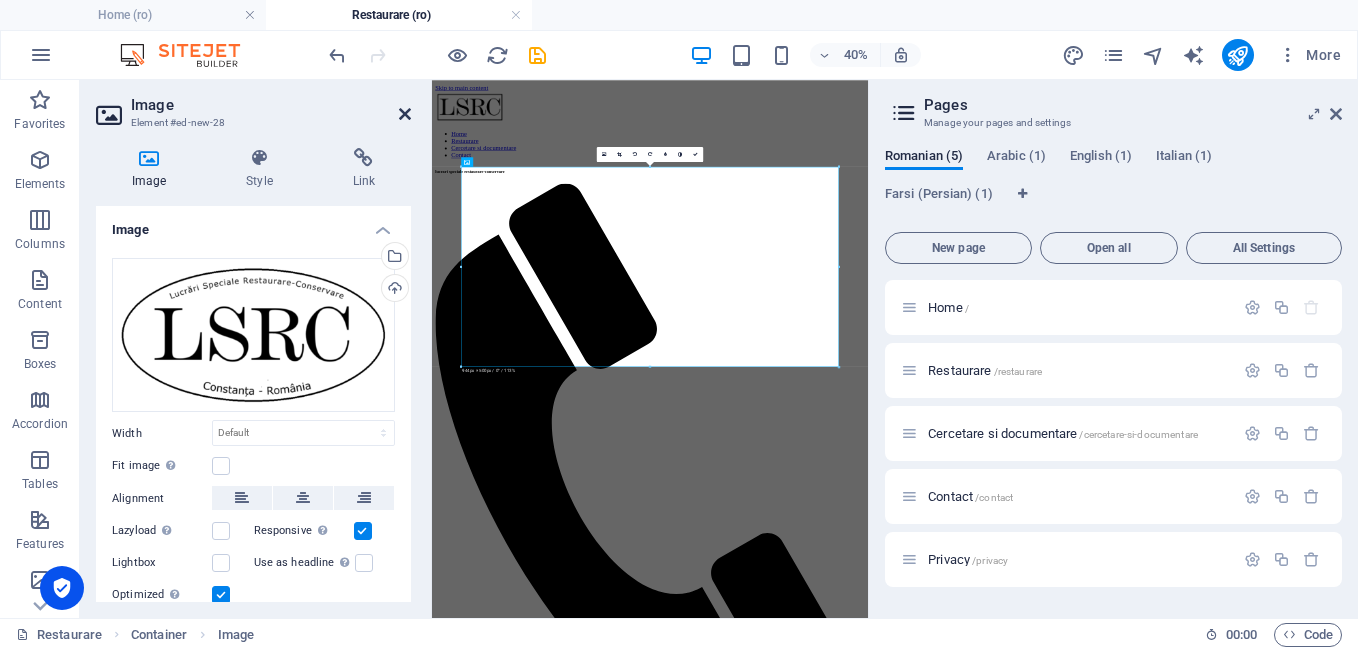 click at bounding box center [405, 114] 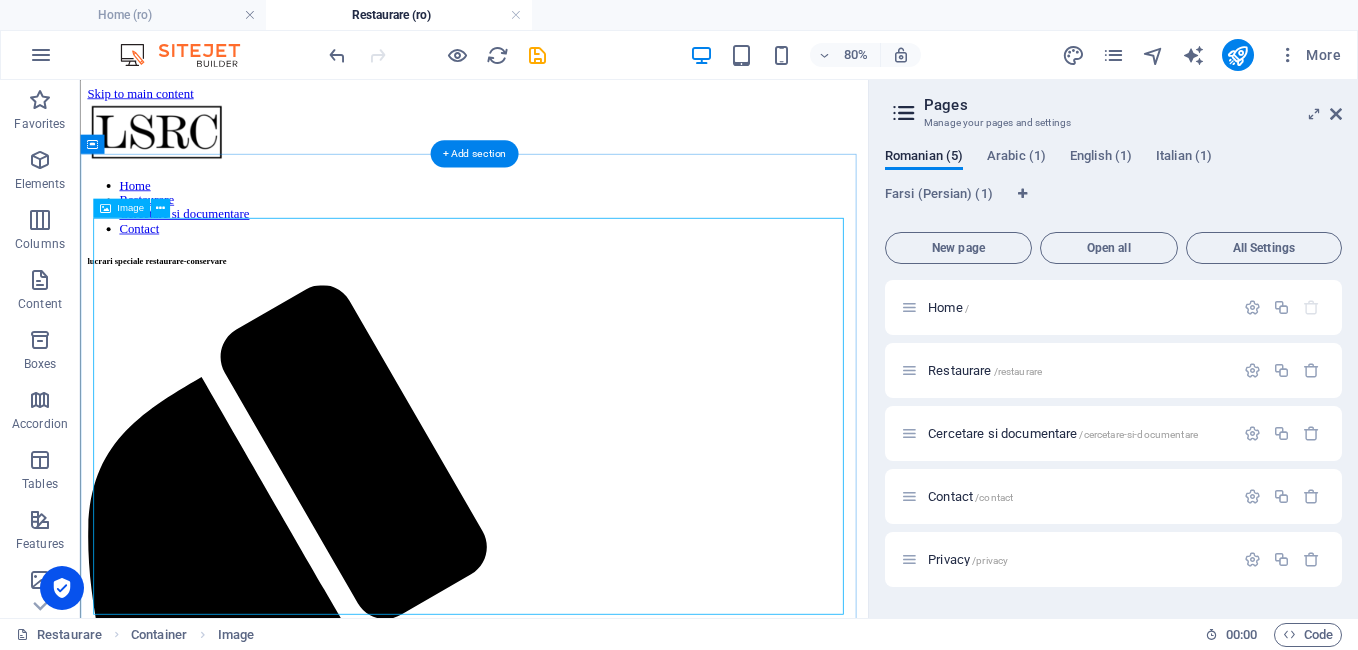 scroll, scrollTop: 119, scrollLeft: 0, axis: vertical 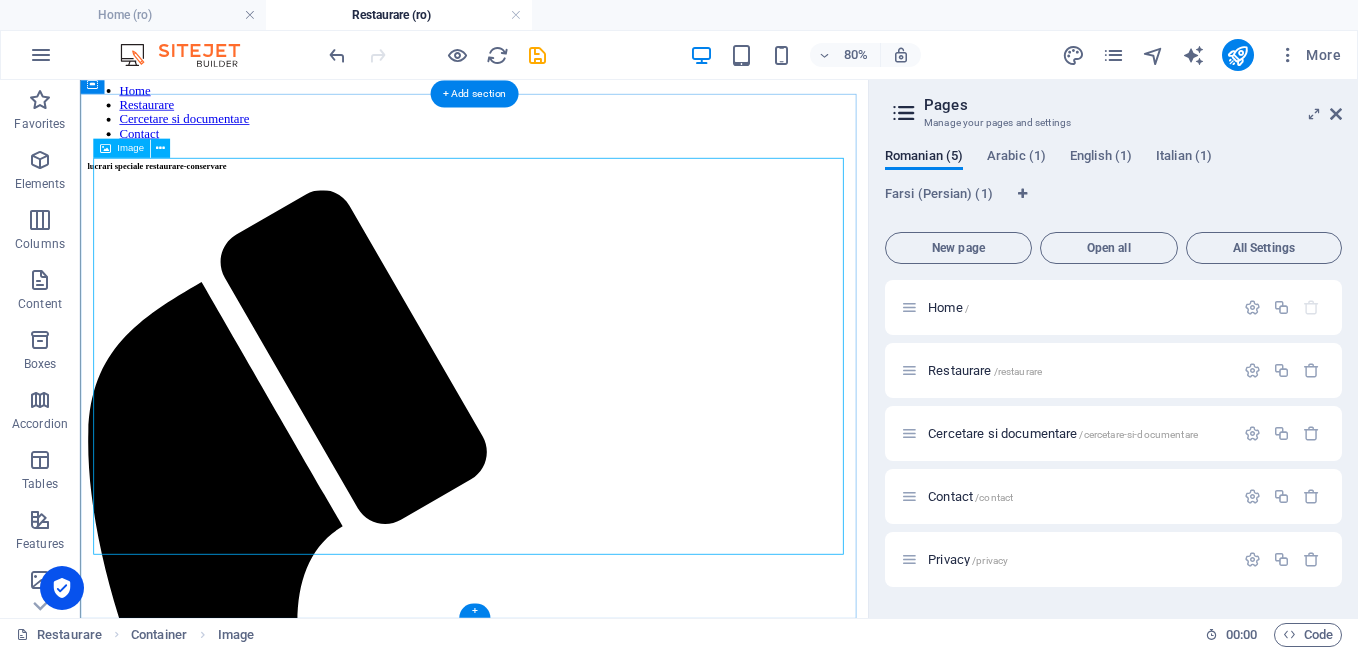 click at bounding box center [572, 1767] 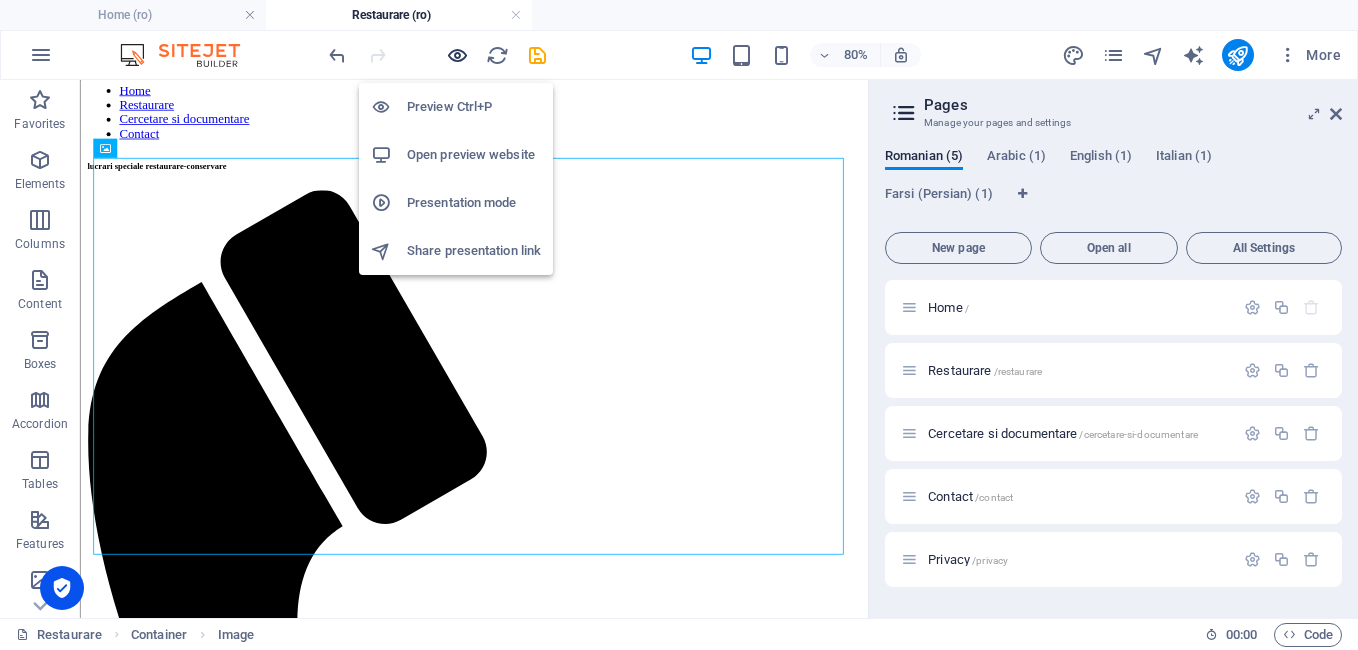 click at bounding box center [457, 55] 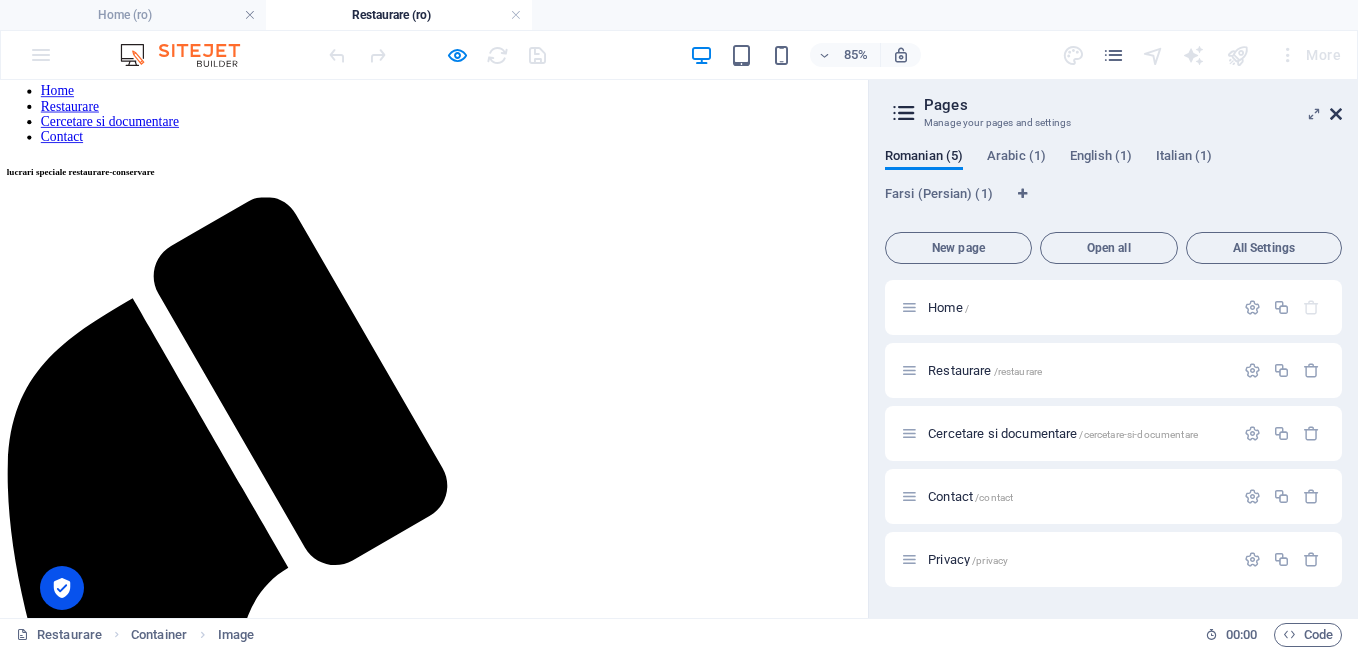 click at bounding box center (1336, 114) 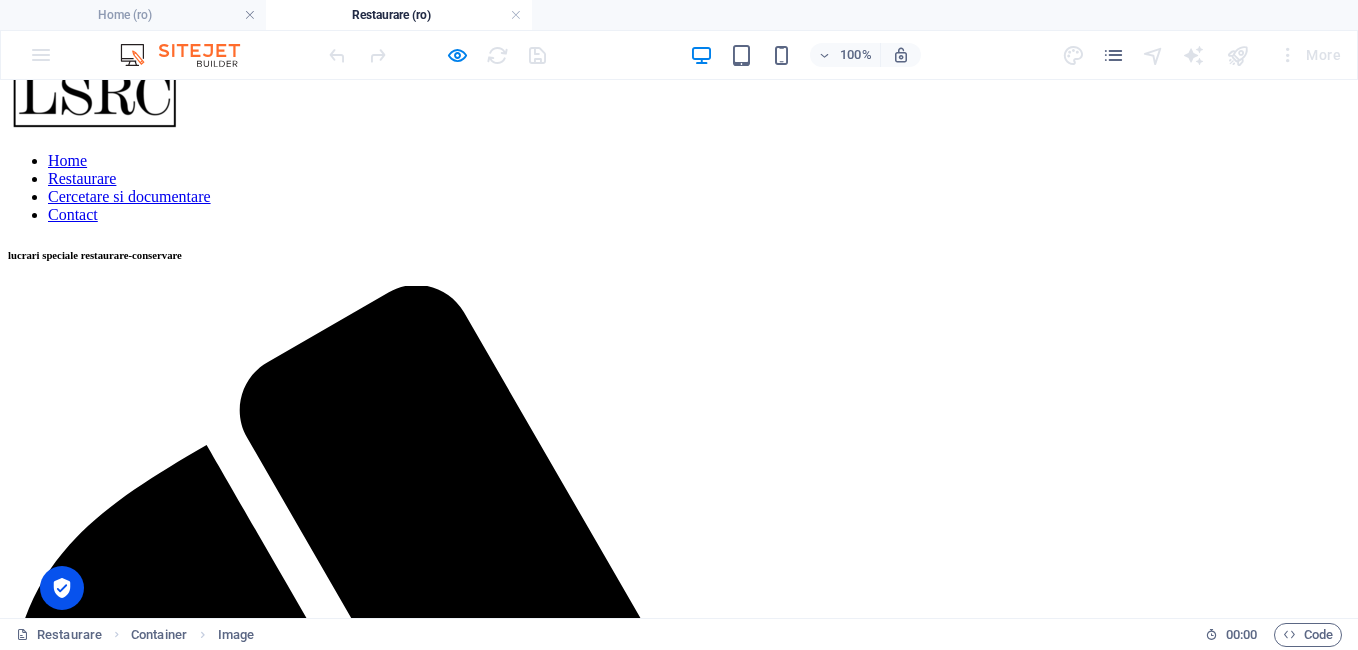 scroll, scrollTop: 100, scrollLeft: 0, axis: vertical 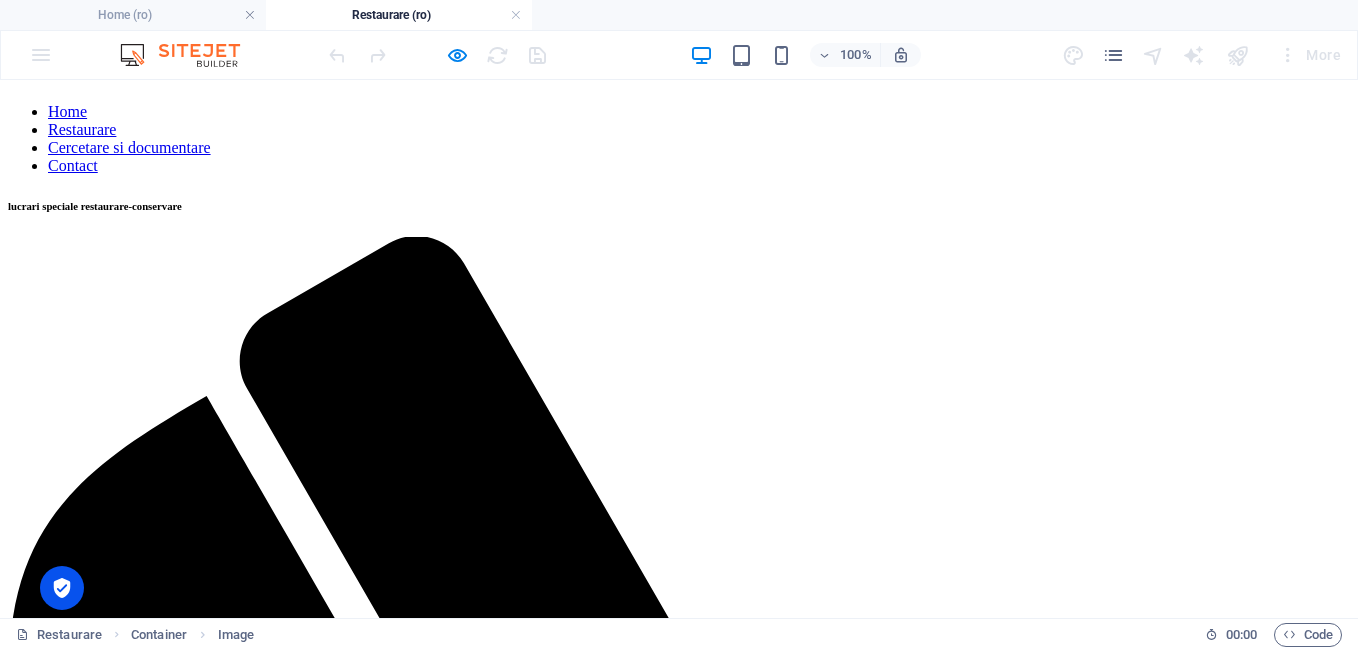 click at bounding box center [687, 2379] 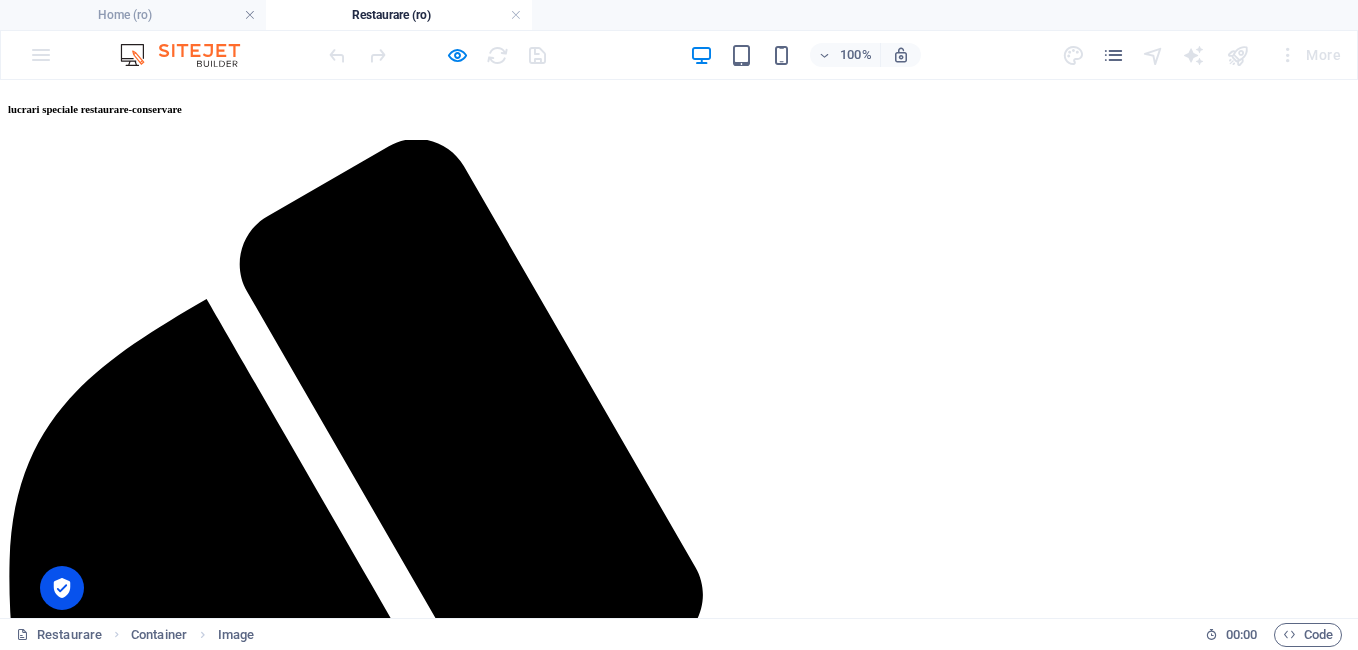 scroll, scrollTop: 258, scrollLeft: 0, axis: vertical 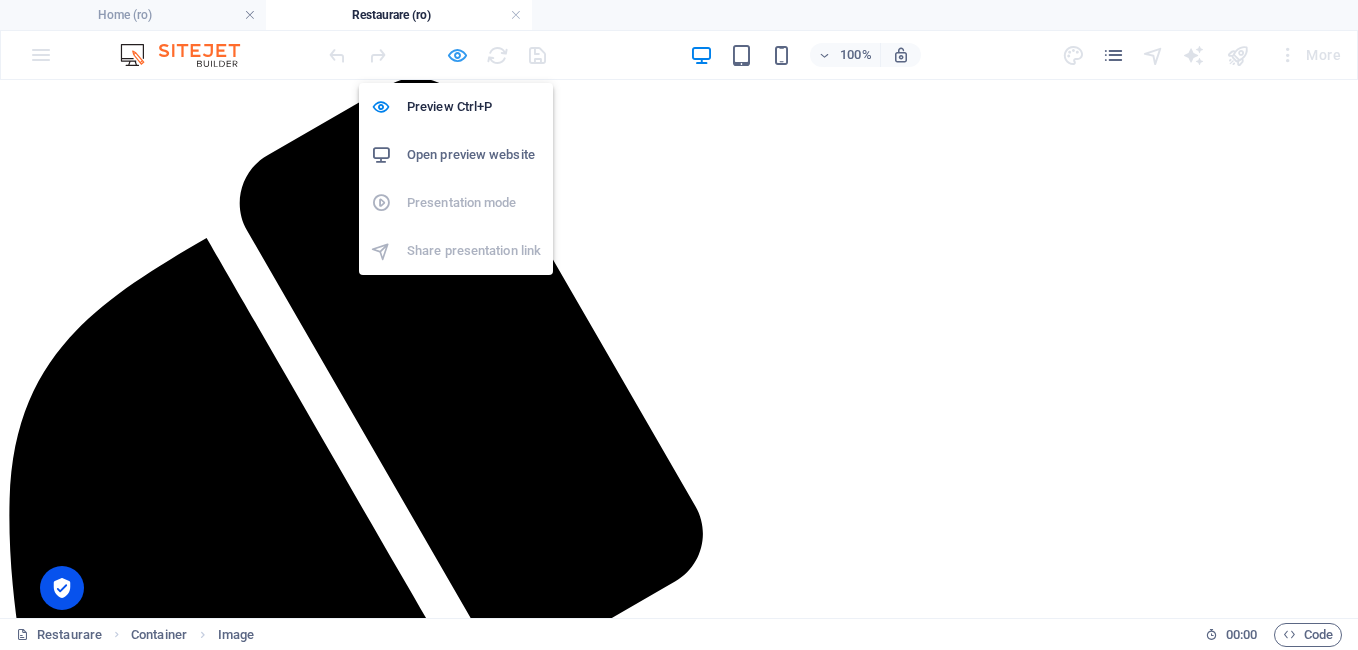 click at bounding box center [457, 55] 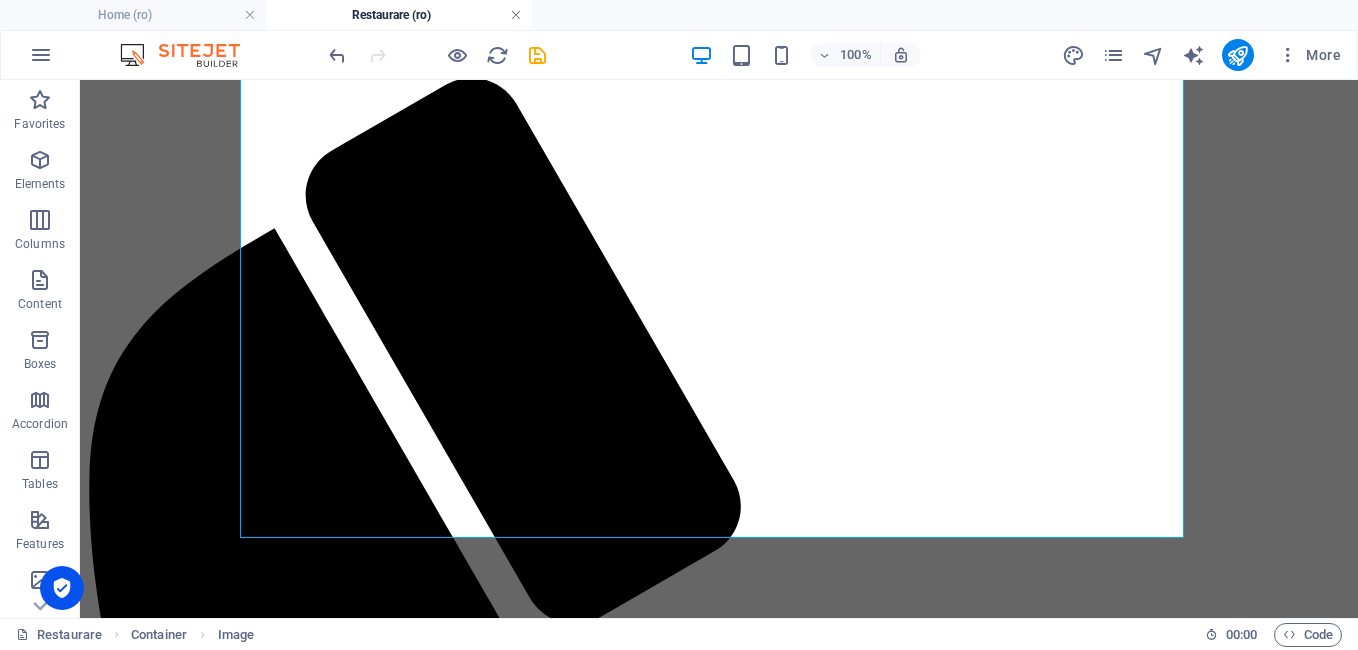 click at bounding box center [516, 15] 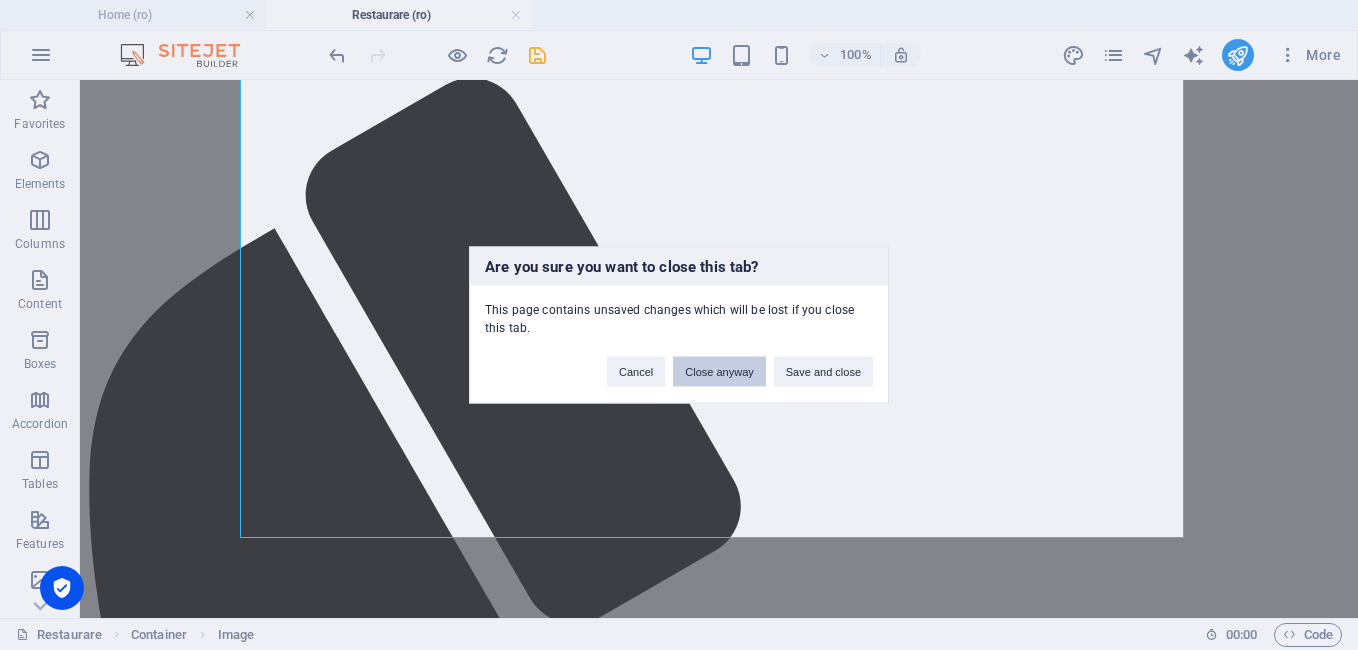 click on "Close anyway" at bounding box center (719, 372) 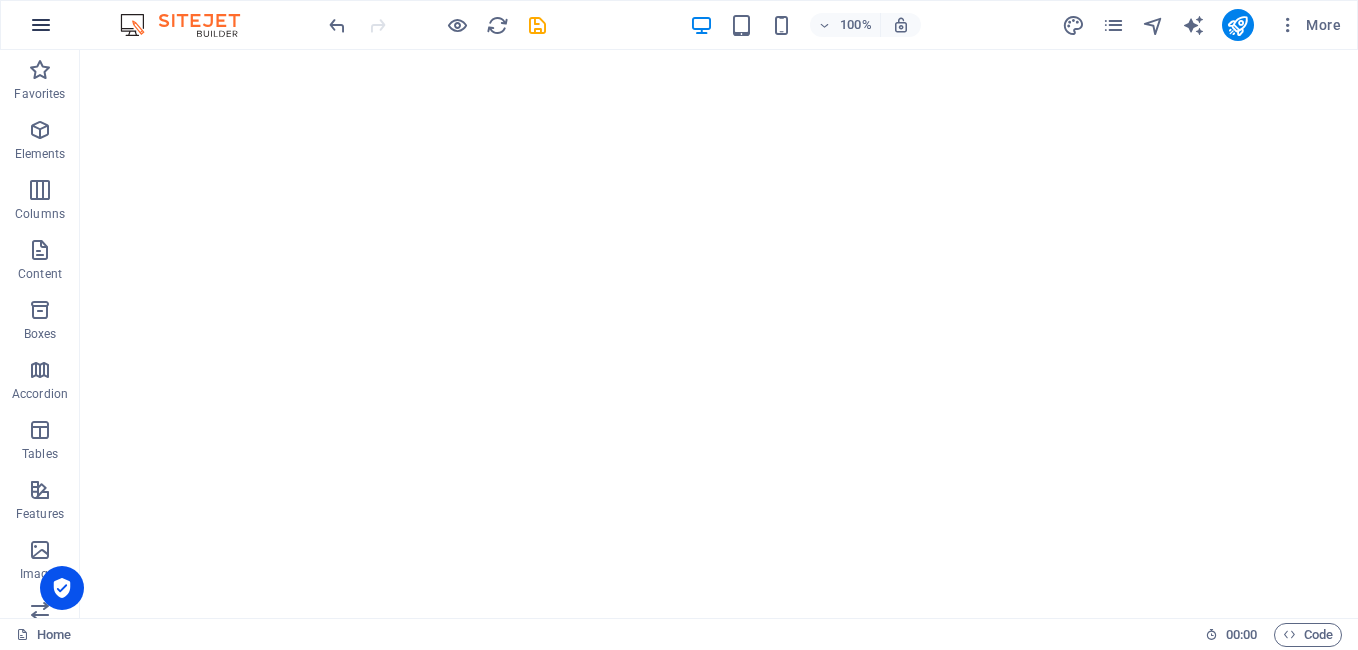 click at bounding box center (41, 25) 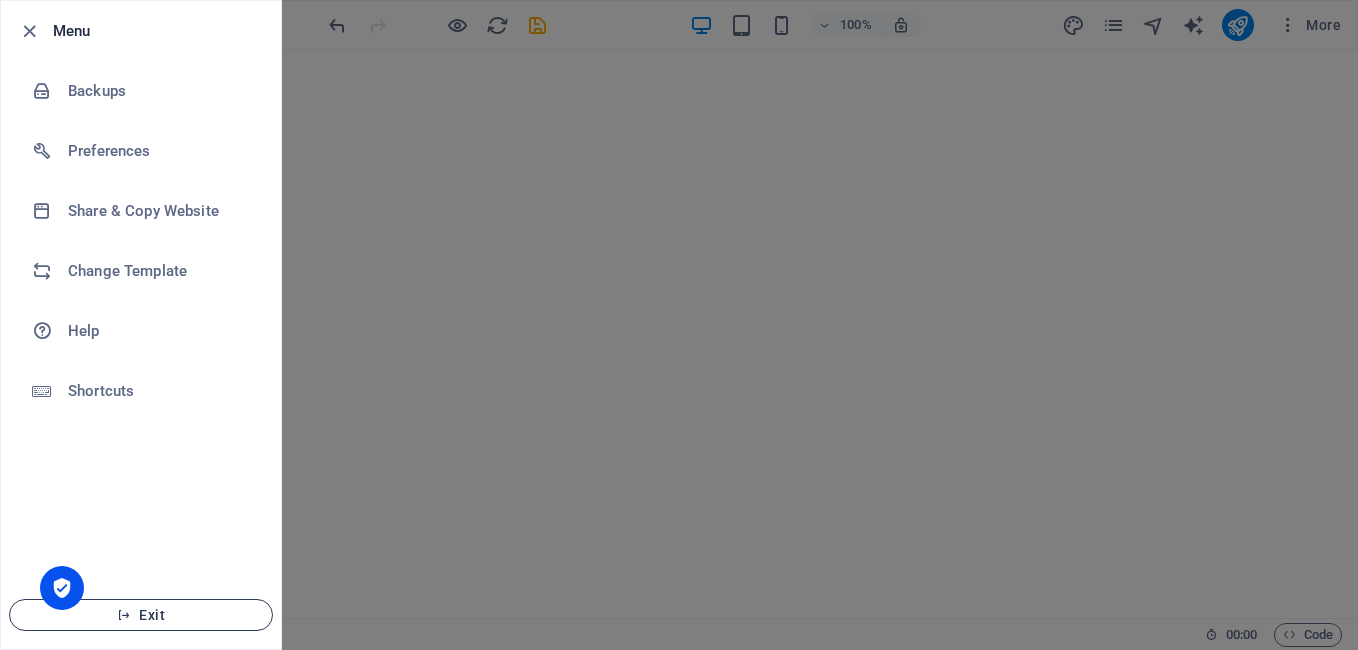 click on "Exit" at bounding box center [141, 615] 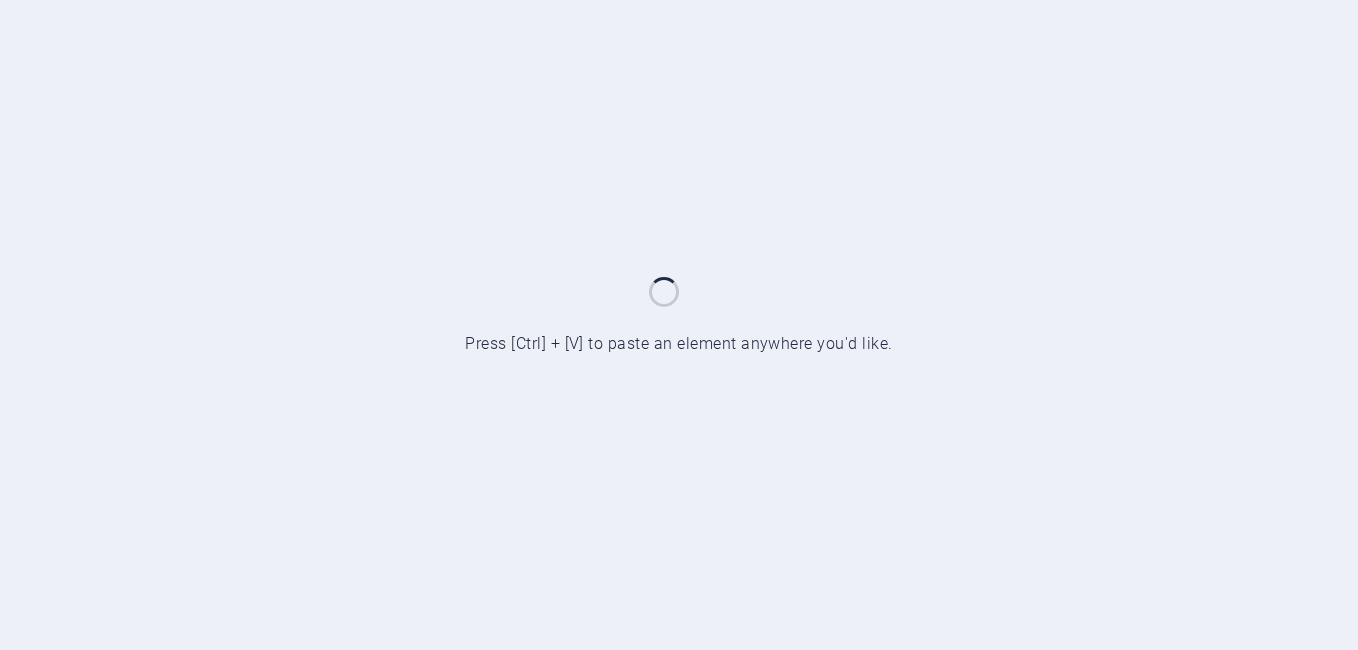 scroll, scrollTop: 0, scrollLeft: 0, axis: both 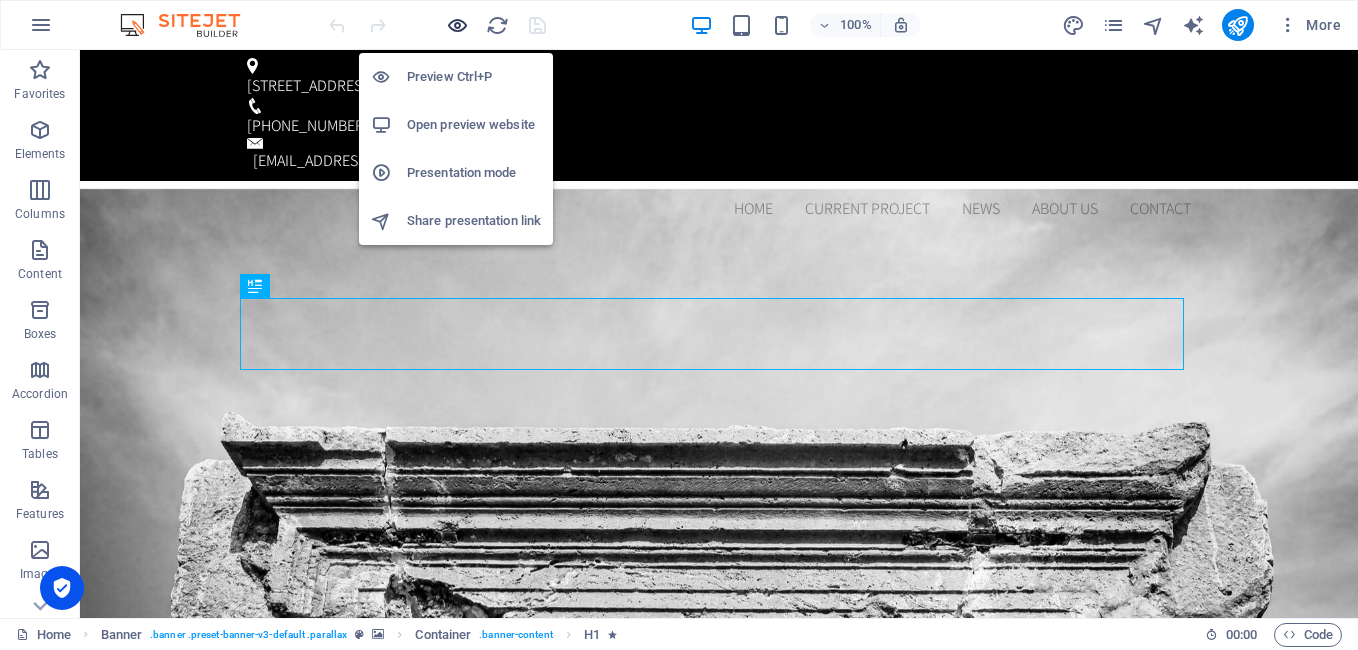 click at bounding box center (457, 25) 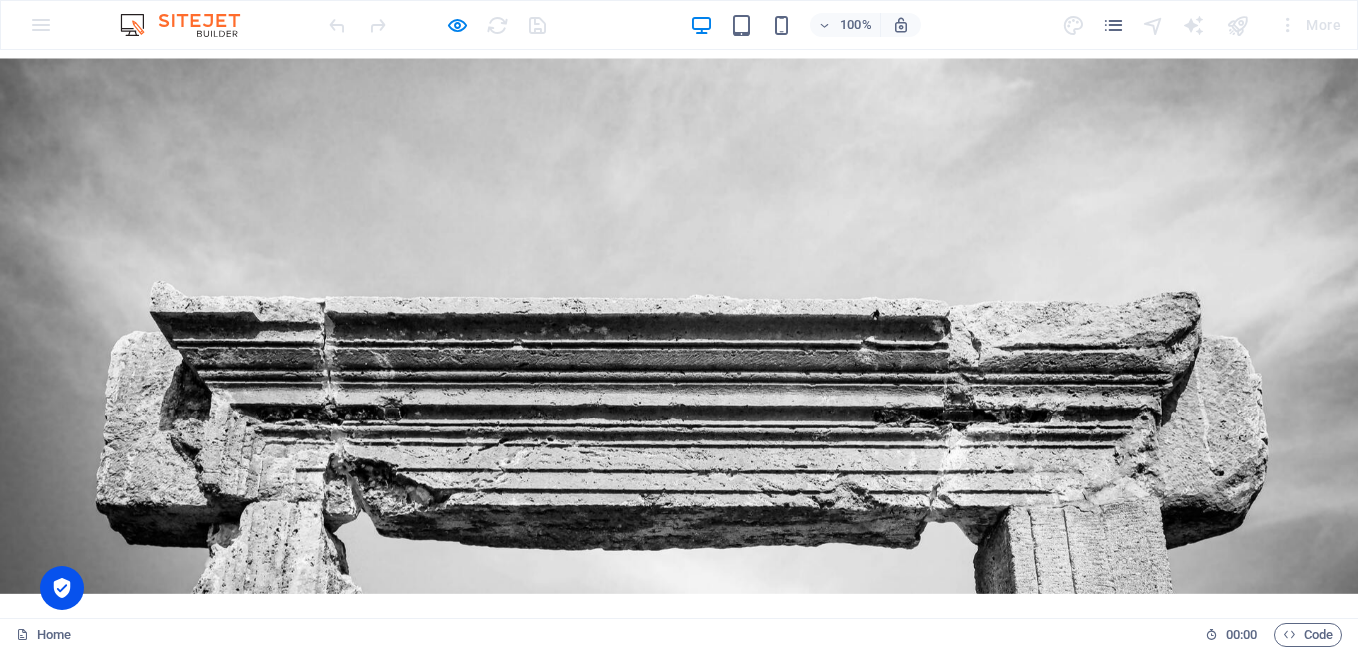 scroll, scrollTop: 0, scrollLeft: 0, axis: both 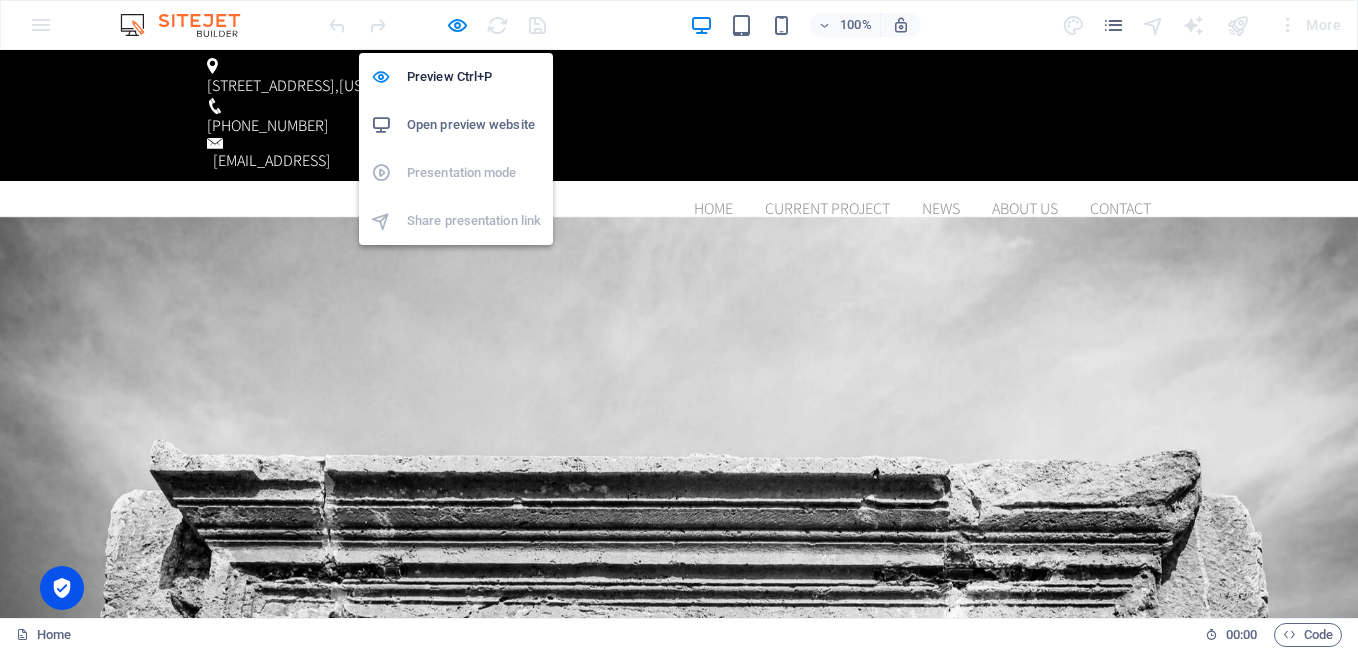 click on "Open preview website" at bounding box center [474, 125] 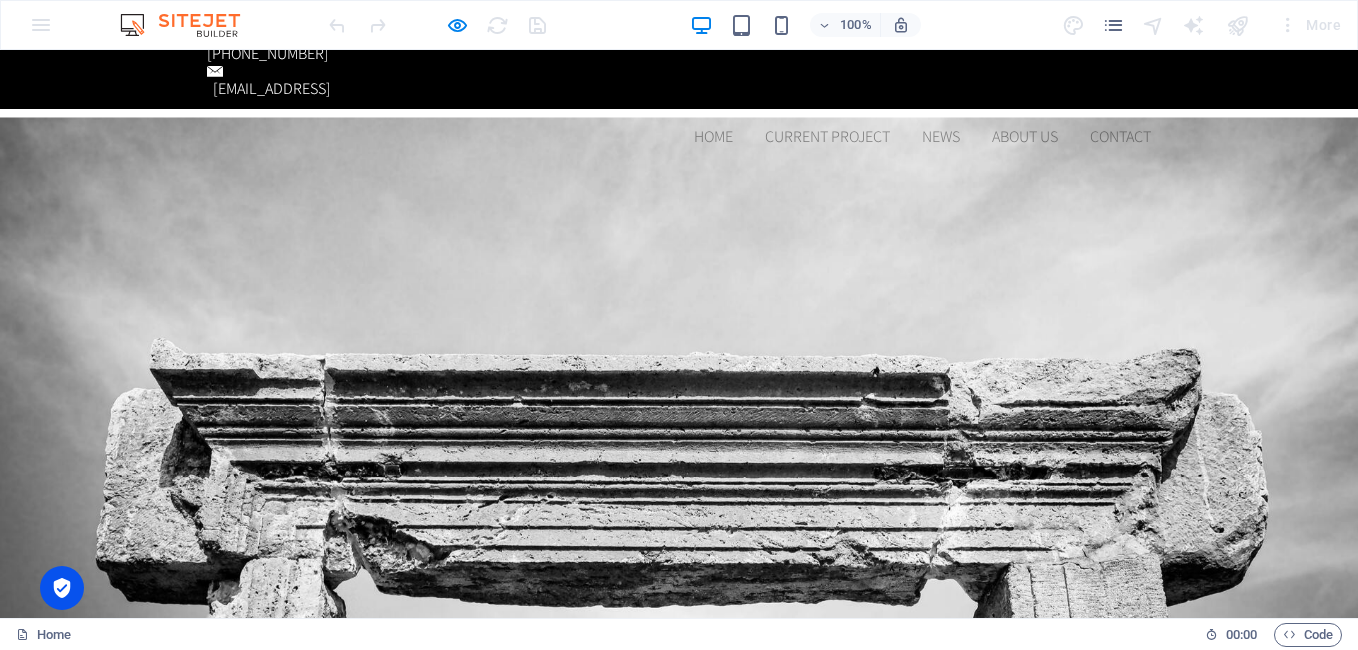 scroll, scrollTop: 0, scrollLeft: 0, axis: both 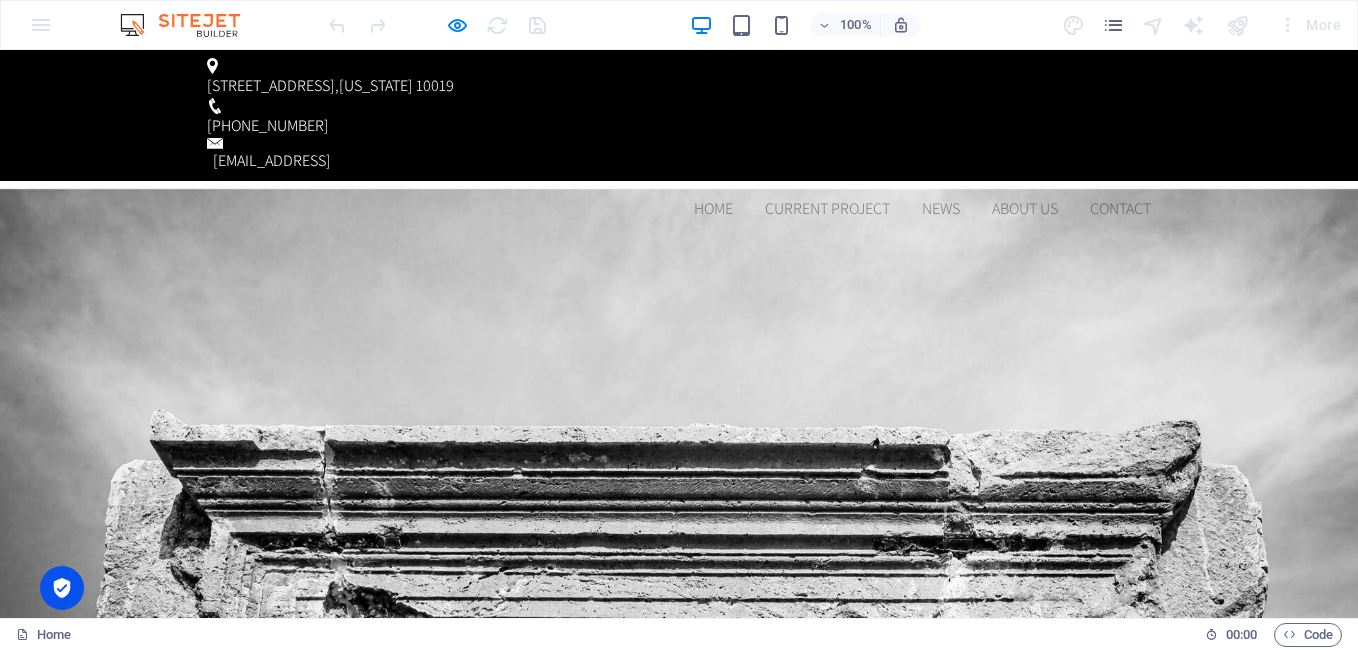 click on "100% More" at bounding box center (679, 25) 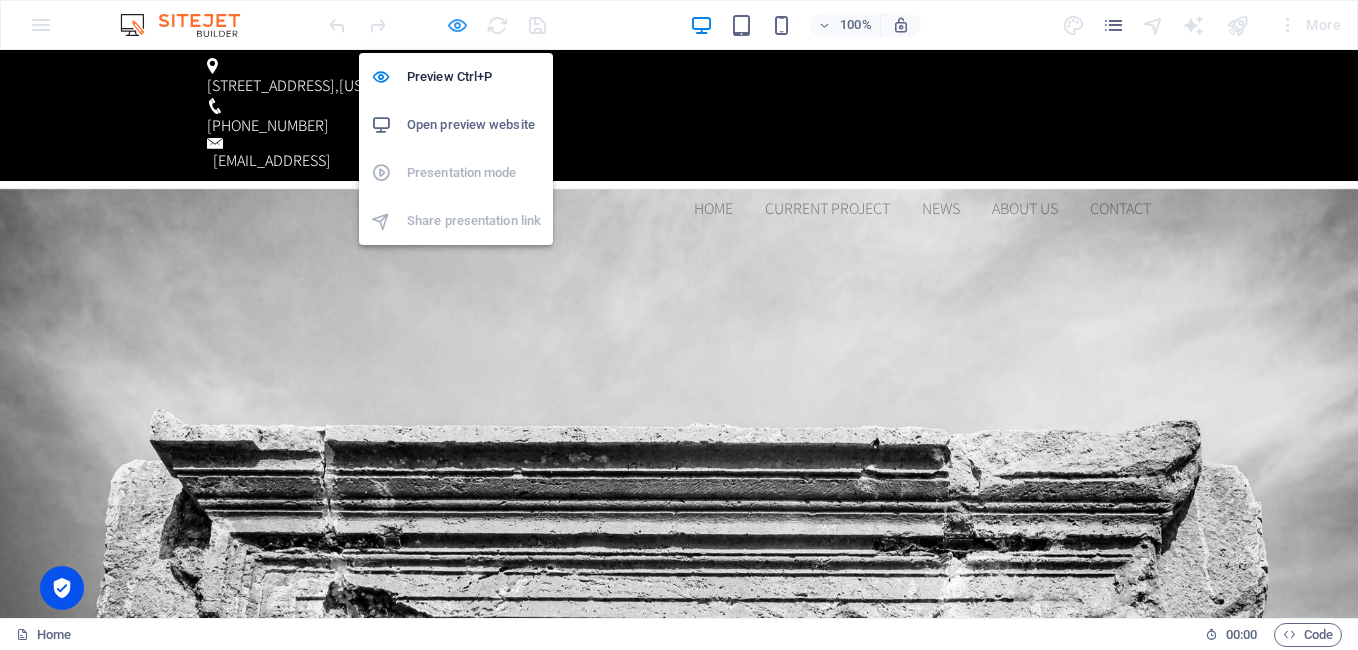 click at bounding box center (457, 25) 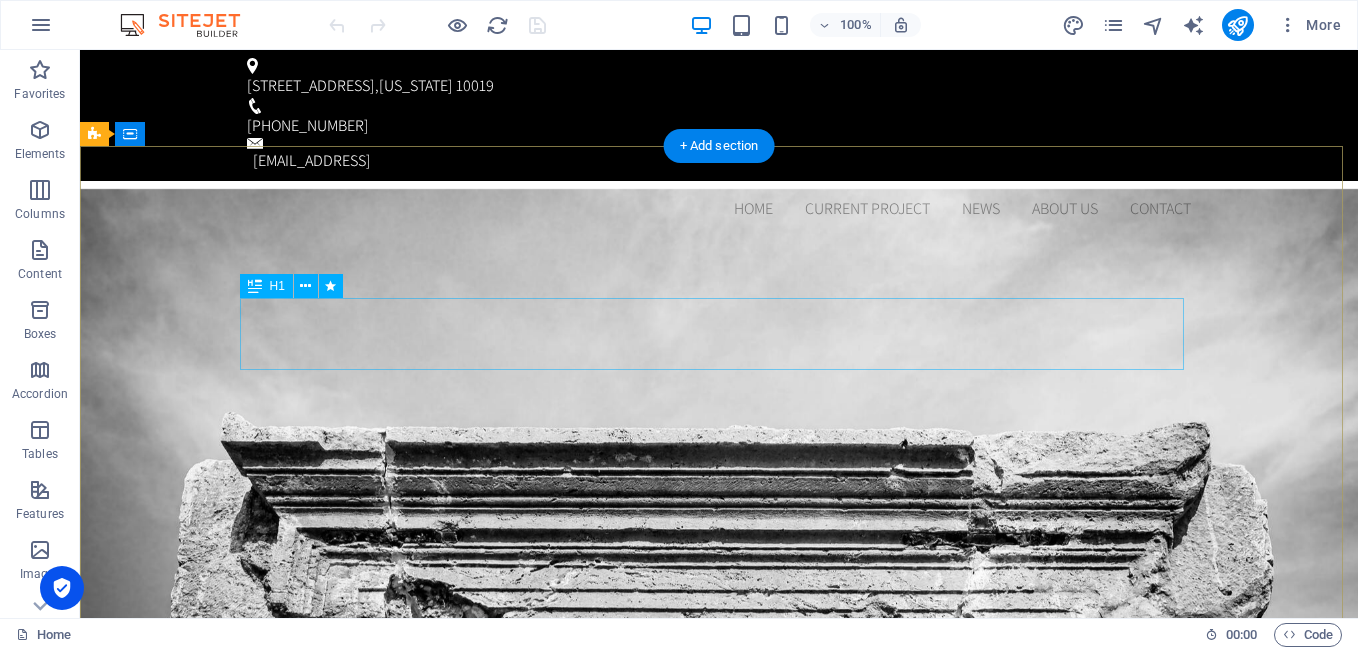 click on "restaurare-conservare piatra" at bounding box center (719, 932) 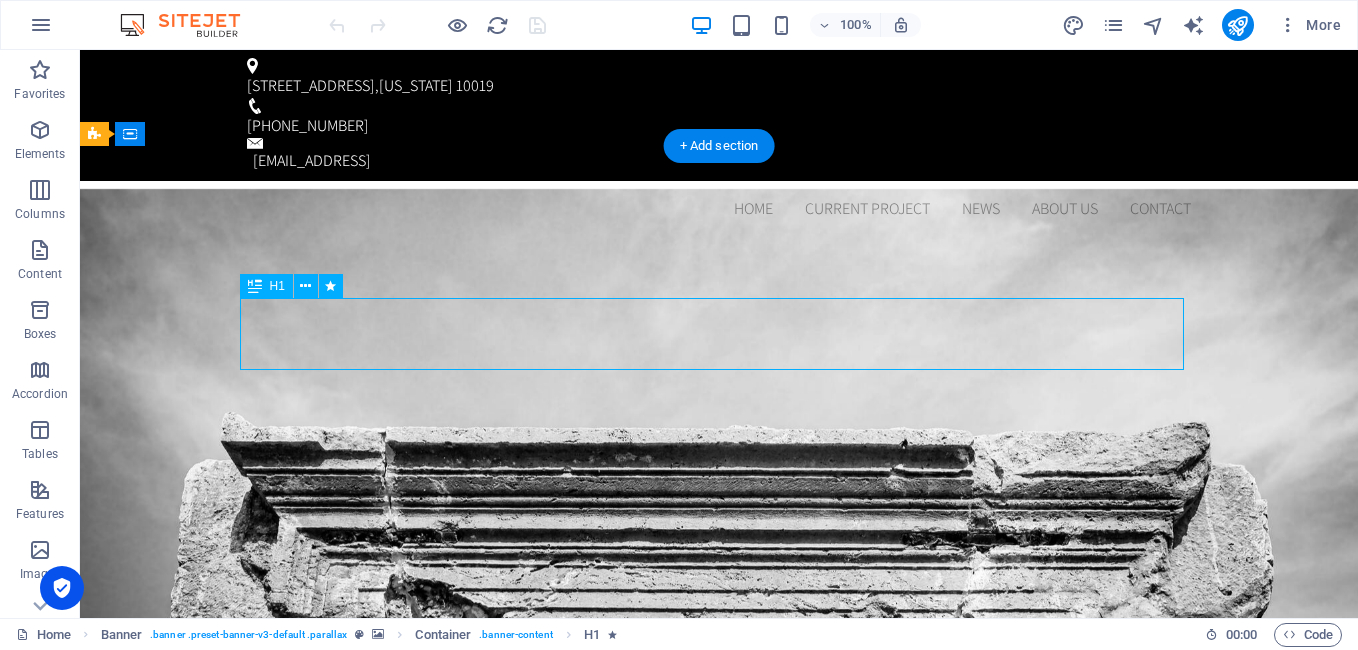 click on "restaurare-conservare piatra" at bounding box center [719, 932] 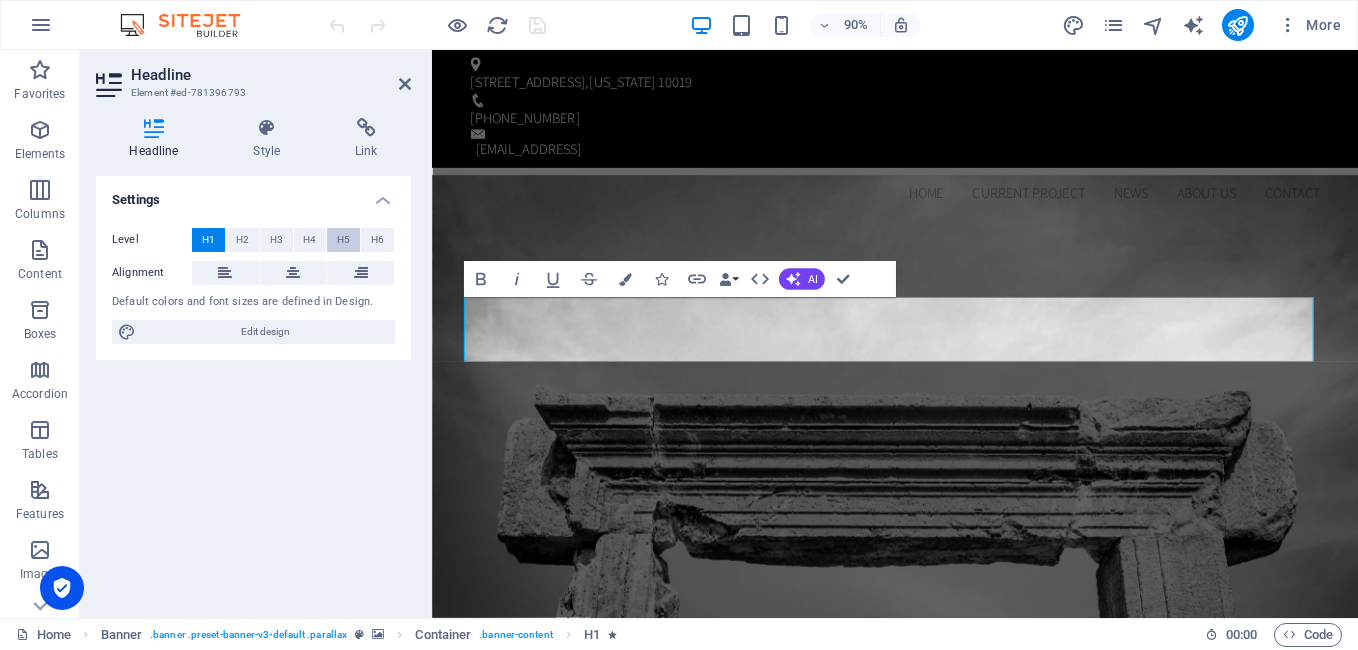 click on "H5" at bounding box center (343, 240) 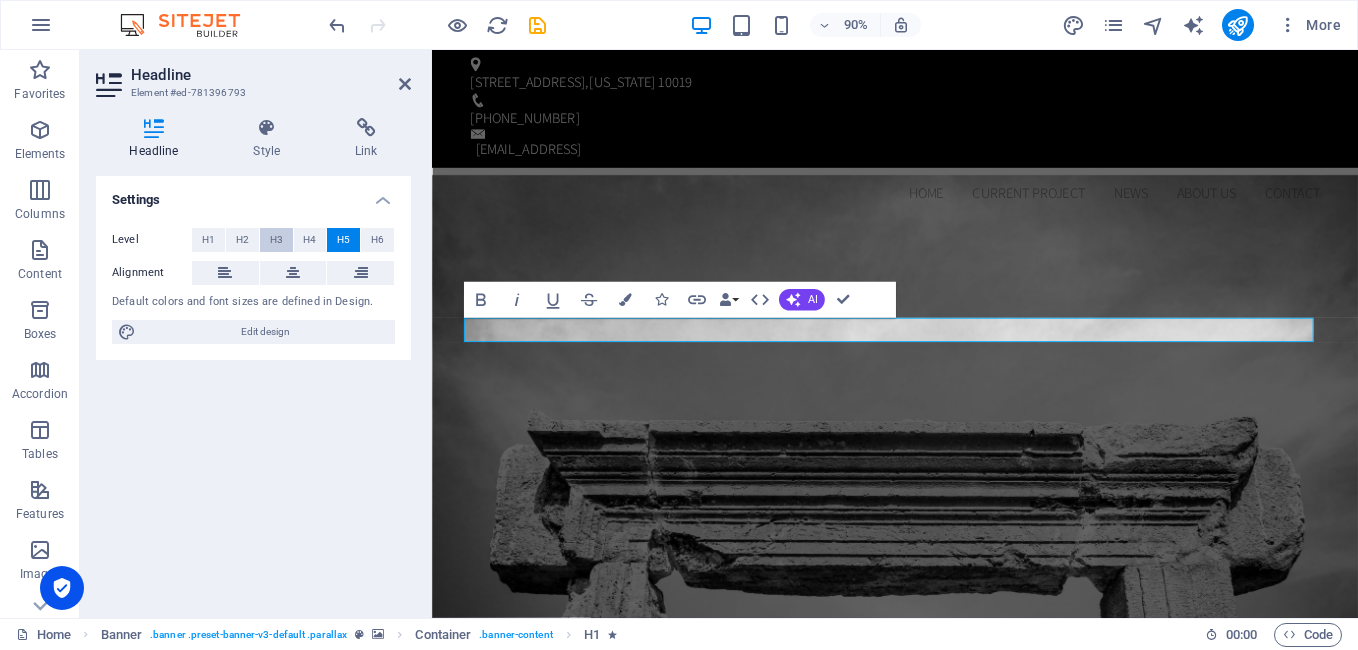 click on "H3" at bounding box center [276, 240] 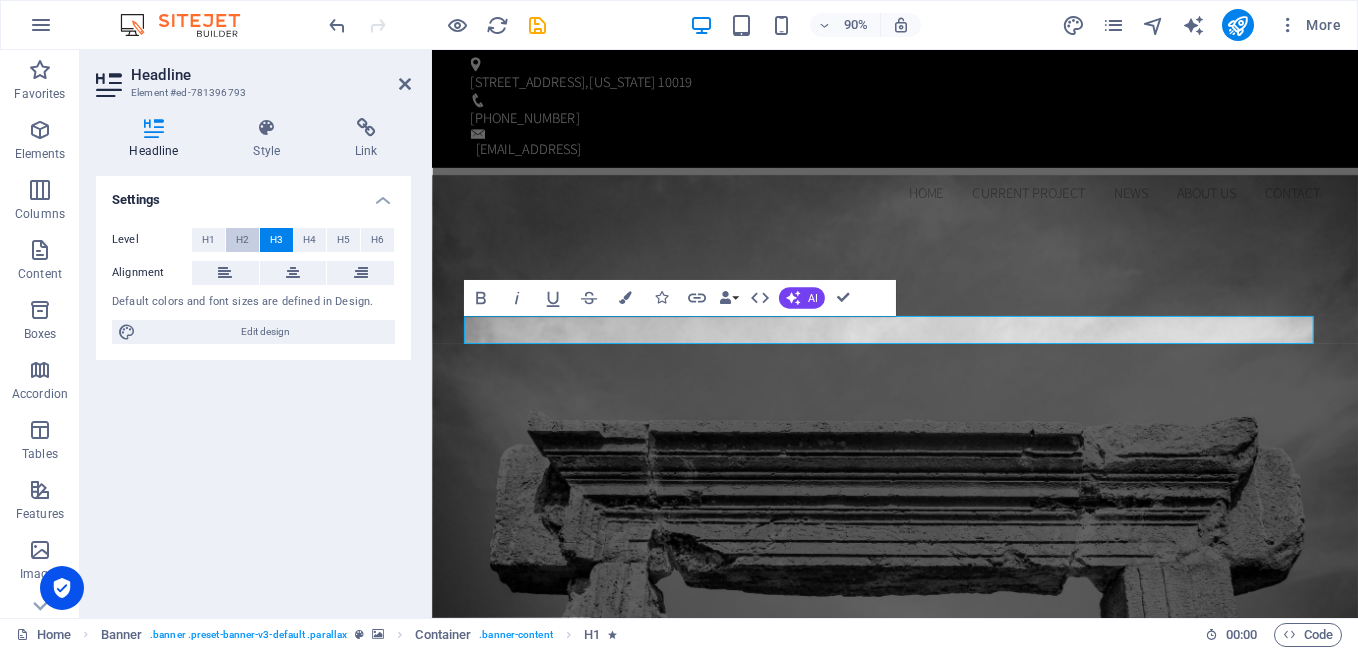 click on "H2" at bounding box center [242, 240] 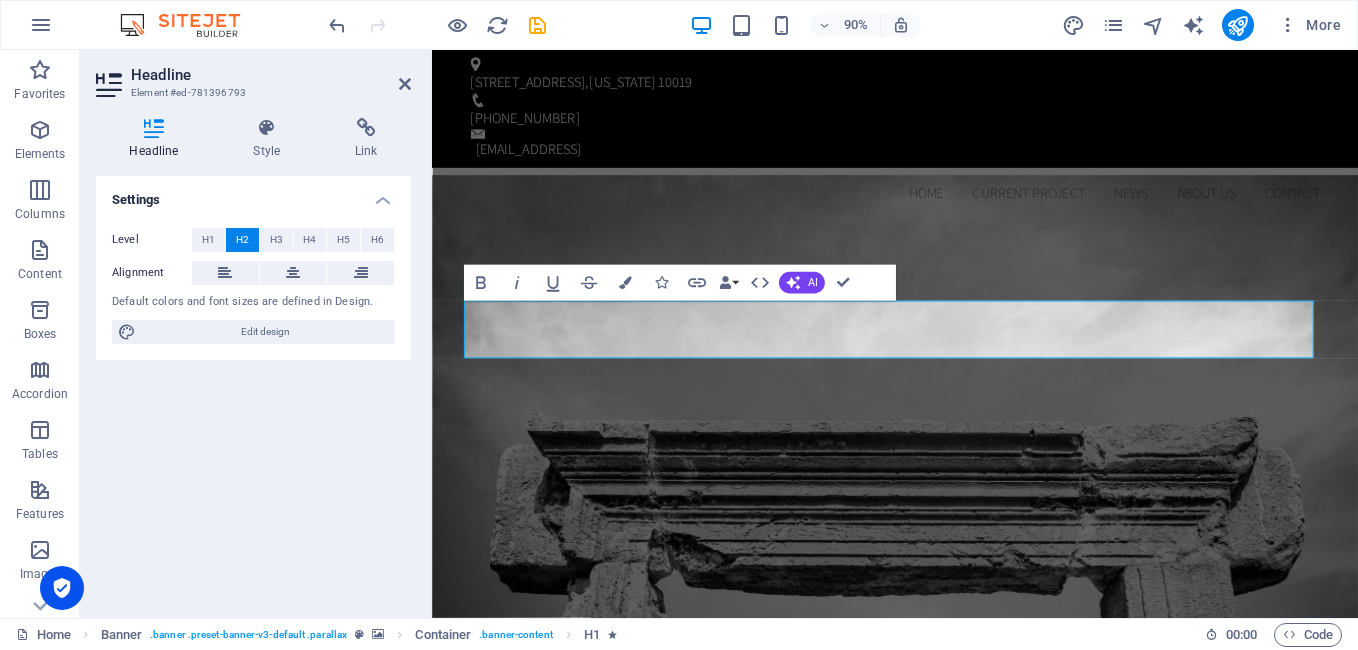 click on "Settings Level H1 H2 H3 H4 H5 H6 Alignment Default colors and font sizes are defined in Design. Edit design" at bounding box center [253, 389] 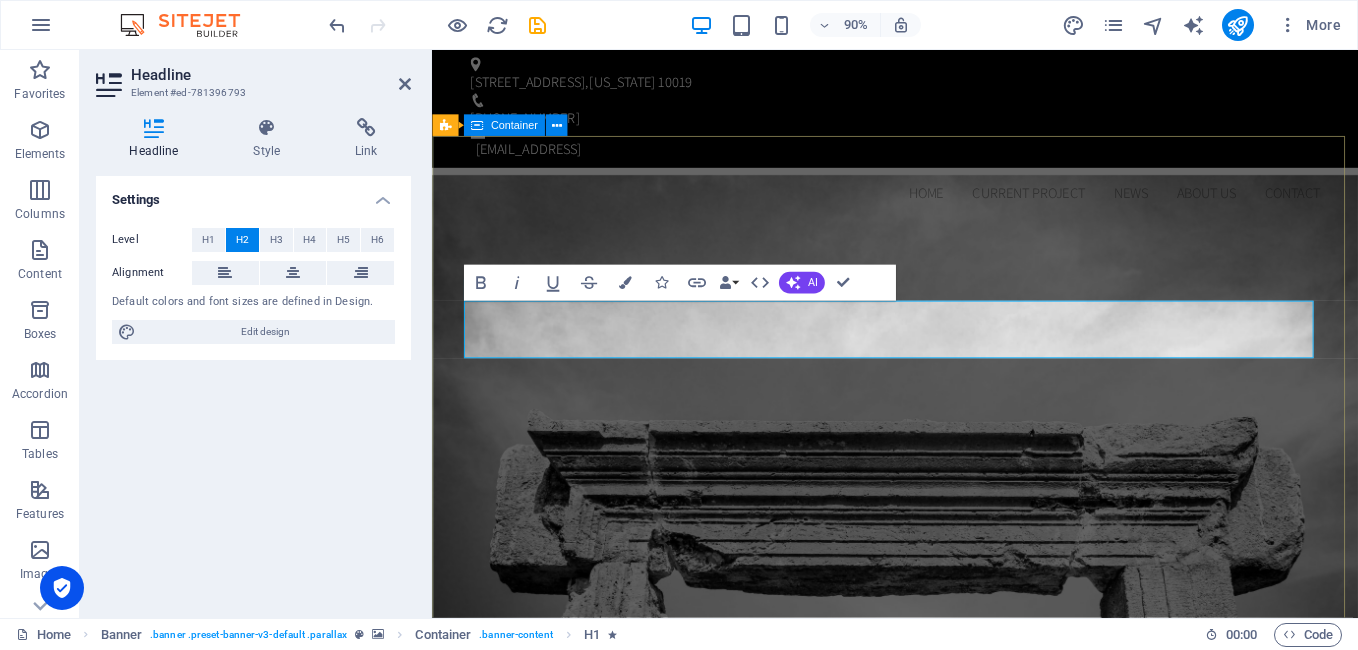 click on "restaurare-conservare piatra Executie lucrari specializate. proiecte actuale" at bounding box center [946, 1046] 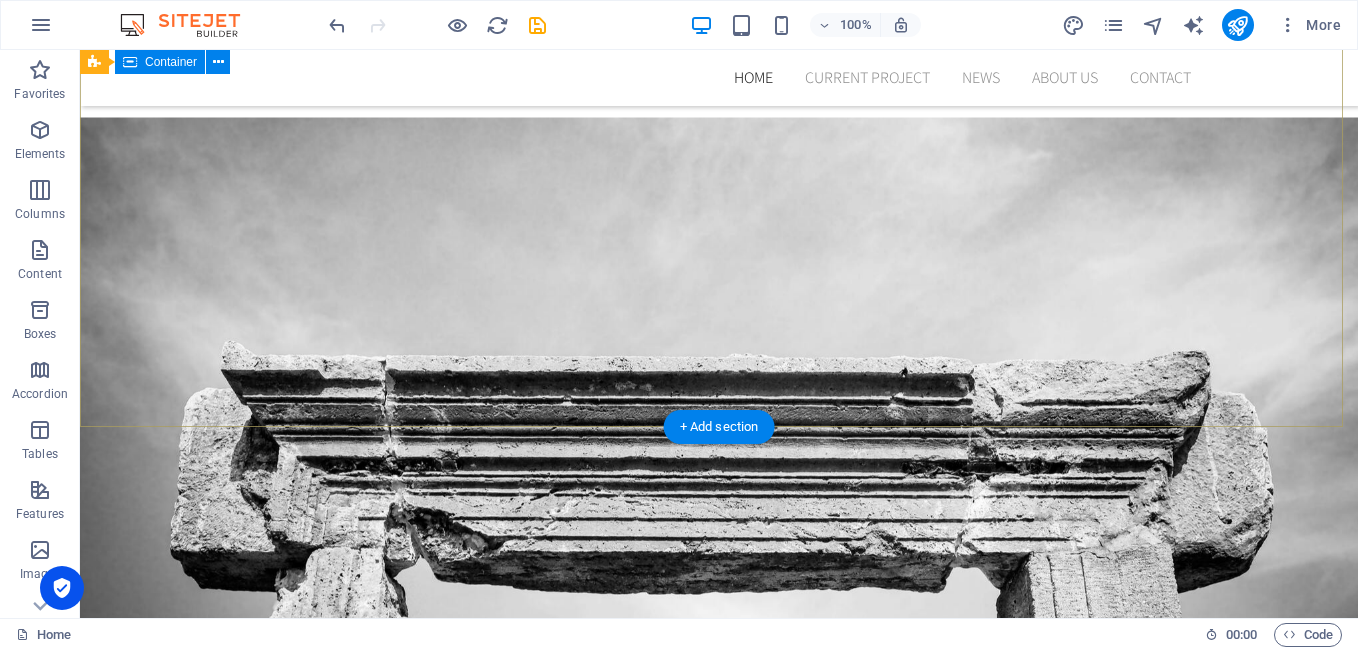 scroll, scrollTop: 0, scrollLeft: 0, axis: both 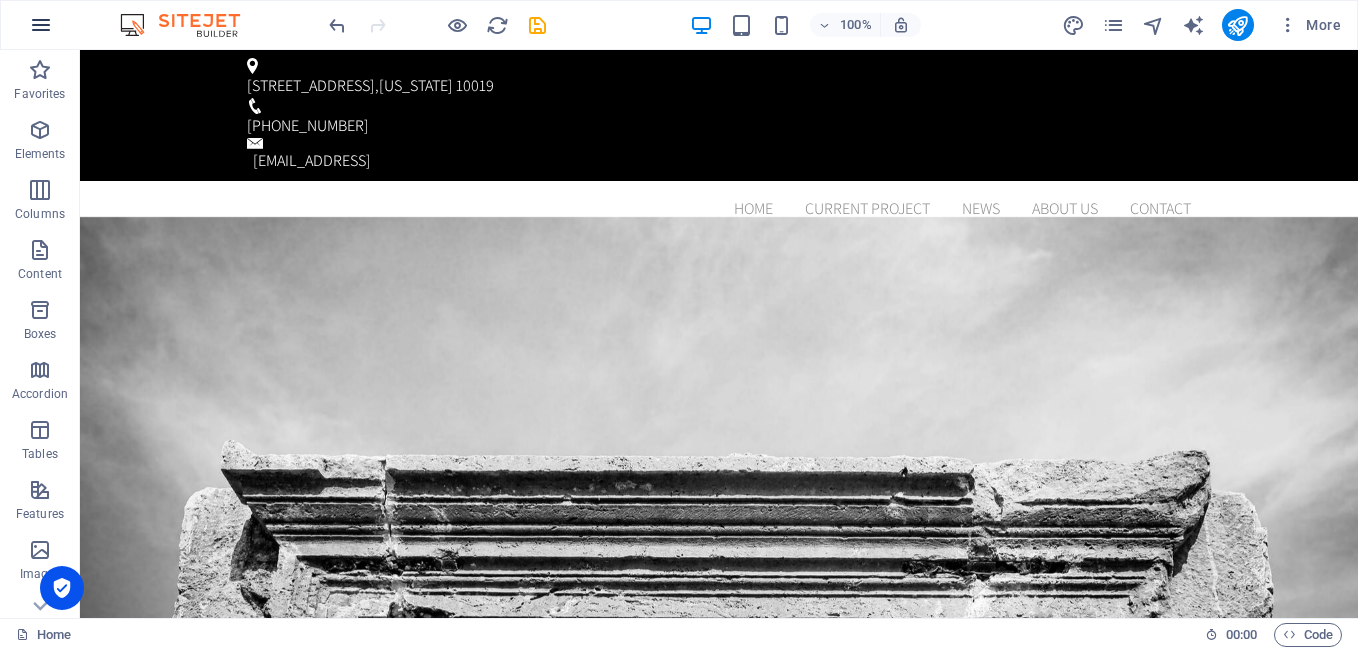 click at bounding box center [41, 25] 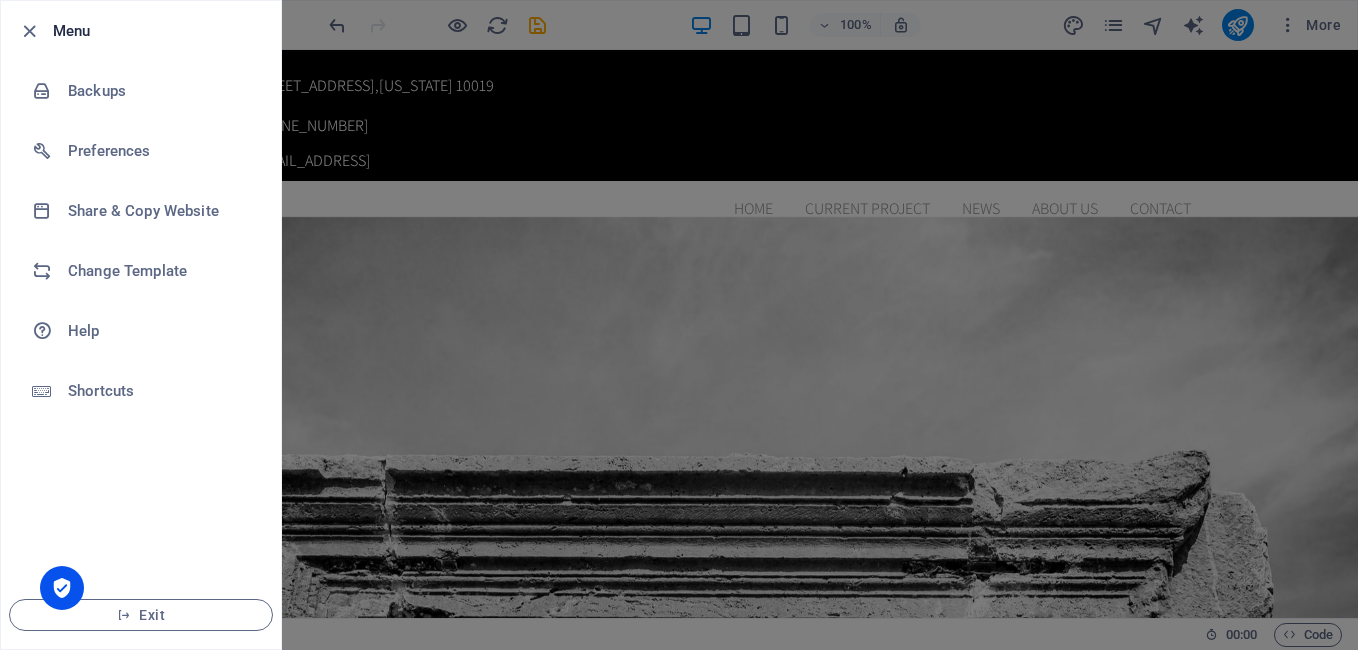 click on "Menu" at bounding box center [159, 31] 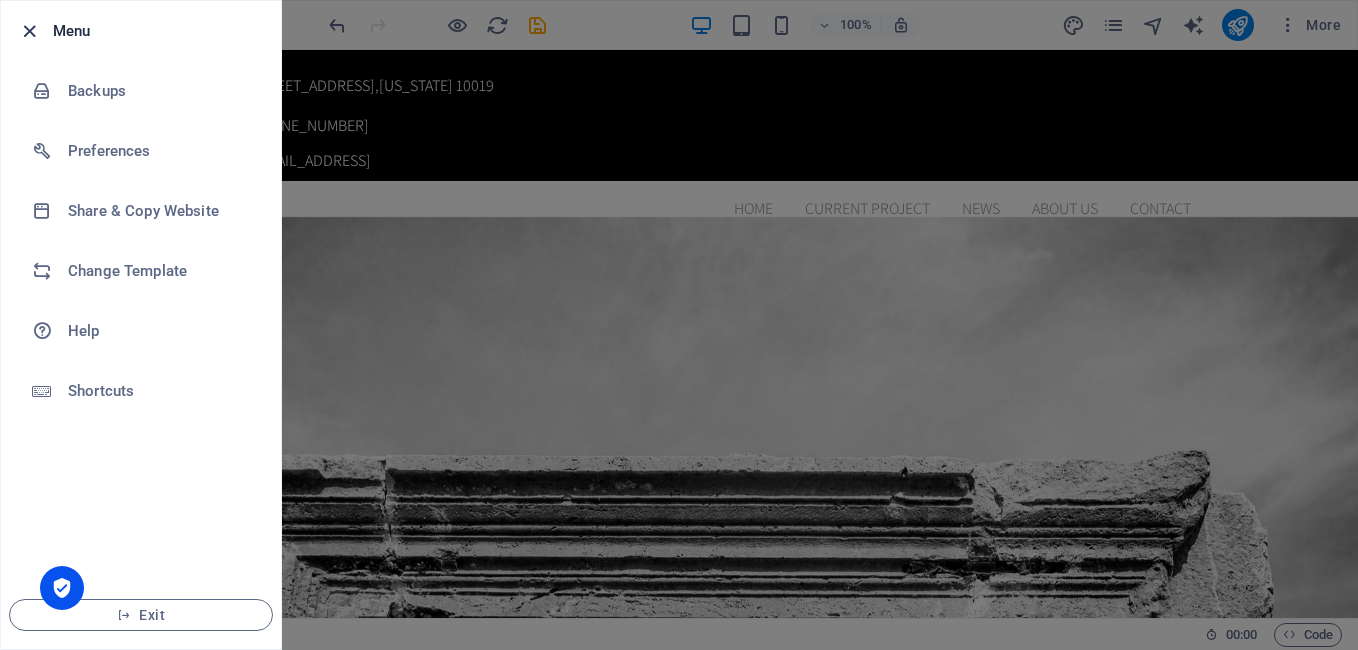 click at bounding box center (29, 31) 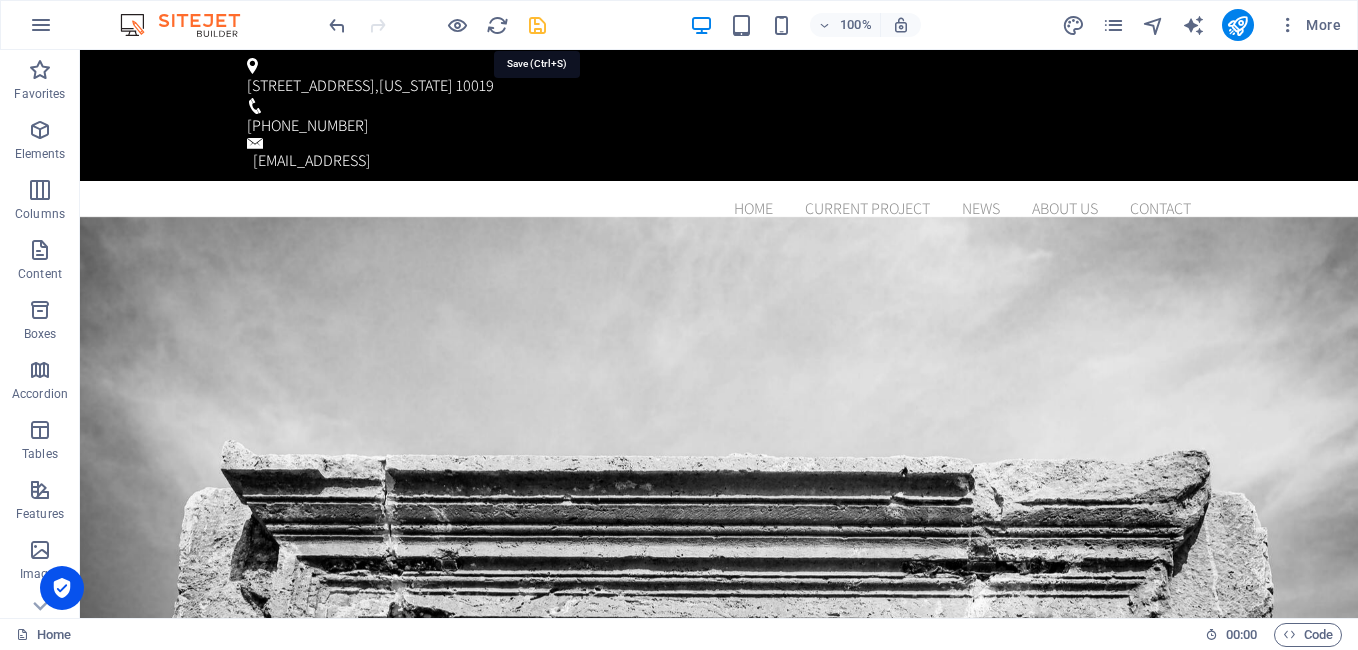click at bounding box center (537, 25) 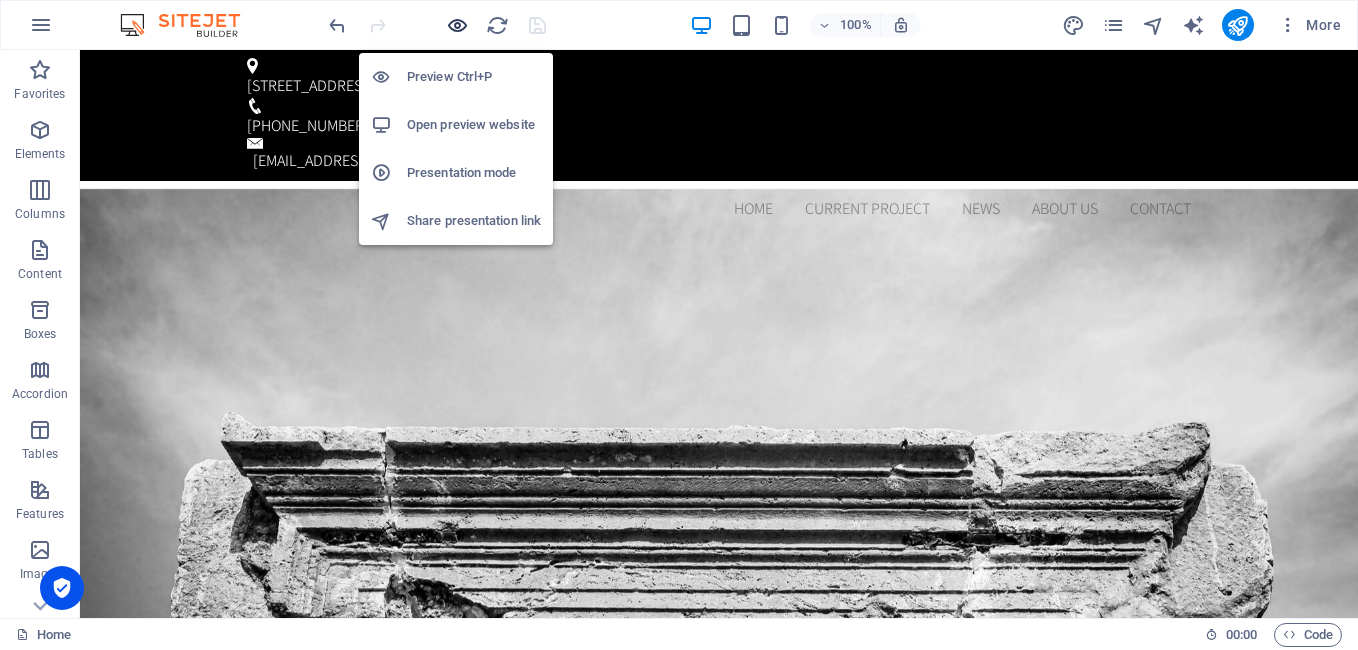 click at bounding box center (457, 25) 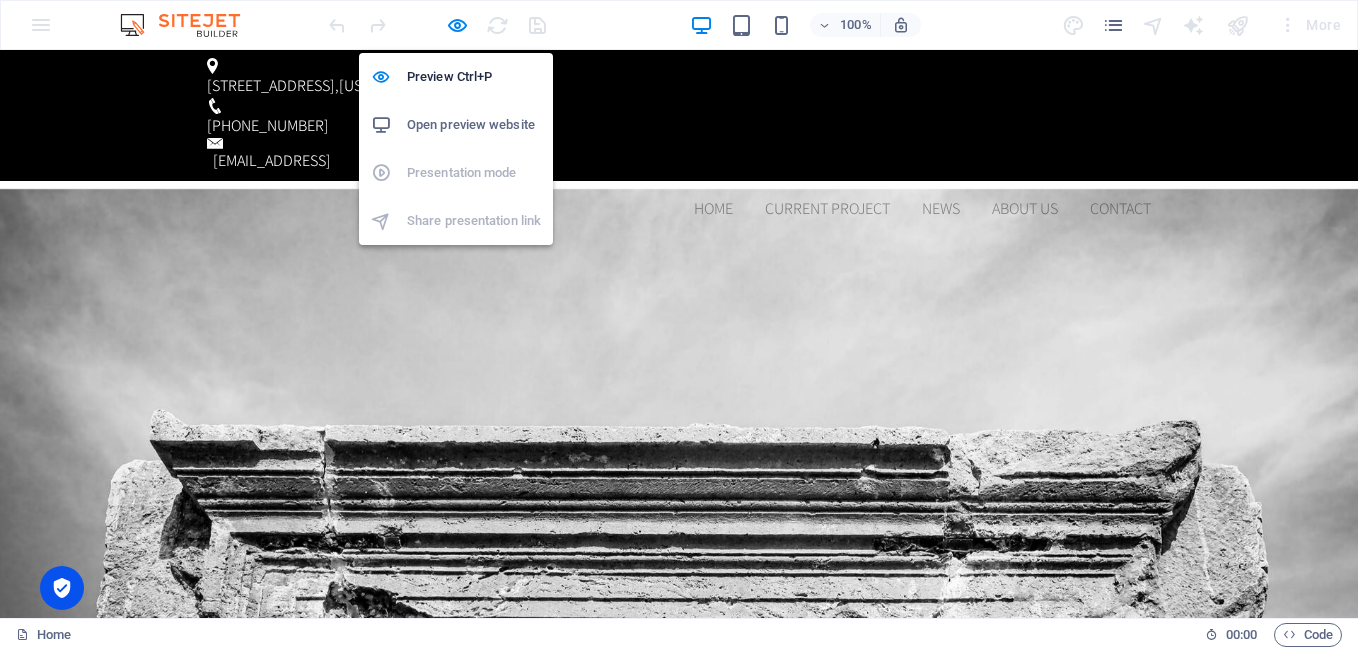 click on "Open preview website" at bounding box center [474, 125] 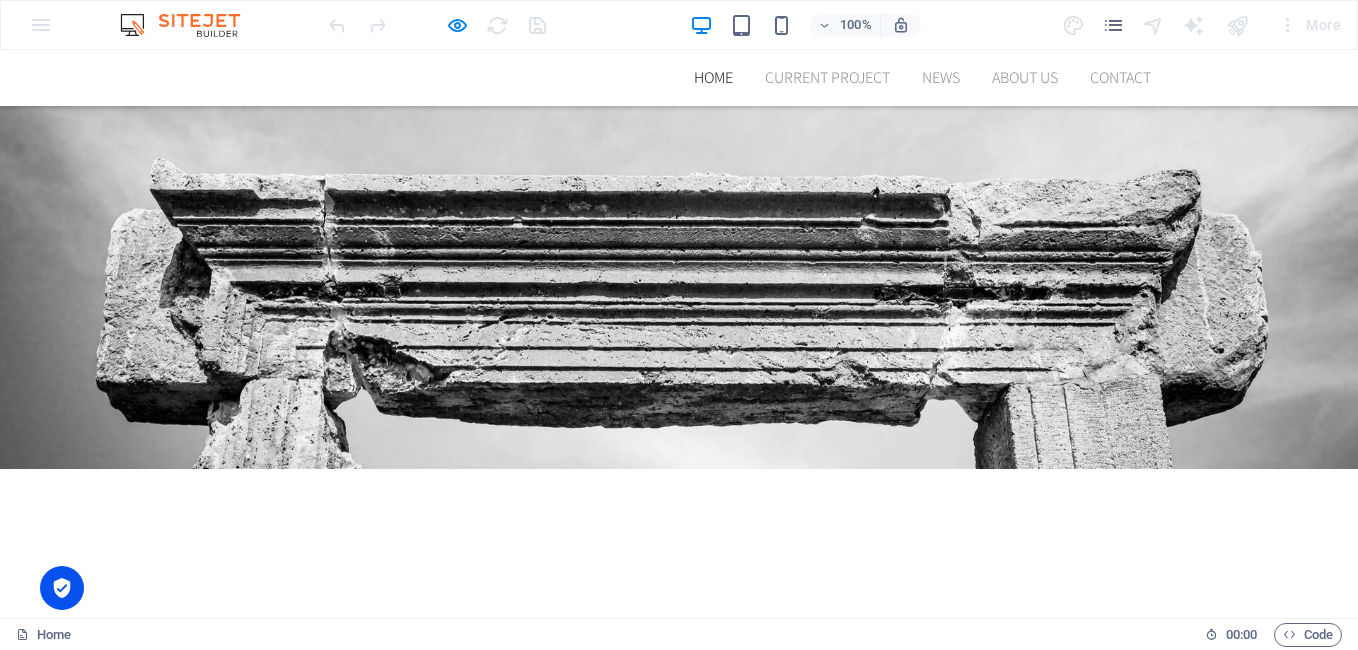 scroll, scrollTop: 500, scrollLeft: 0, axis: vertical 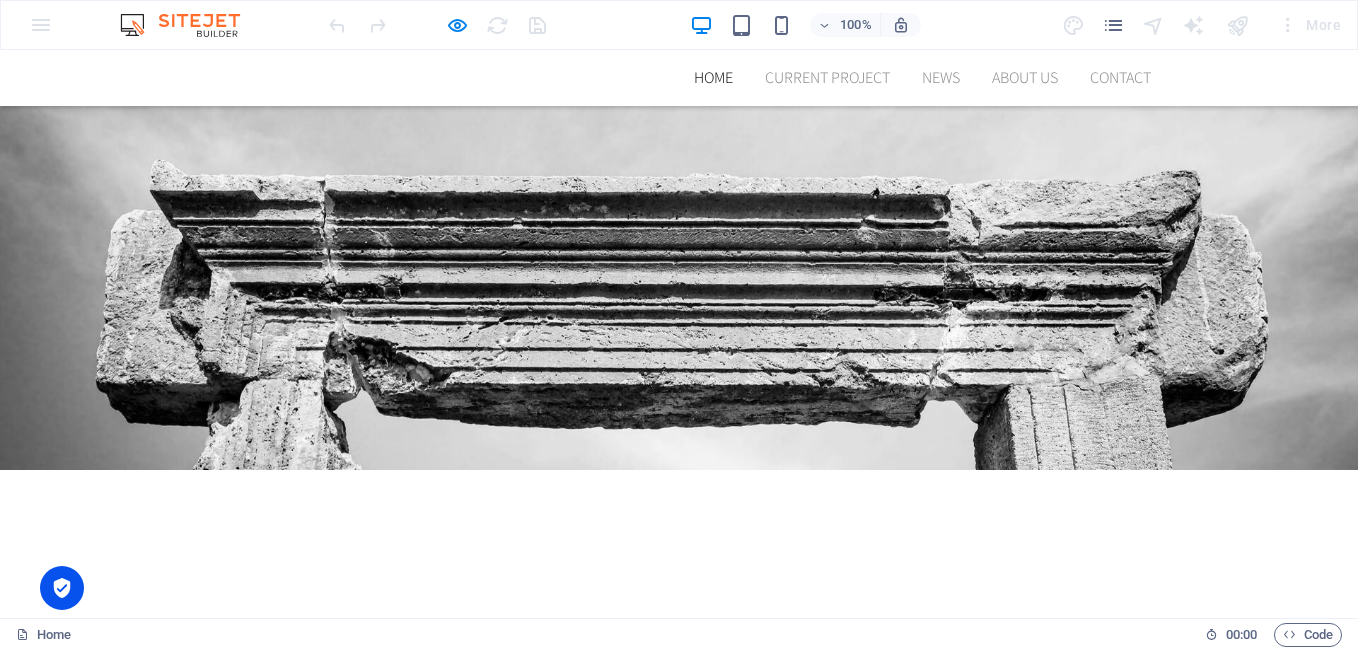 click on "Restaurare:" at bounding box center [435, 877] 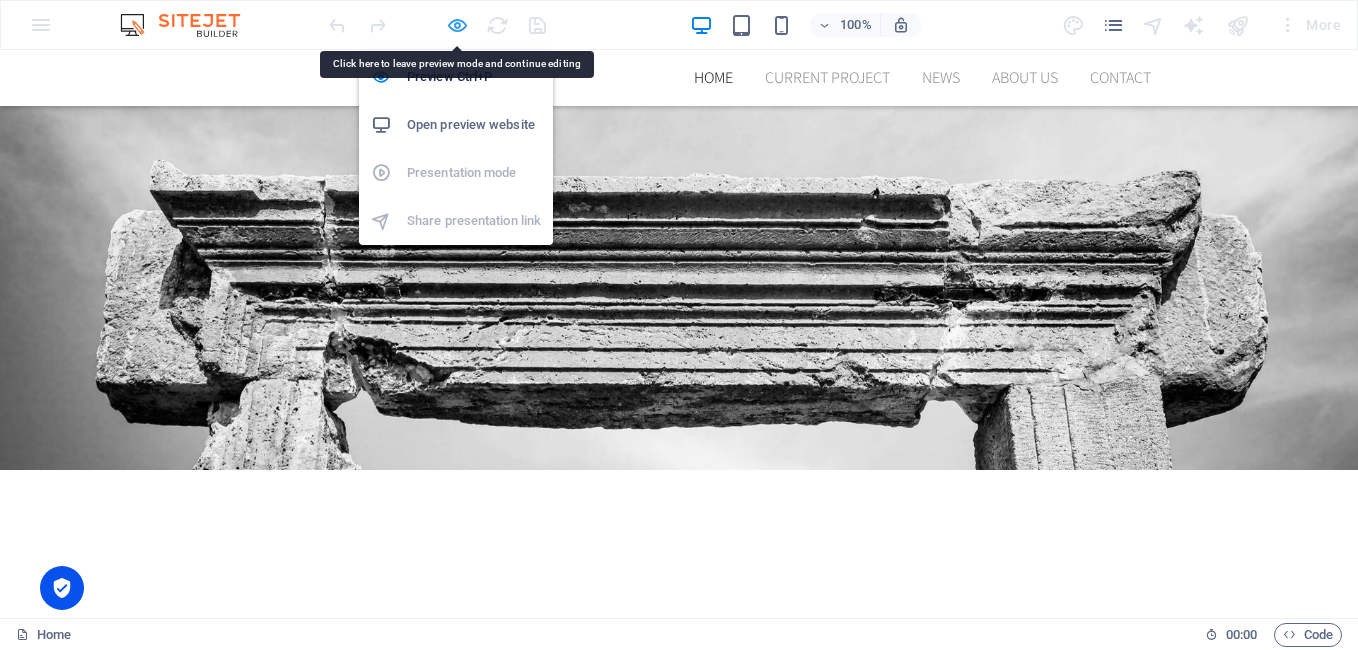 click at bounding box center [457, 25] 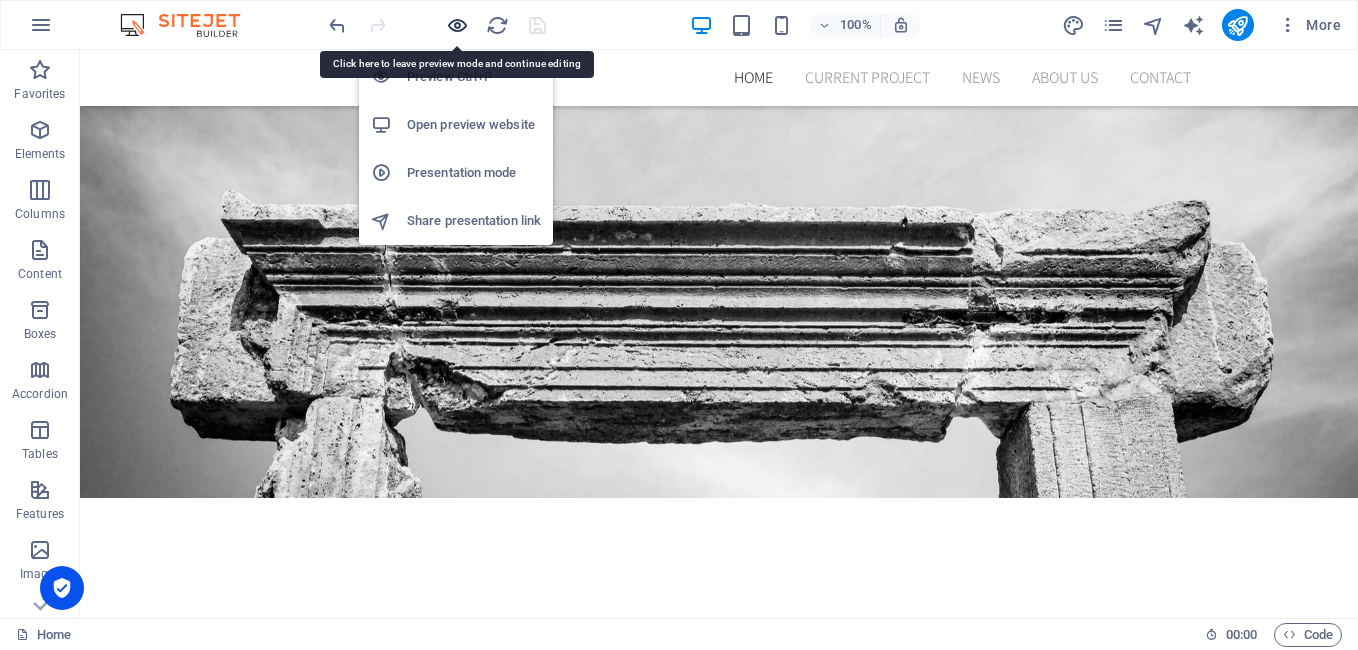 click at bounding box center (457, 25) 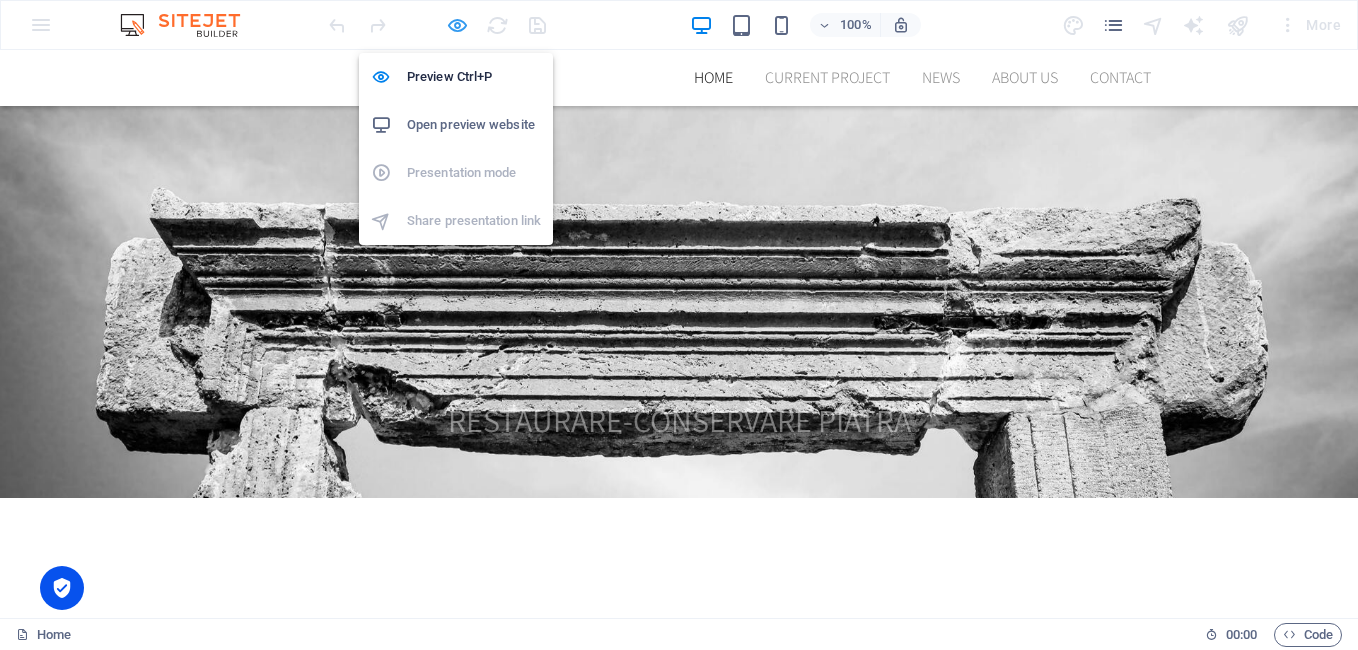 click at bounding box center [457, 25] 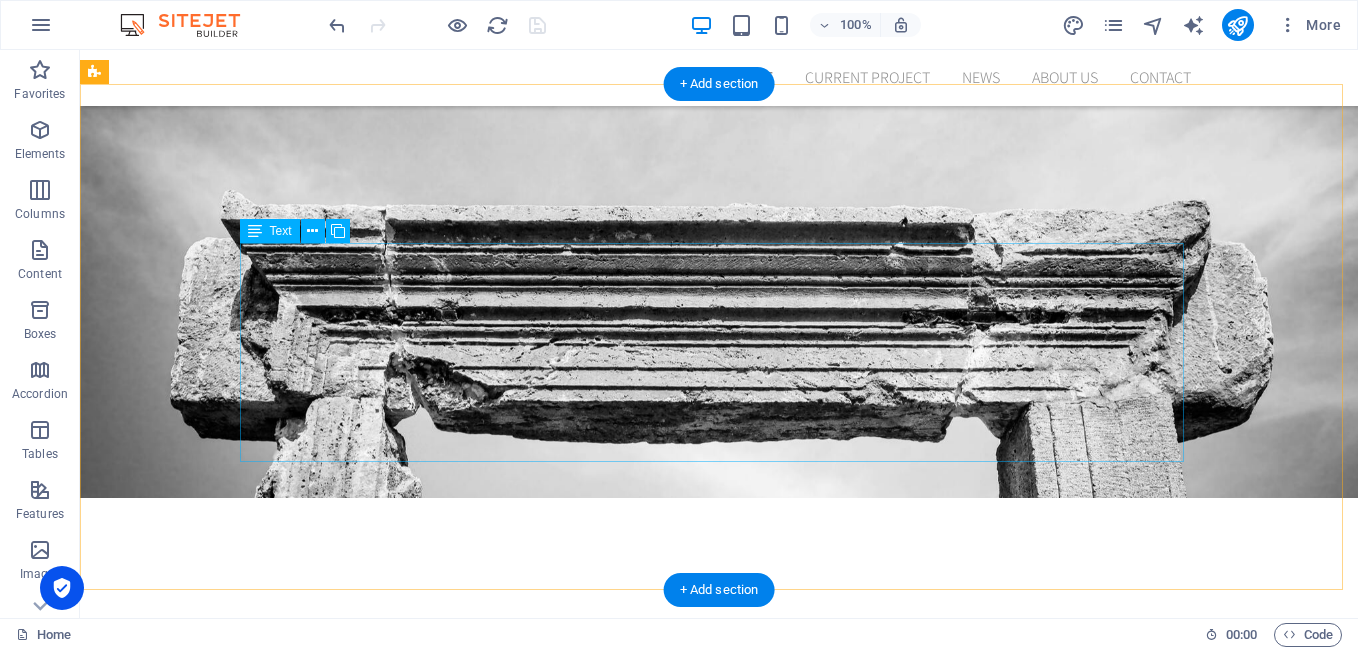 click on "Restaurare: Monumente istorice Monumente de for public Sculpturi si alte obiecte din piatra Conservare: Colectii muzeale Situri arheologice Alte activitati: Diagnoza si documentare Cercetari si investigatii Consultanta tehnica" at bounding box center [719, 973] 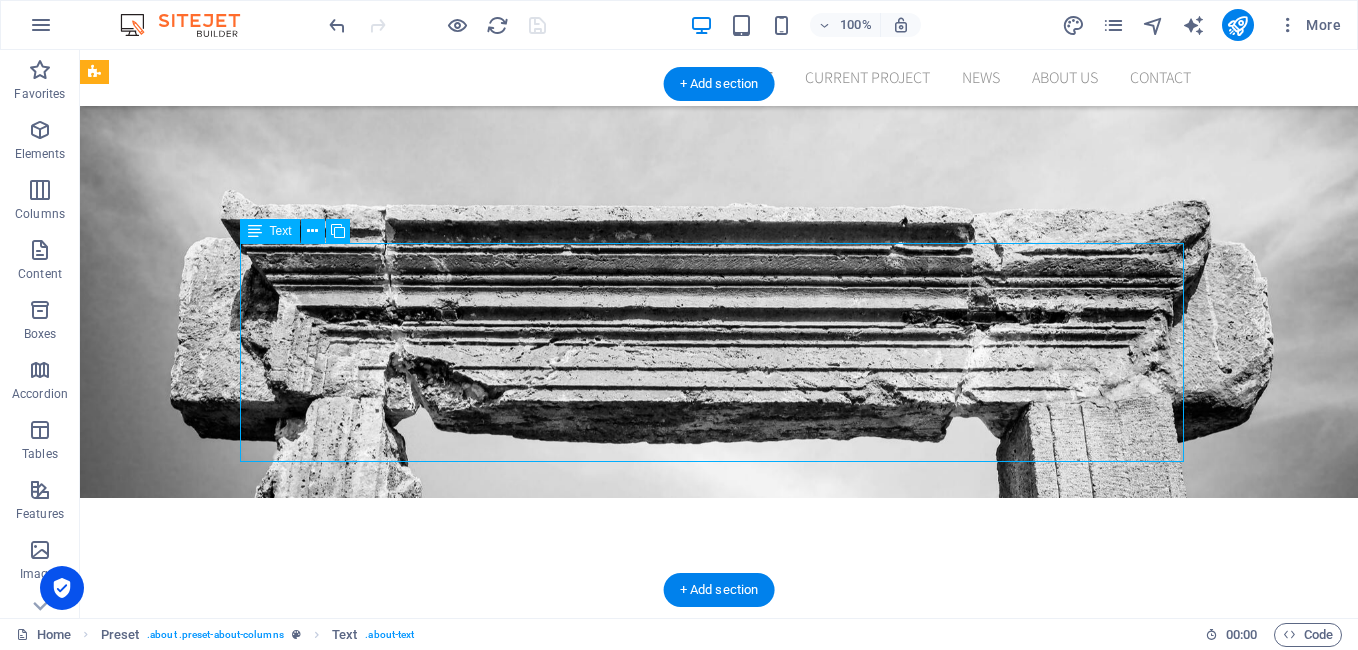 click on "Restaurare: Monumente istorice Monumente de for public Sculpturi si alte obiecte din piatra Conservare: Colectii muzeale Situri arheologice Alte activitati: Diagnoza si documentare Cercetari si investigatii Consultanta tehnica" at bounding box center [719, 973] 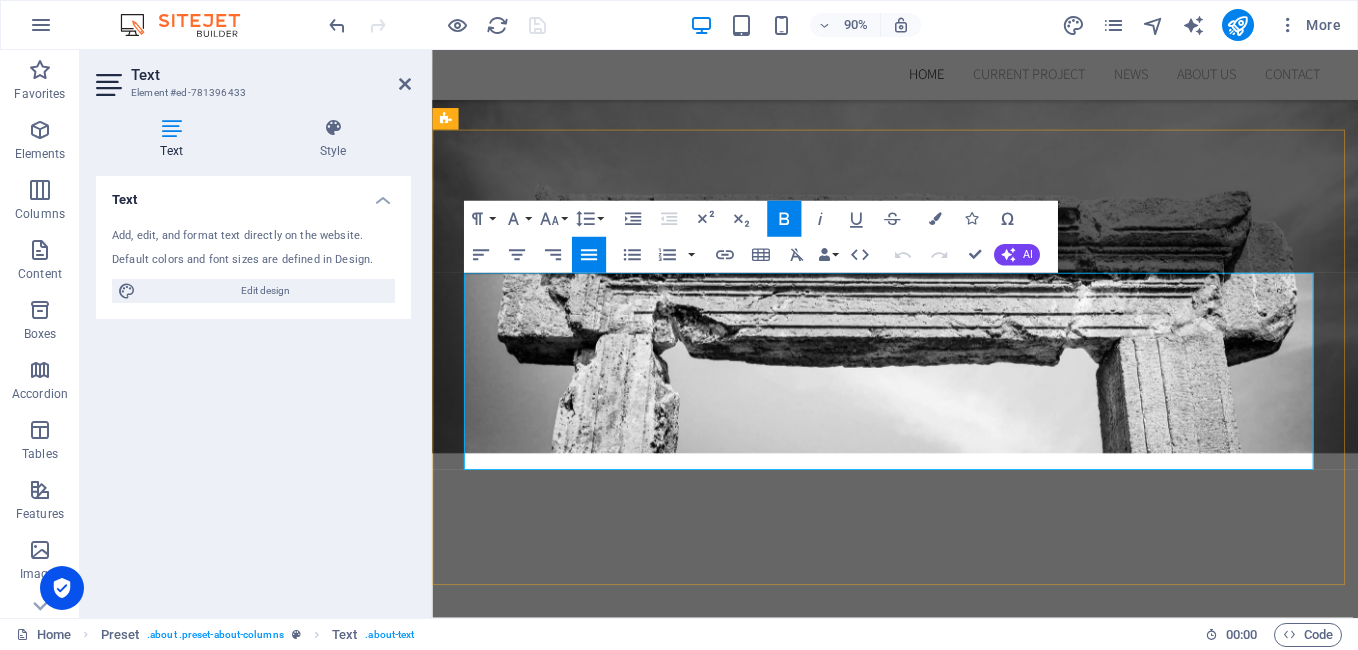 click at bounding box center [703, 1069] 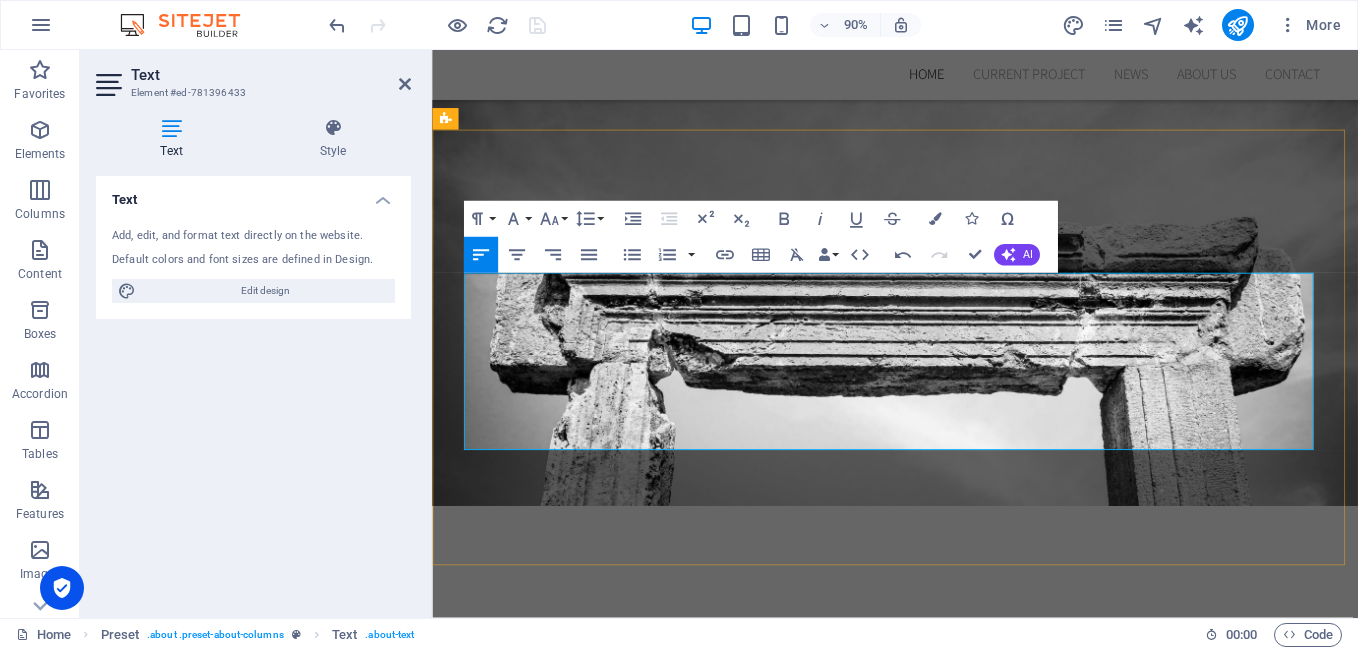 click on "Restaurare:" at bounding box center (703, 936) 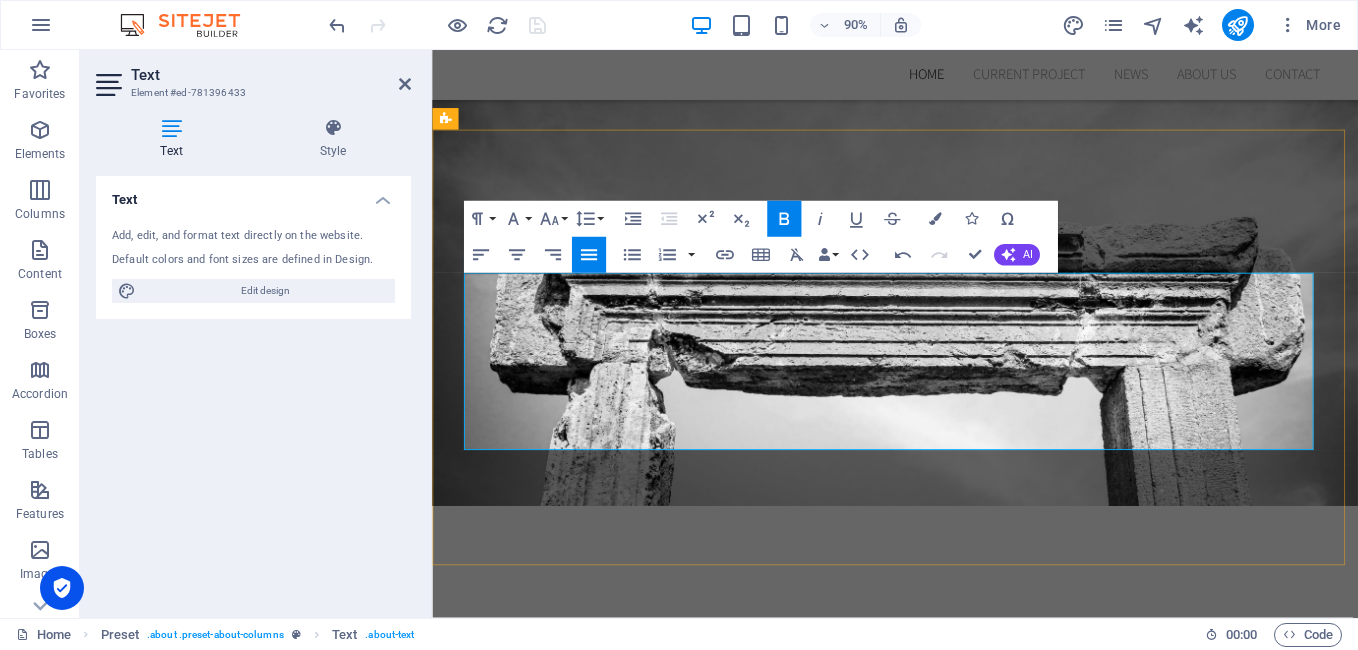 click at bounding box center (703, 1032) 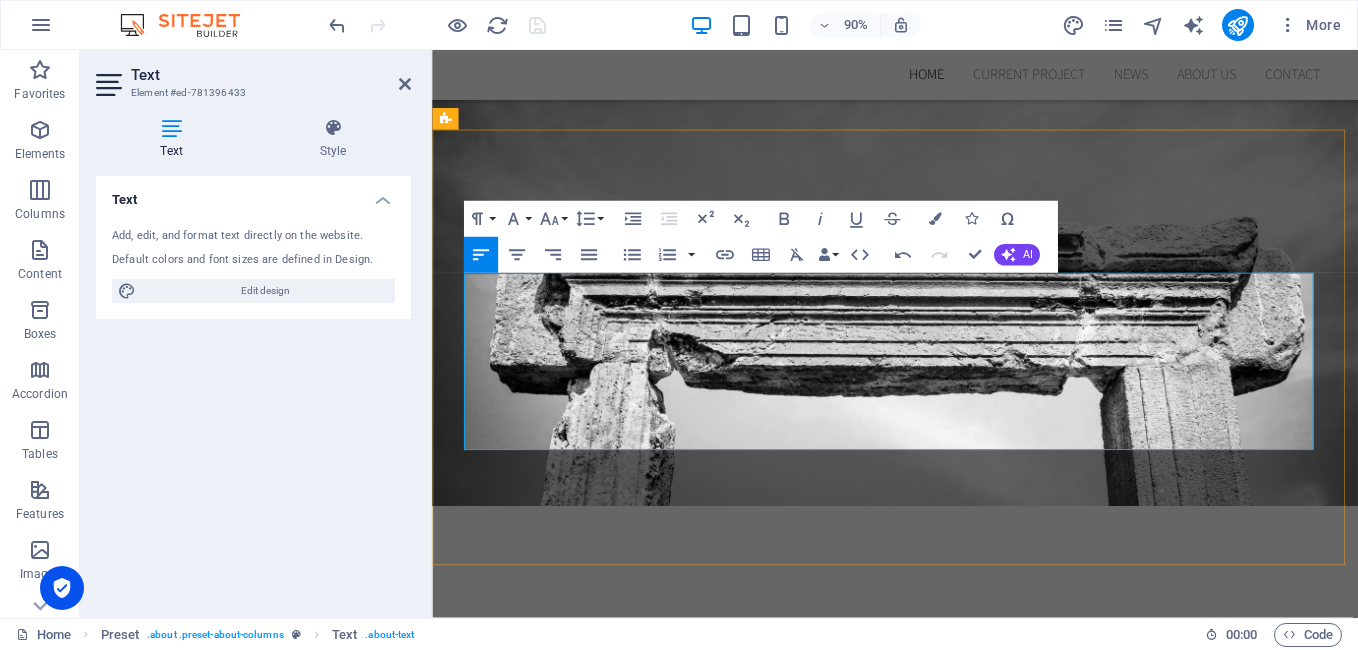 click on "Colectii muzeale" at bounding box center (711, 1080) 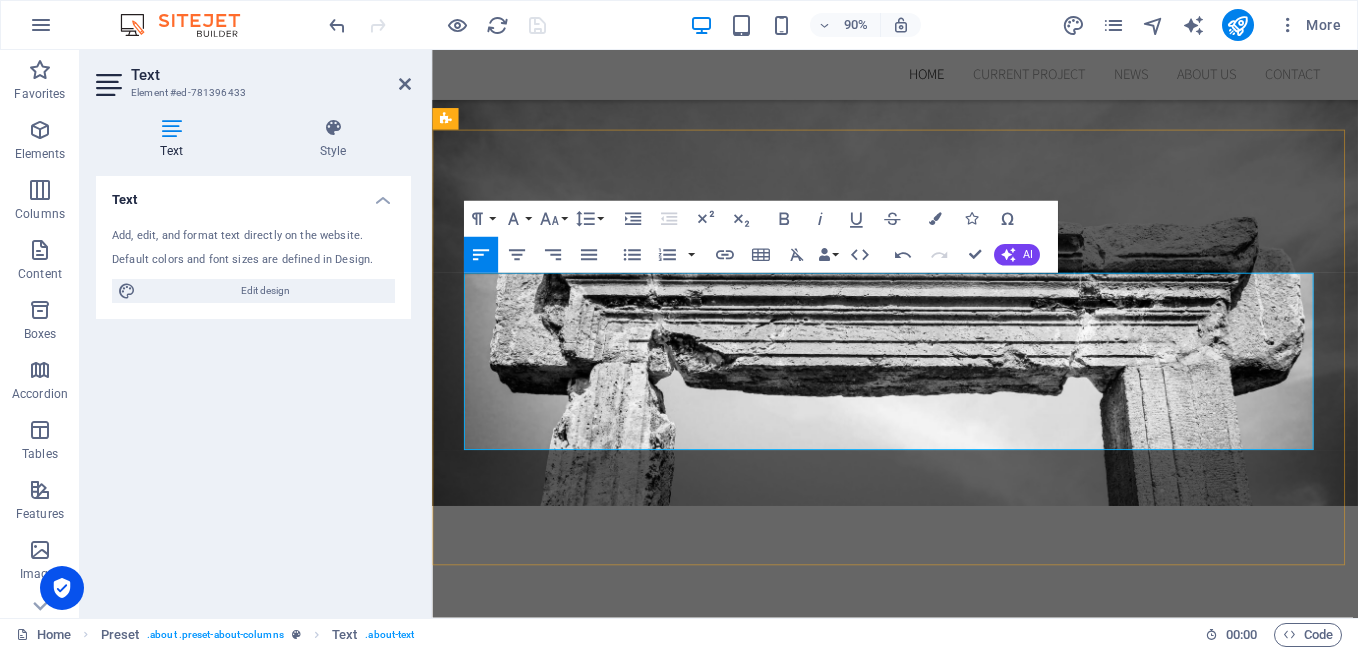 drag, startPoint x: 909, startPoint y: 372, endPoint x: 301, endPoint y: 363, distance: 608.0666 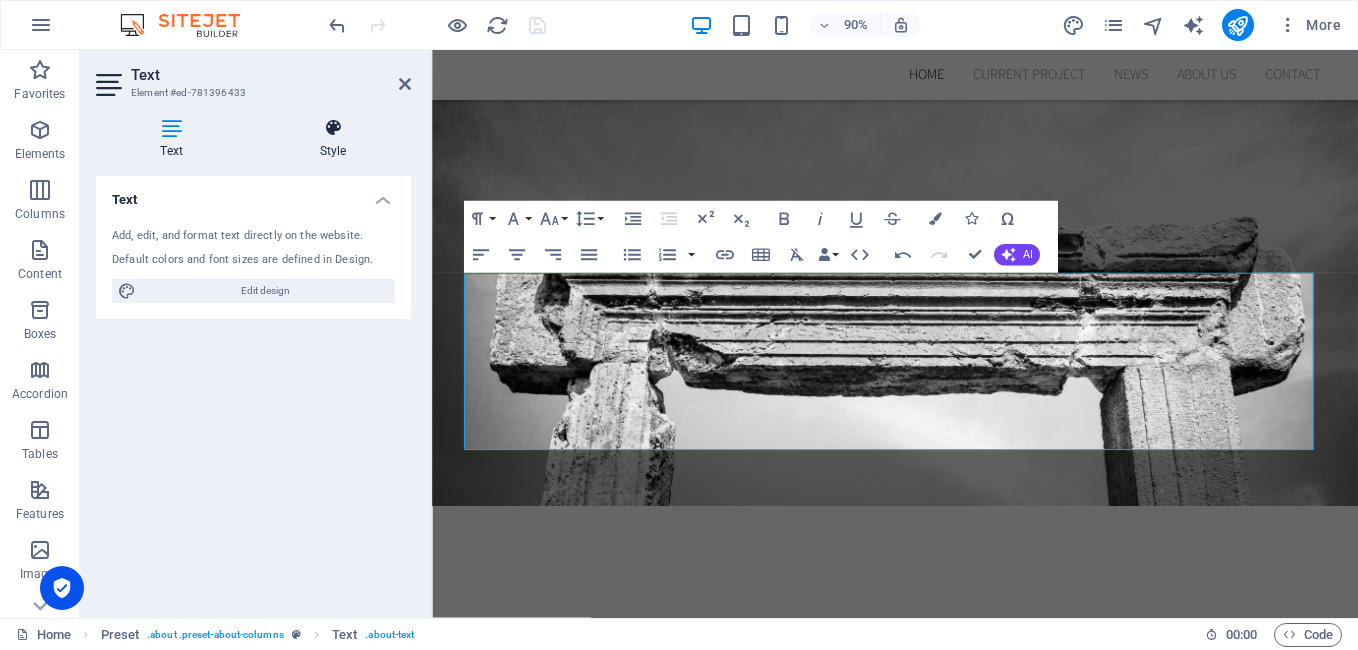 click at bounding box center (333, 128) 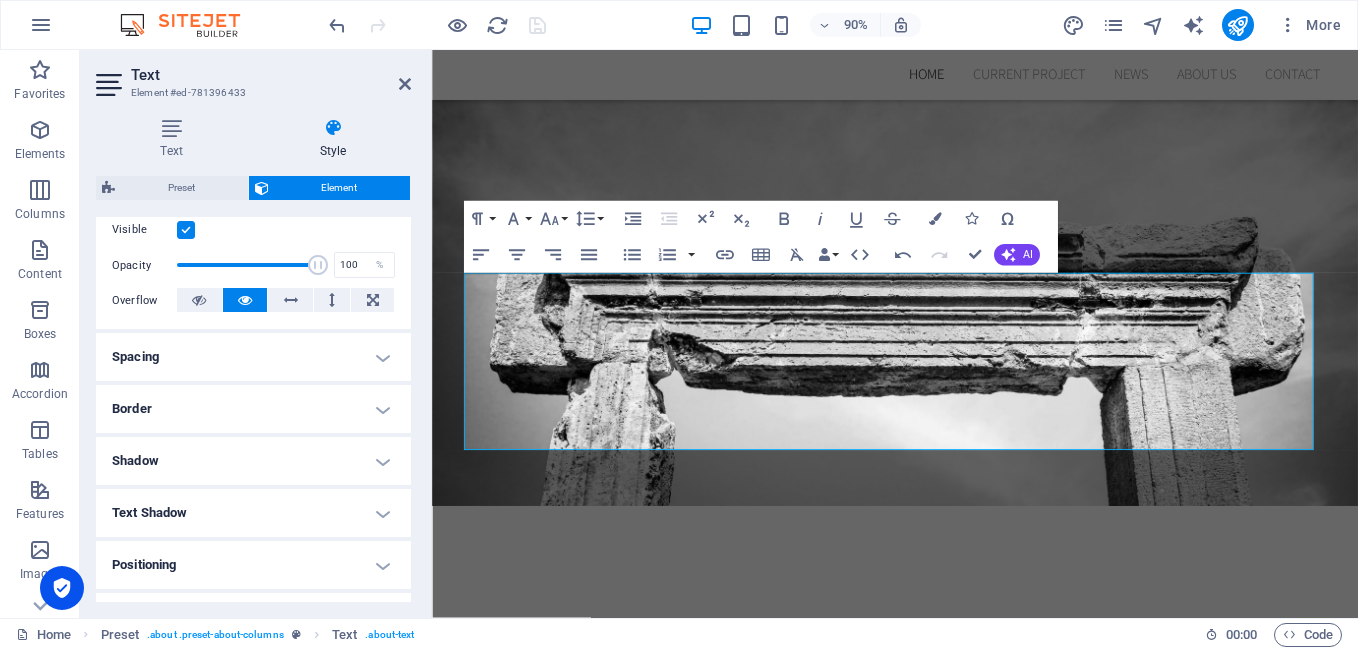 scroll, scrollTop: 300, scrollLeft: 0, axis: vertical 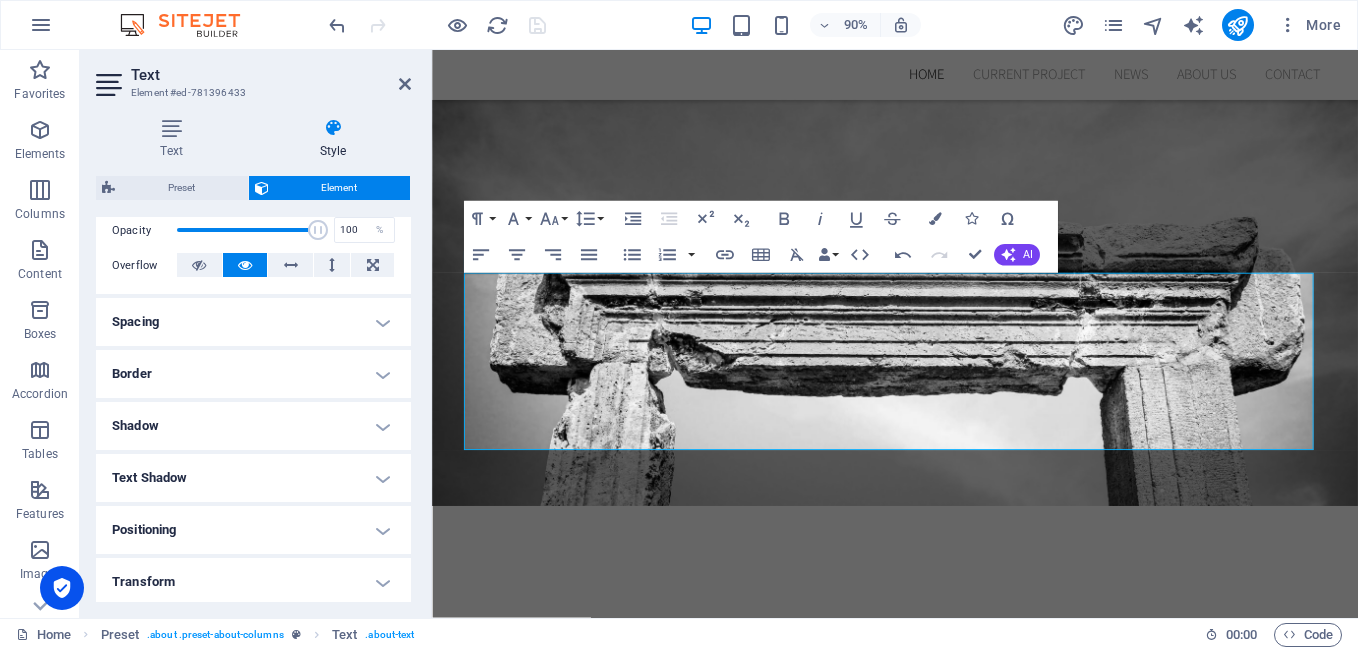 click on "Border" at bounding box center [253, 374] 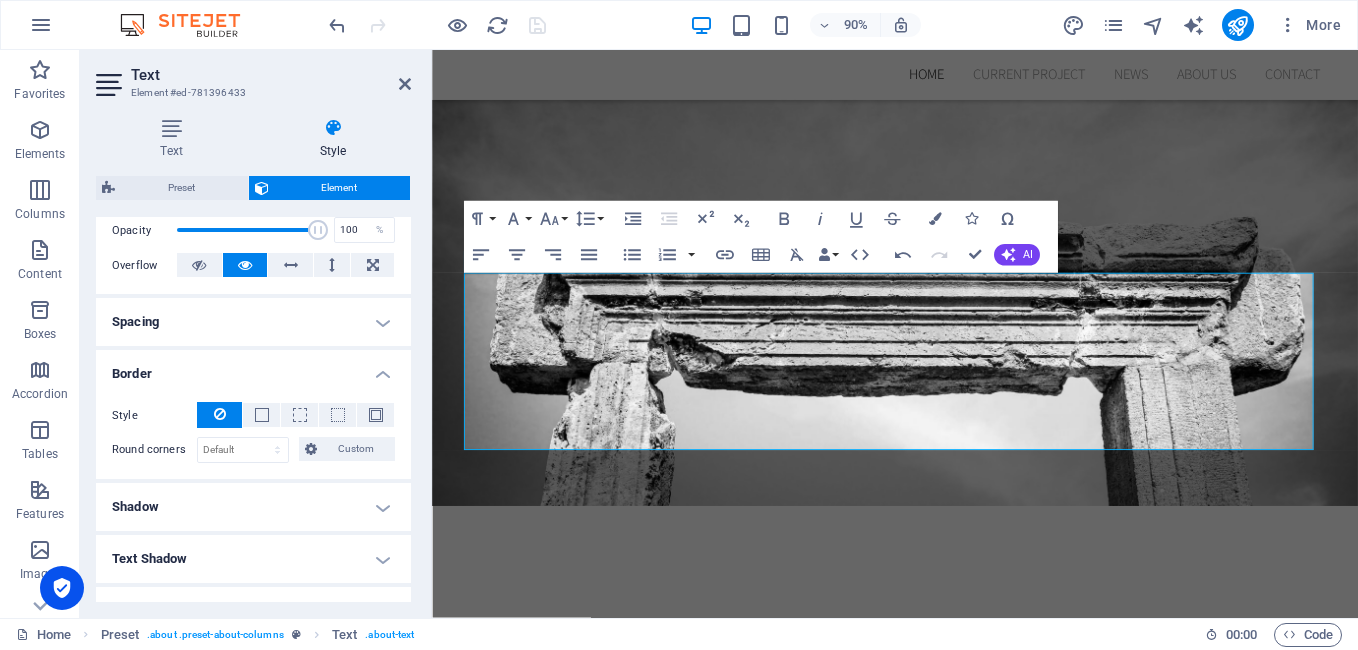 click on "Border" at bounding box center [253, 368] 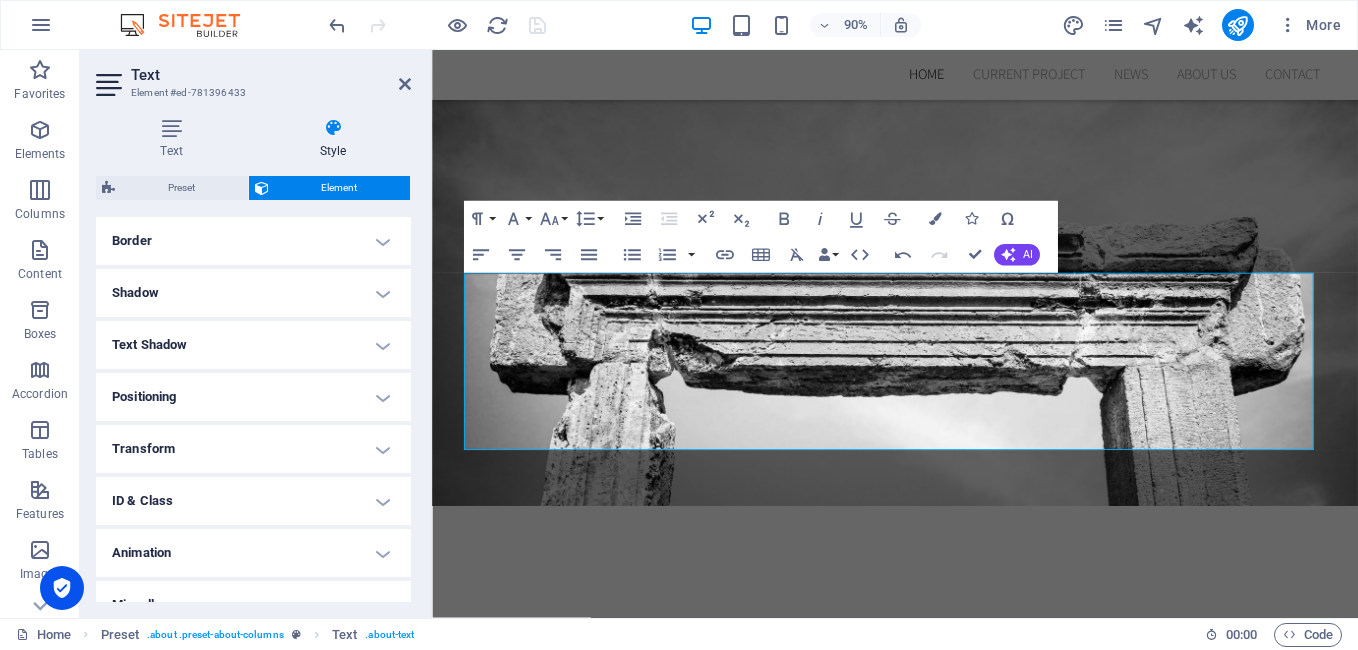 scroll, scrollTop: 460, scrollLeft: 0, axis: vertical 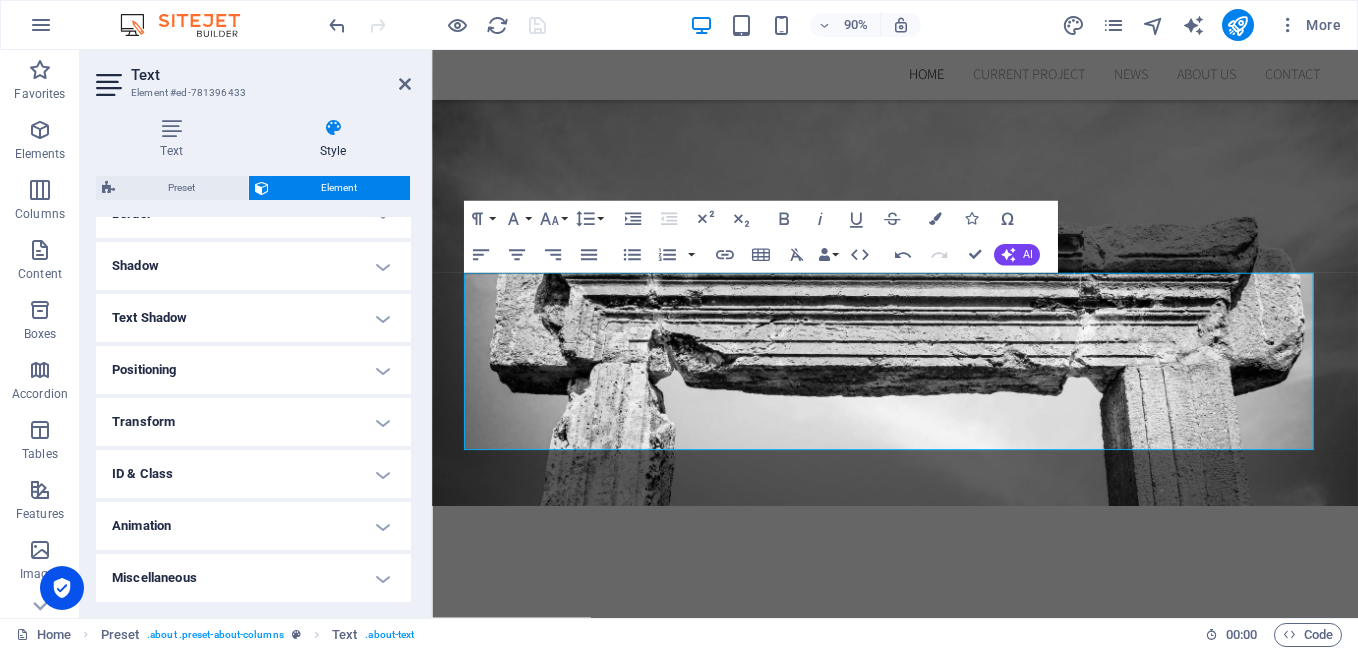 click on "Positioning" at bounding box center [253, 370] 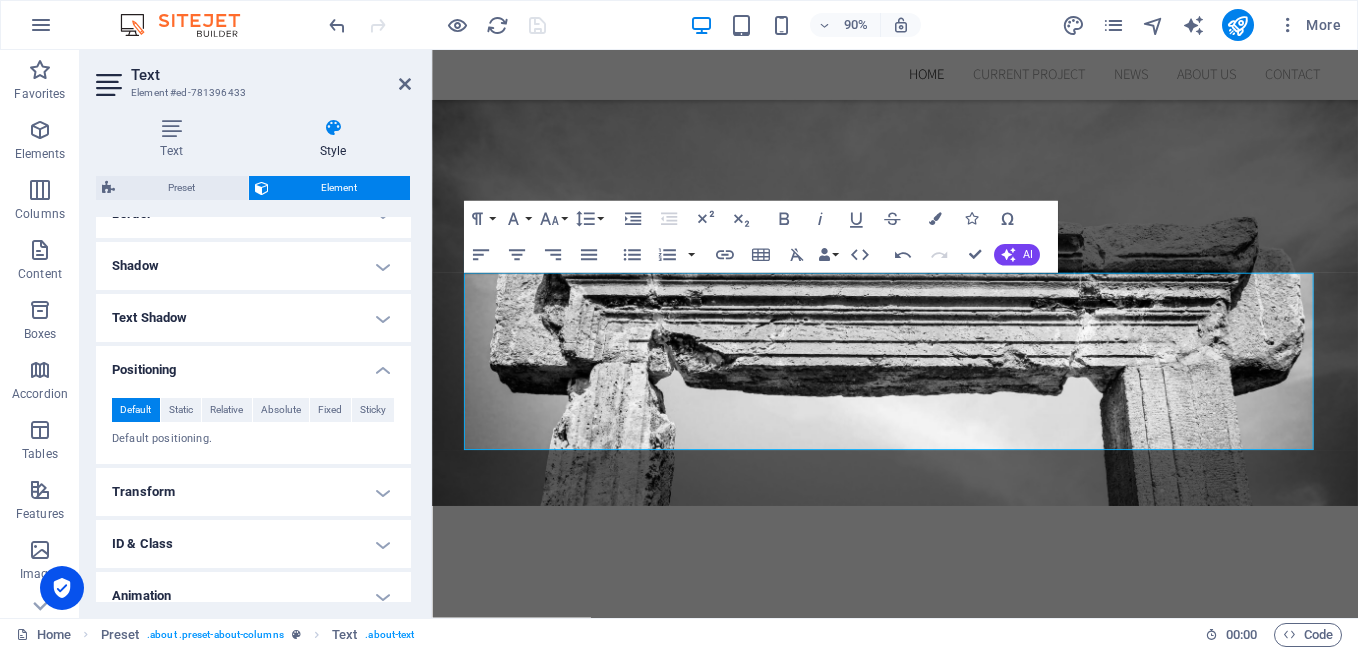 click on "Positioning" at bounding box center (253, 364) 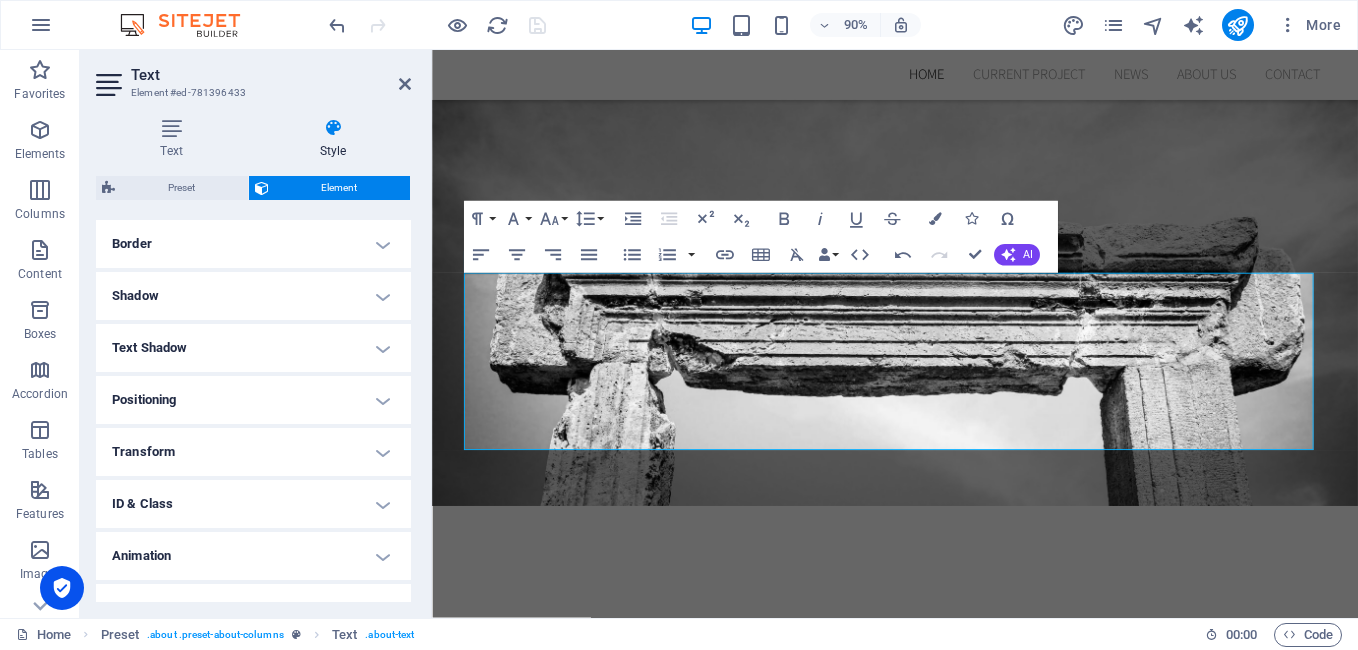 scroll, scrollTop: 460, scrollLeft: 0, axis: vertical 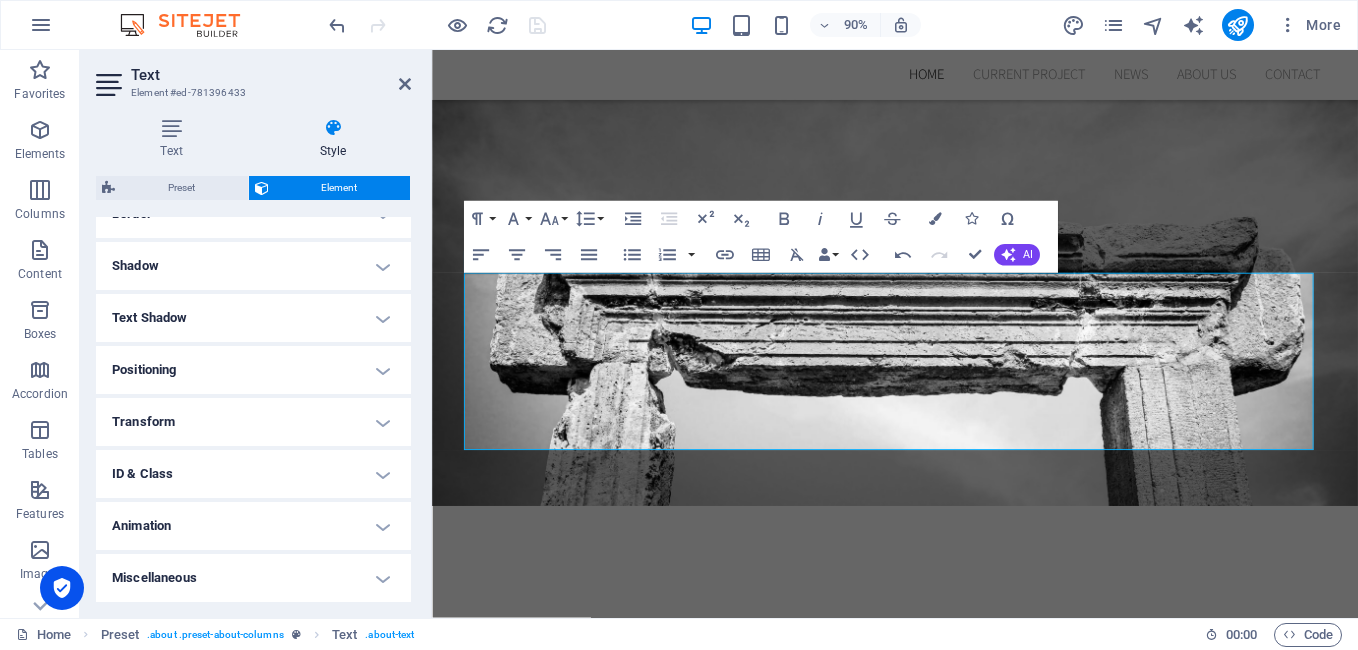 click on "Miscellaneous" at bounding box center [253, 578] 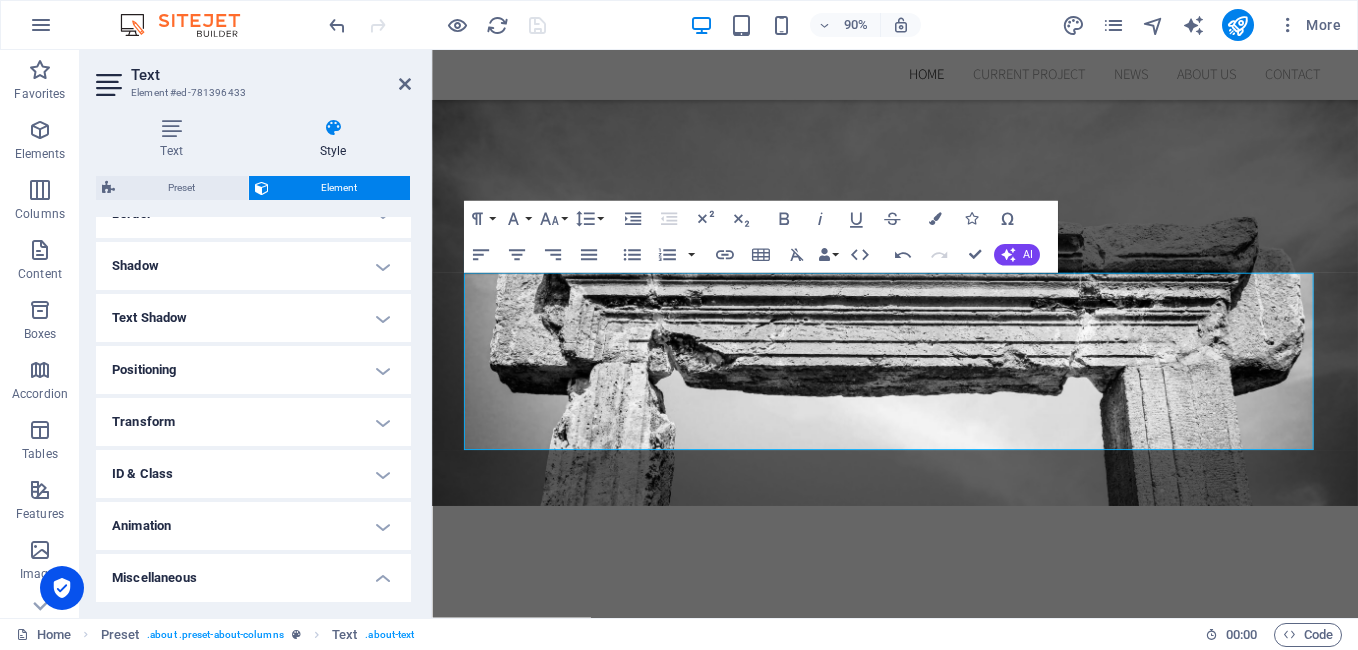 scroll, scrollTop: 584, scrollLeft: 0, axis: vertical 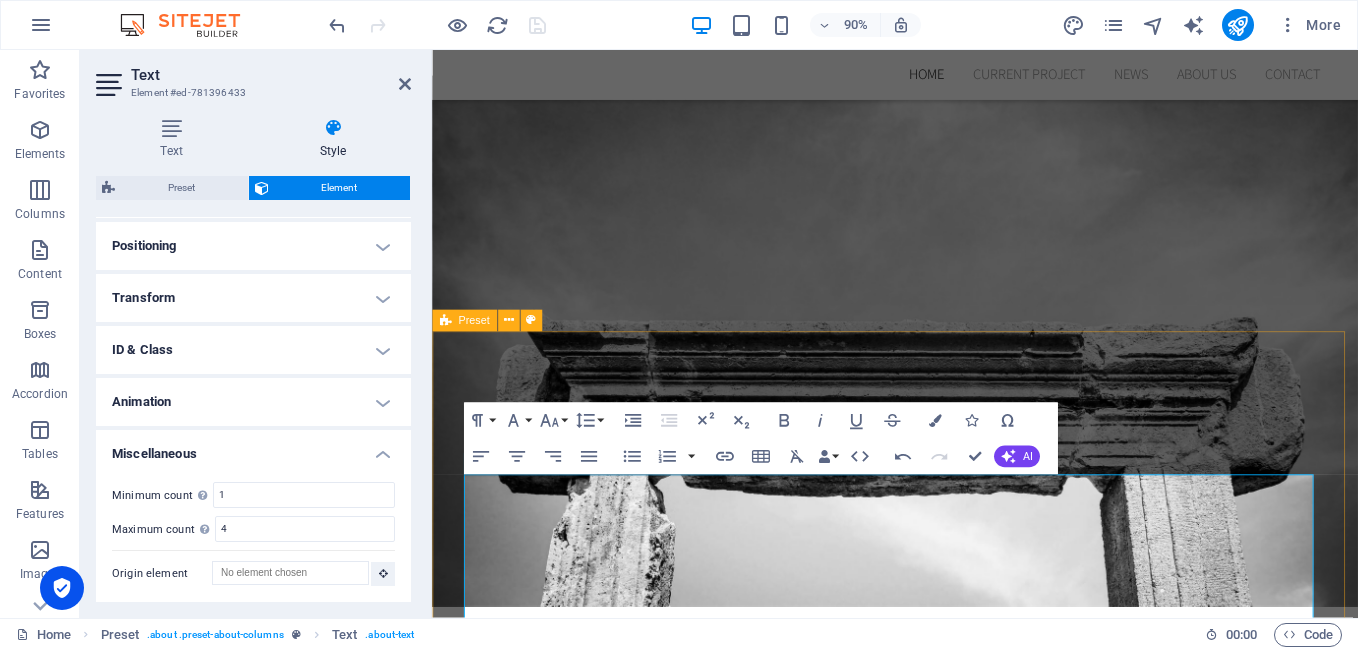 click on "Servicii oferite: Restaurare: Monumente istorice Monumente de for public Sculpturi si alte obiecte din piatra Conservare: Colectii muzeale Situri arheologice Alte activitati: Diagnoza si documentare Cercetari si investigatii Consultanta tehnica" at bounding box center (946, 1228) 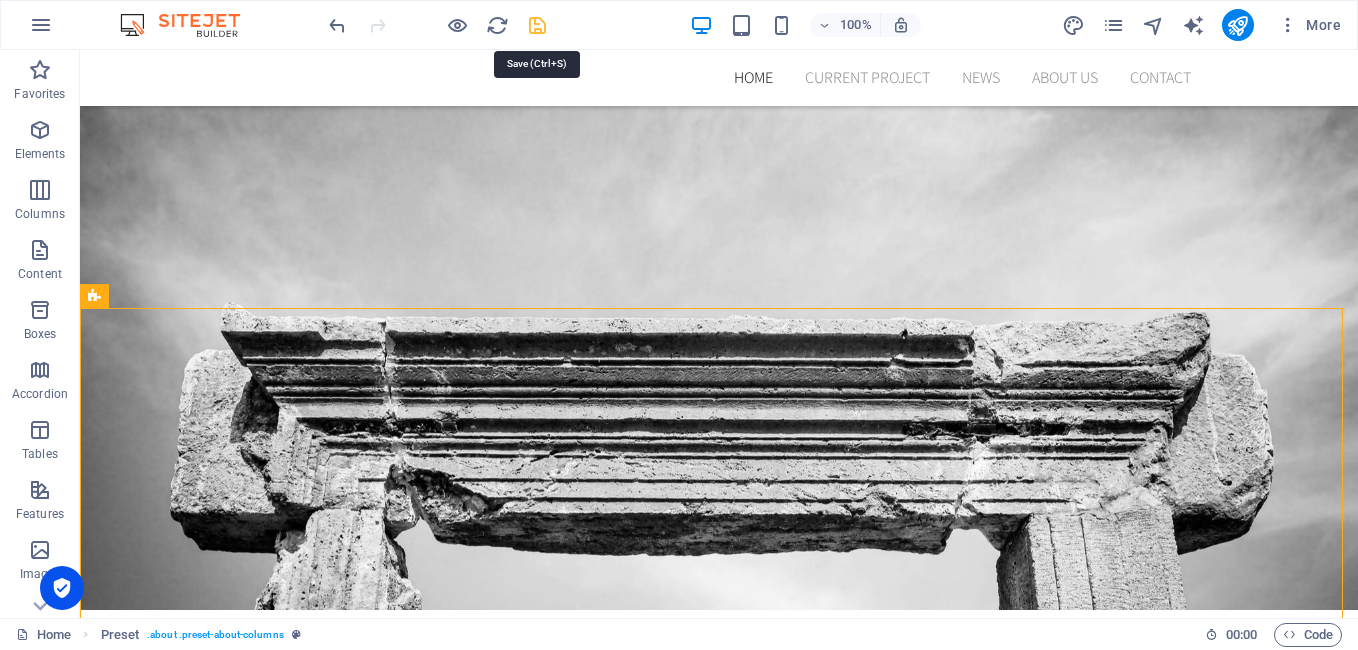 click at bounding box center [537, 25] 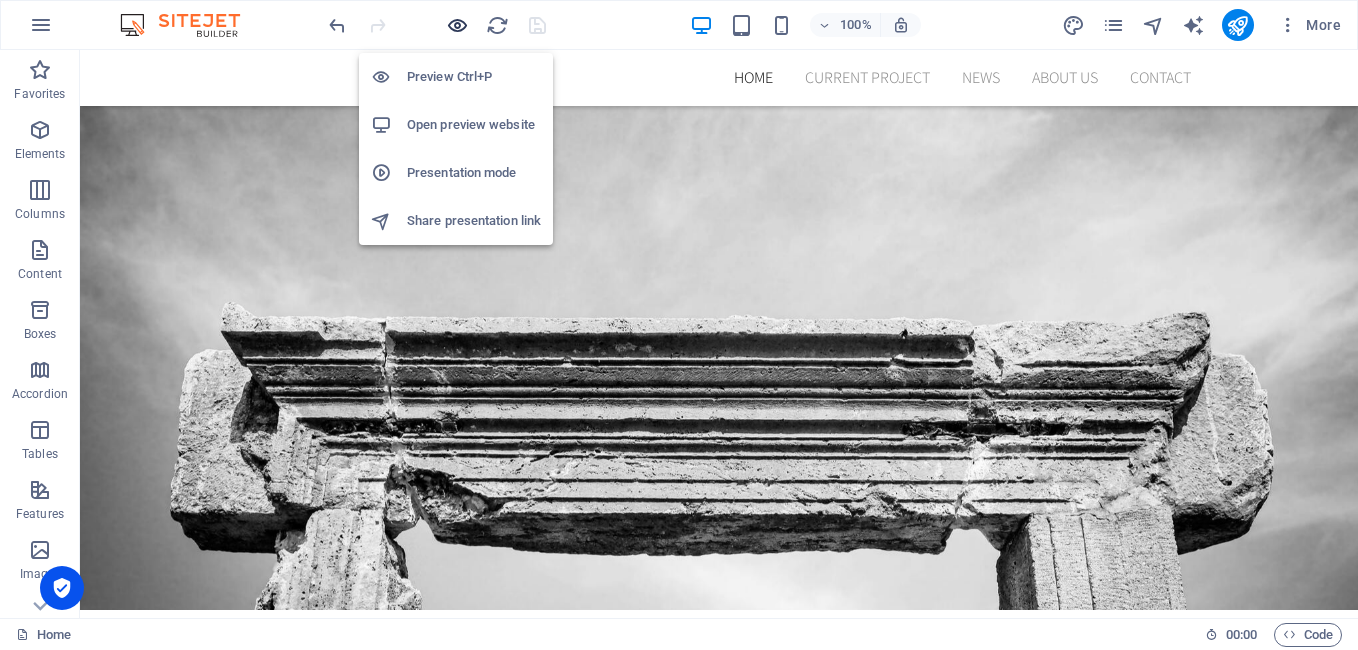 click at bounding box center (457, 25) 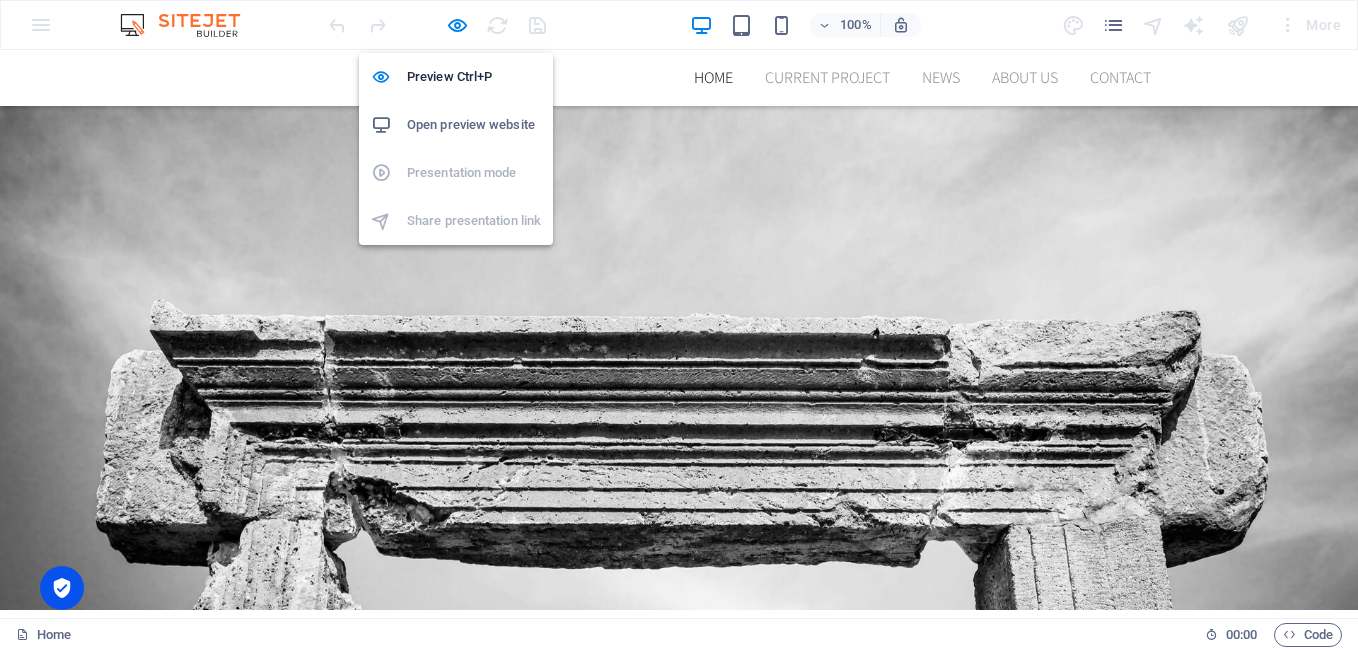 click on "Open preview website" at bounding box center (474, 125) 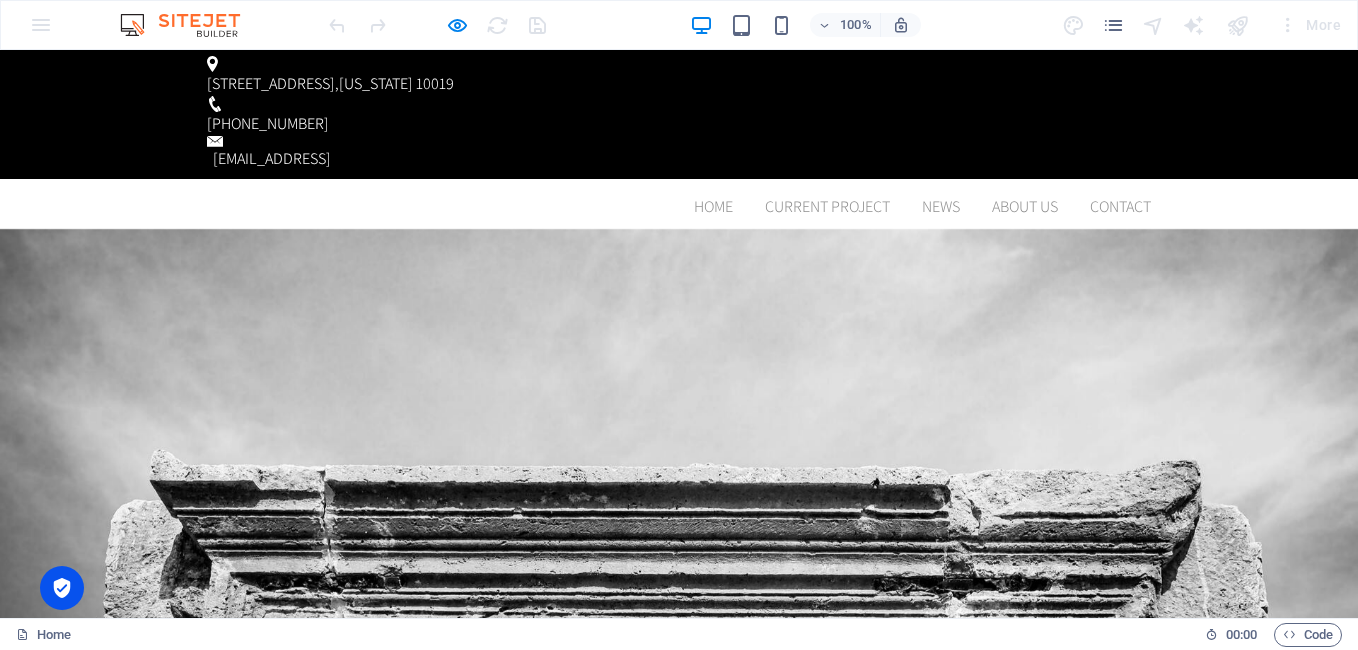 scroll, scrollTop: 0, scrollLeft: 0, axis: both 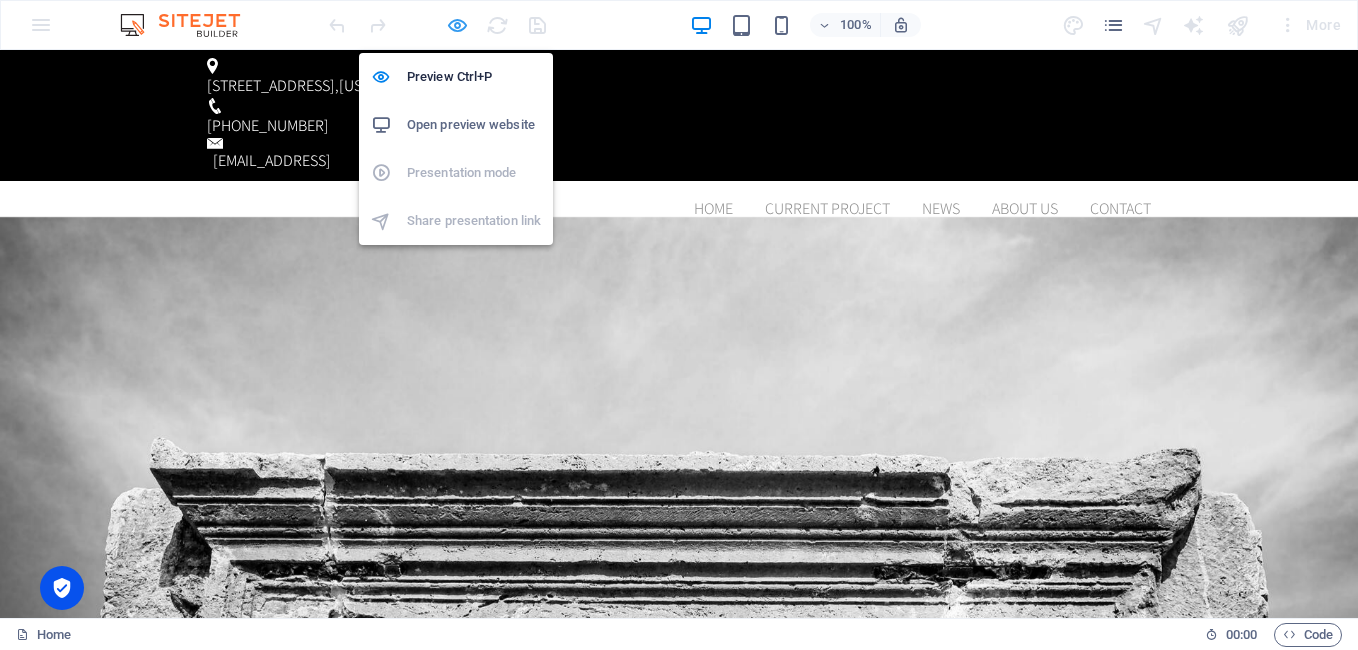 click at bounding box center [457, 25] 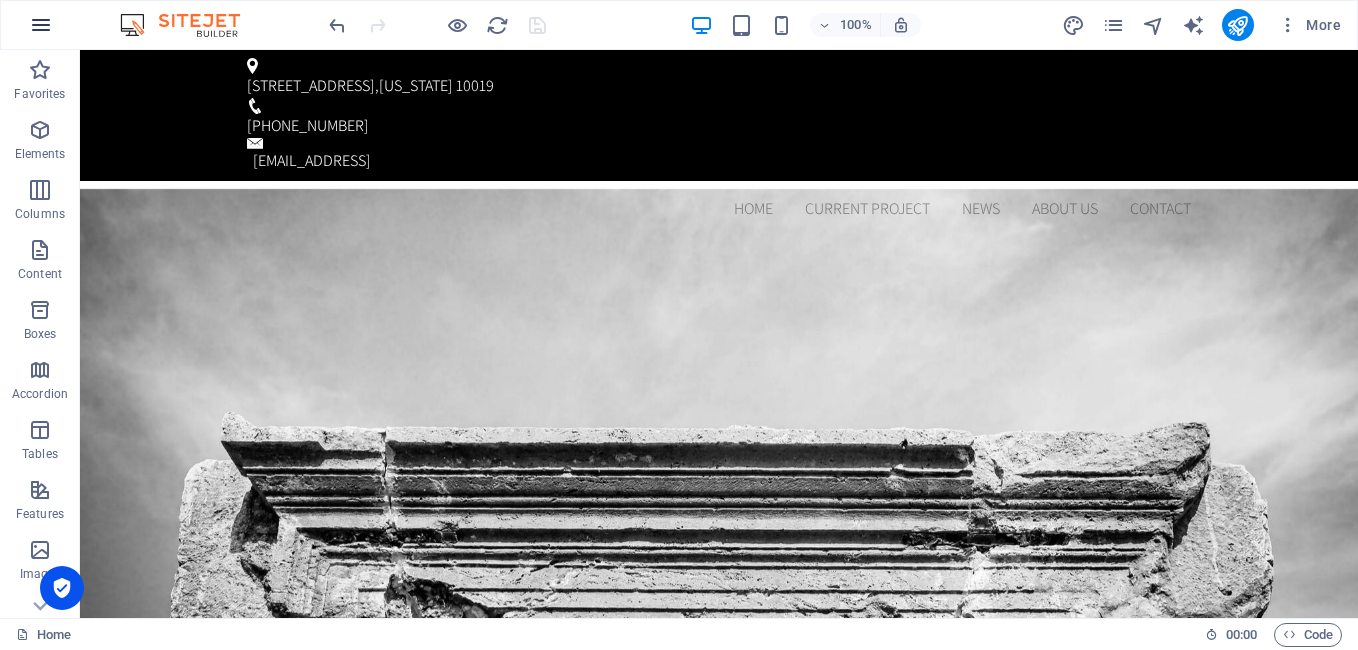 click at bounding box center [41, 25] 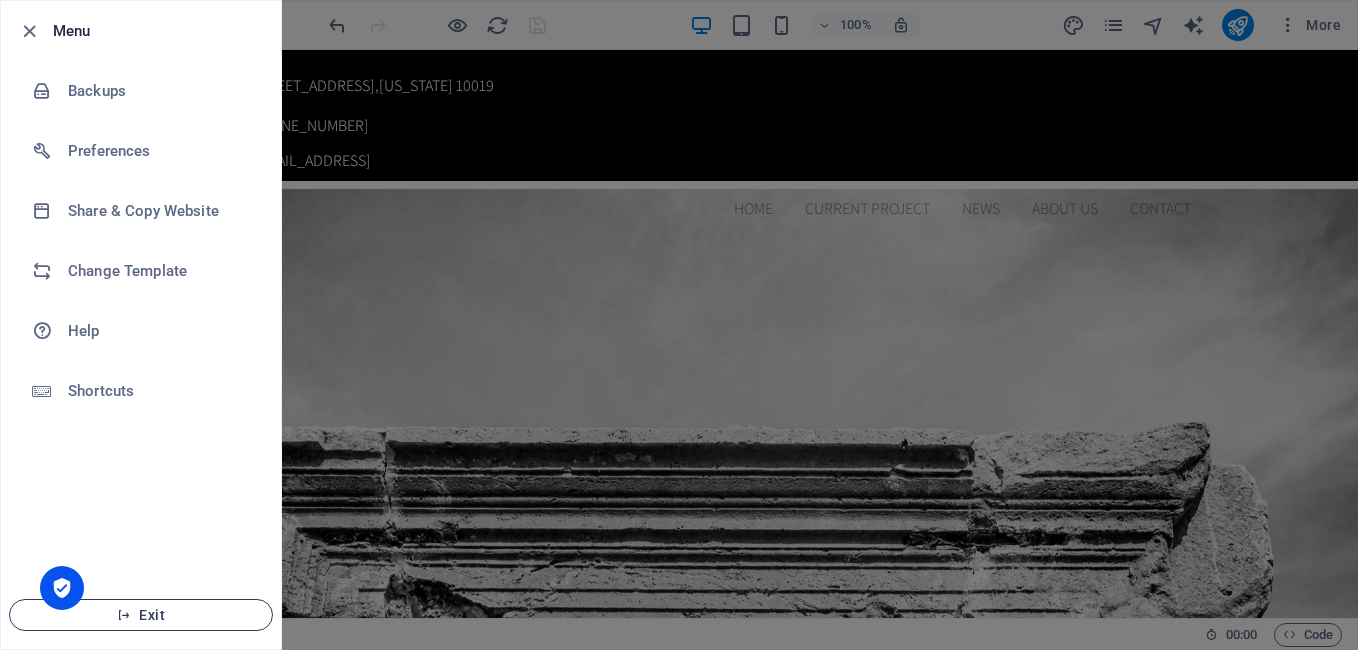 click on "Exit" at bounding box center [141, 615] 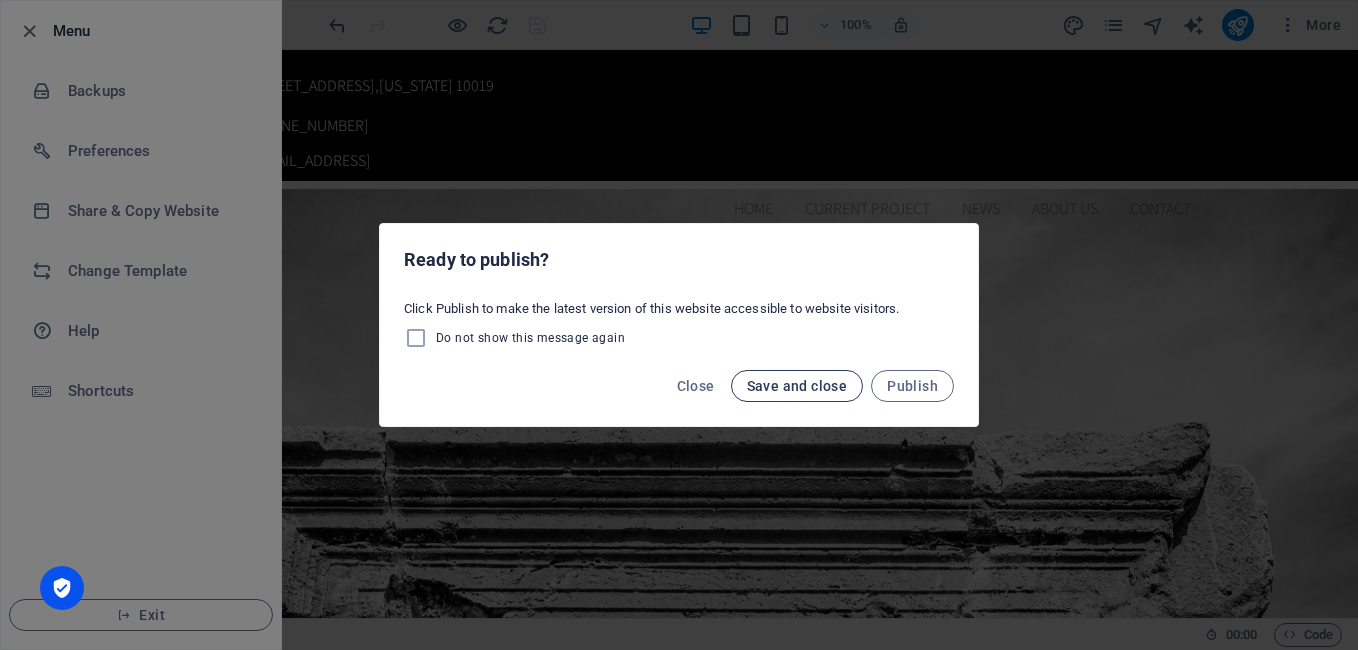 click on "Save and close" at bounding box center (797, 386) 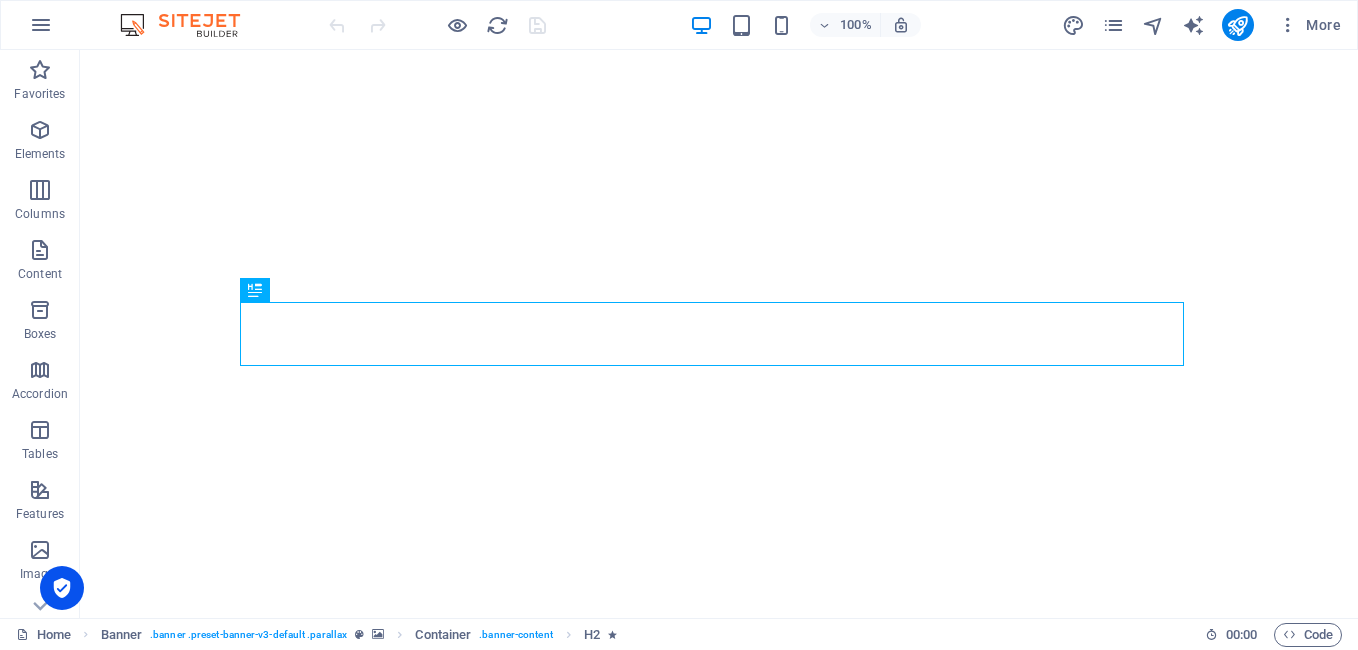 scroll, scrollTop: 0, scrollLeft: 0, axis: both 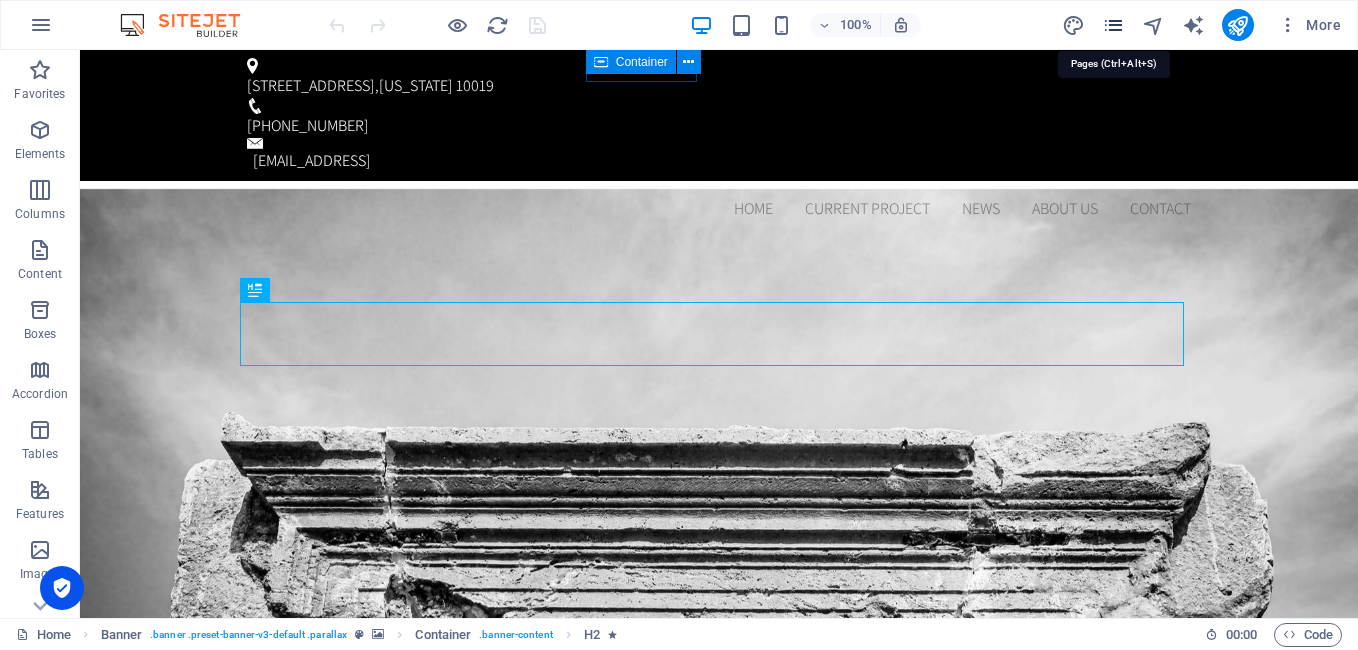 click at bounding box center [1113, 25] 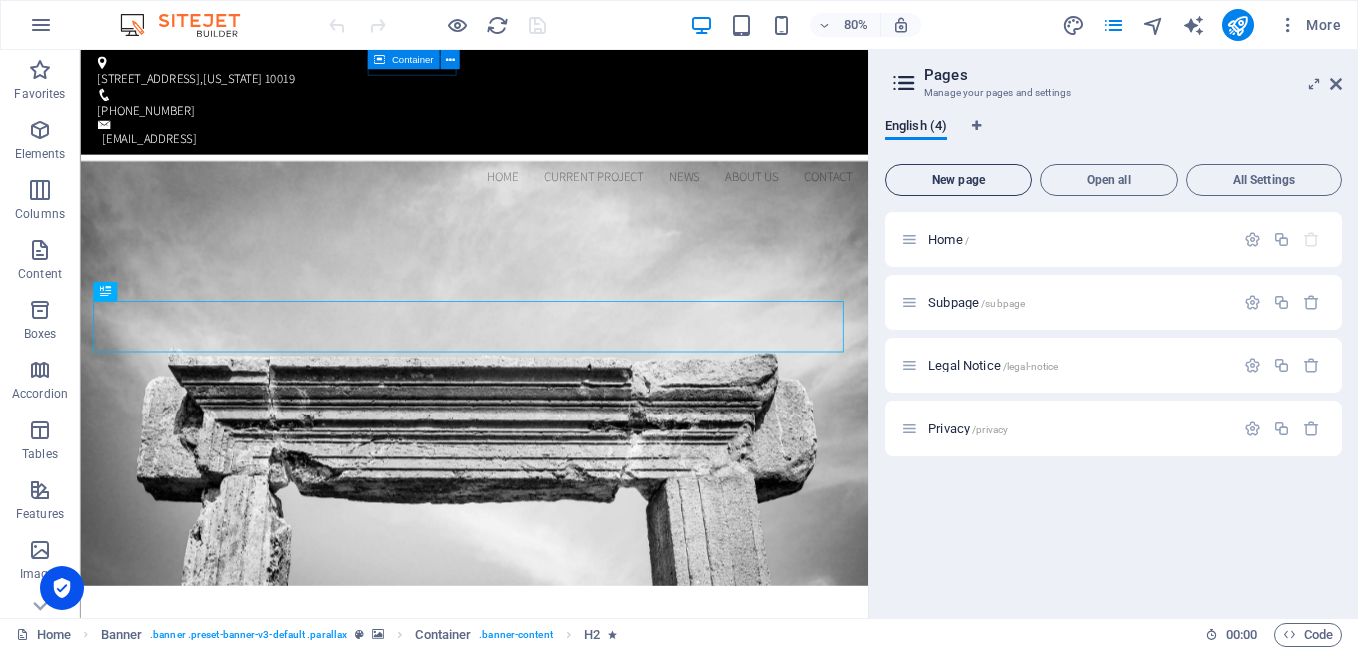 click on "New page" at bounding box center [958, 180] 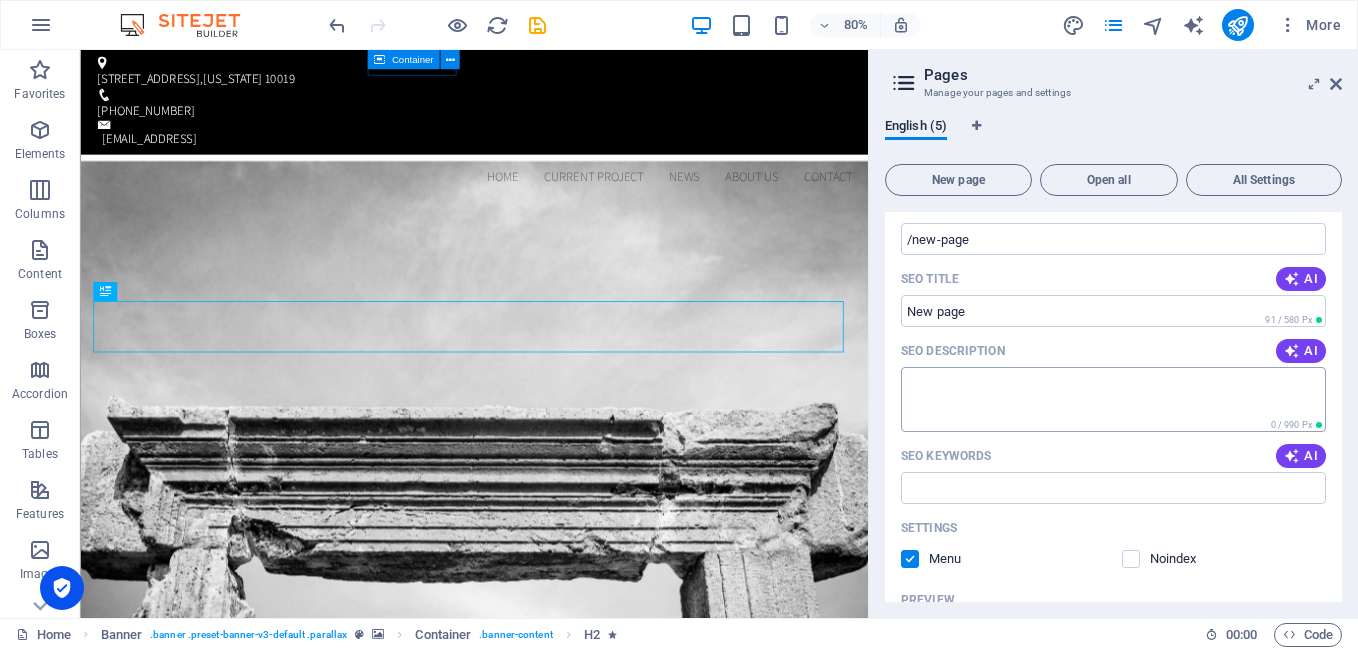 scroll, scrollTop: 300, scrollLeft: 0, axis: vertical 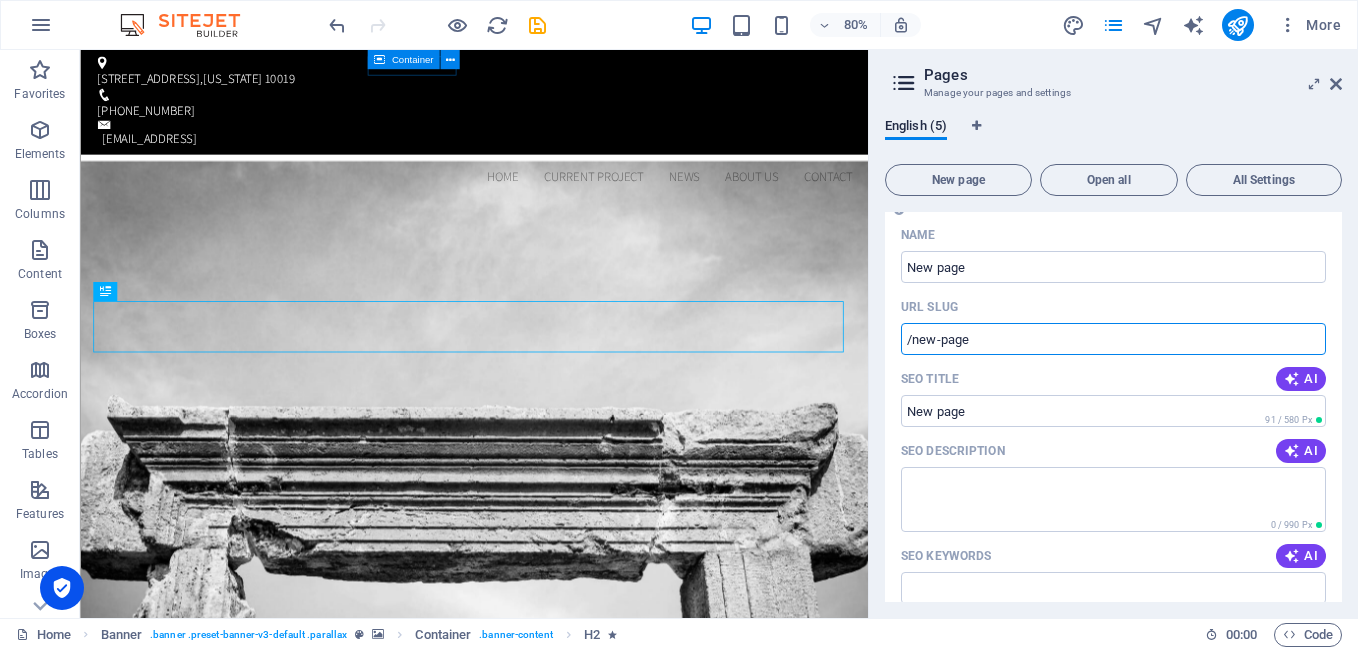drag, startPoint x: 1003, startPoint y: 343, endPoint x: 911, endPoint y: 343, distance: 92 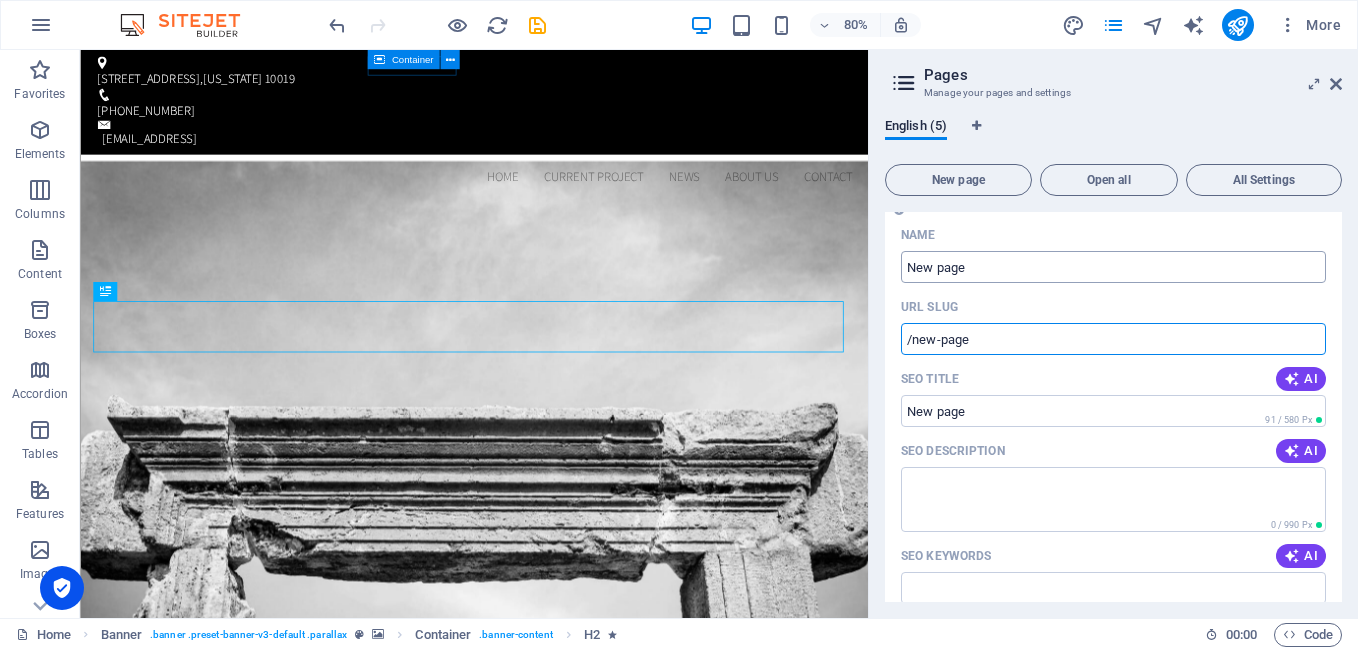 click on "New page" at bounding box center (1113, 267) 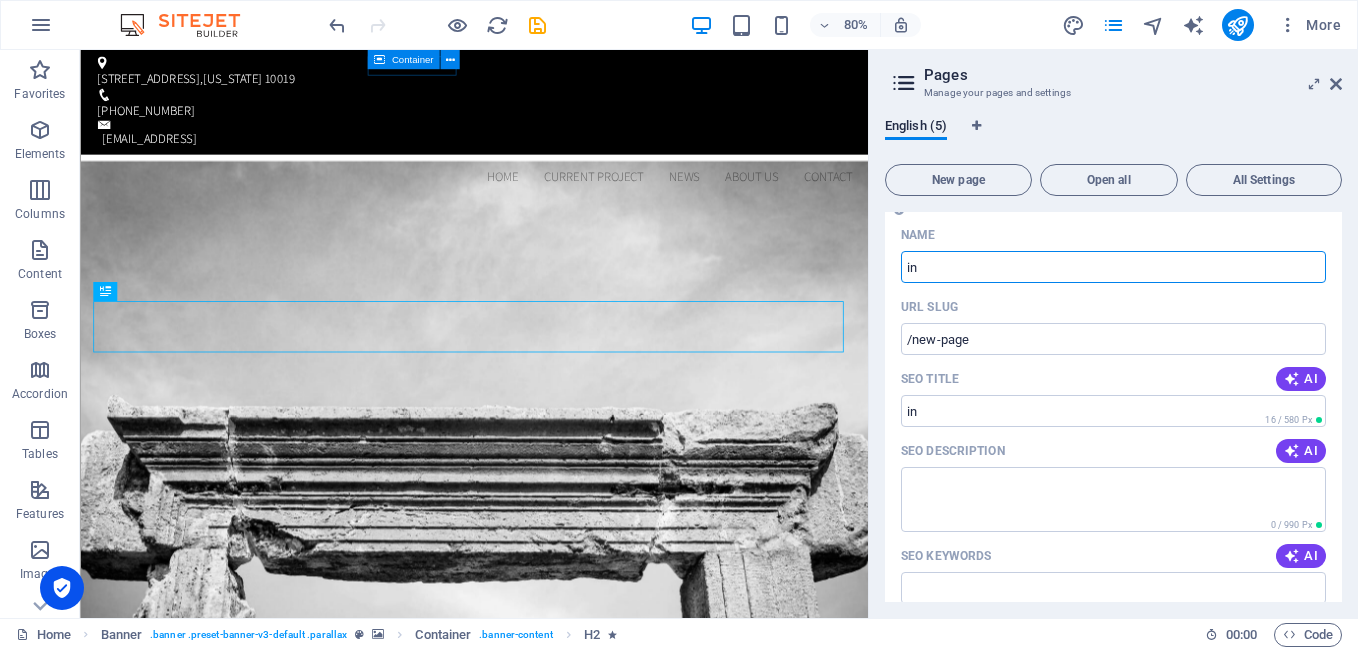 type on "inr" 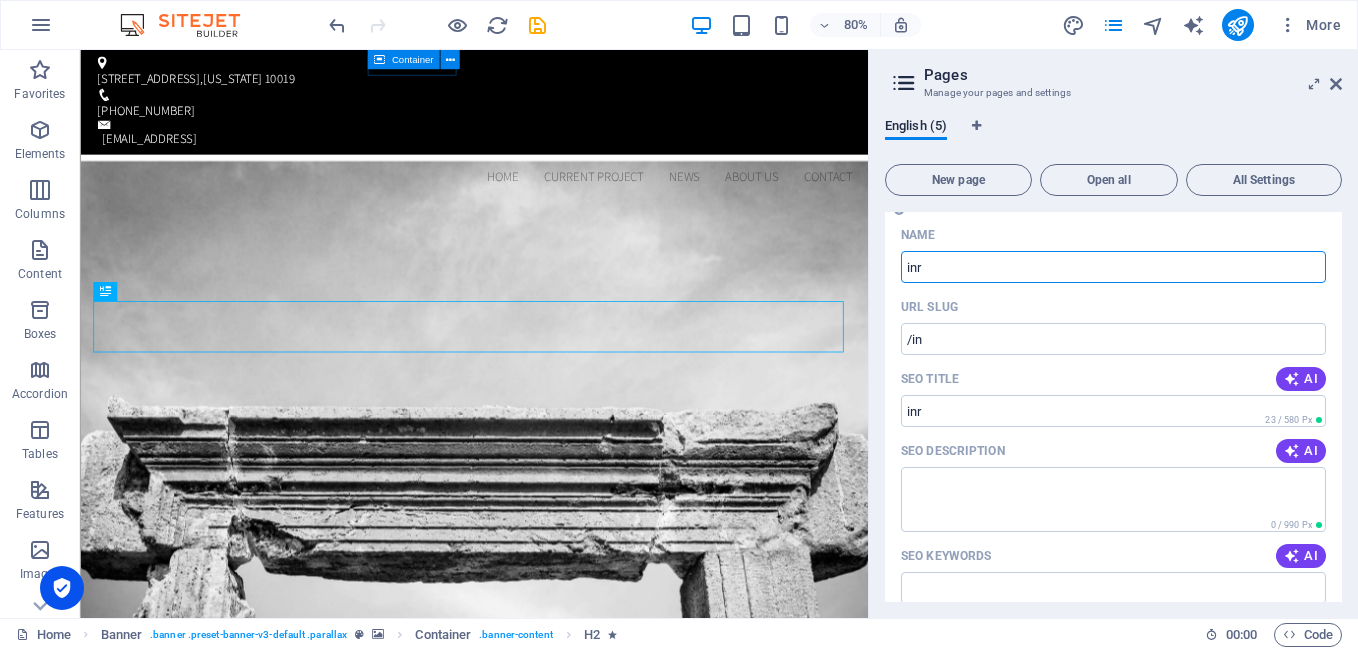 type on "/in" 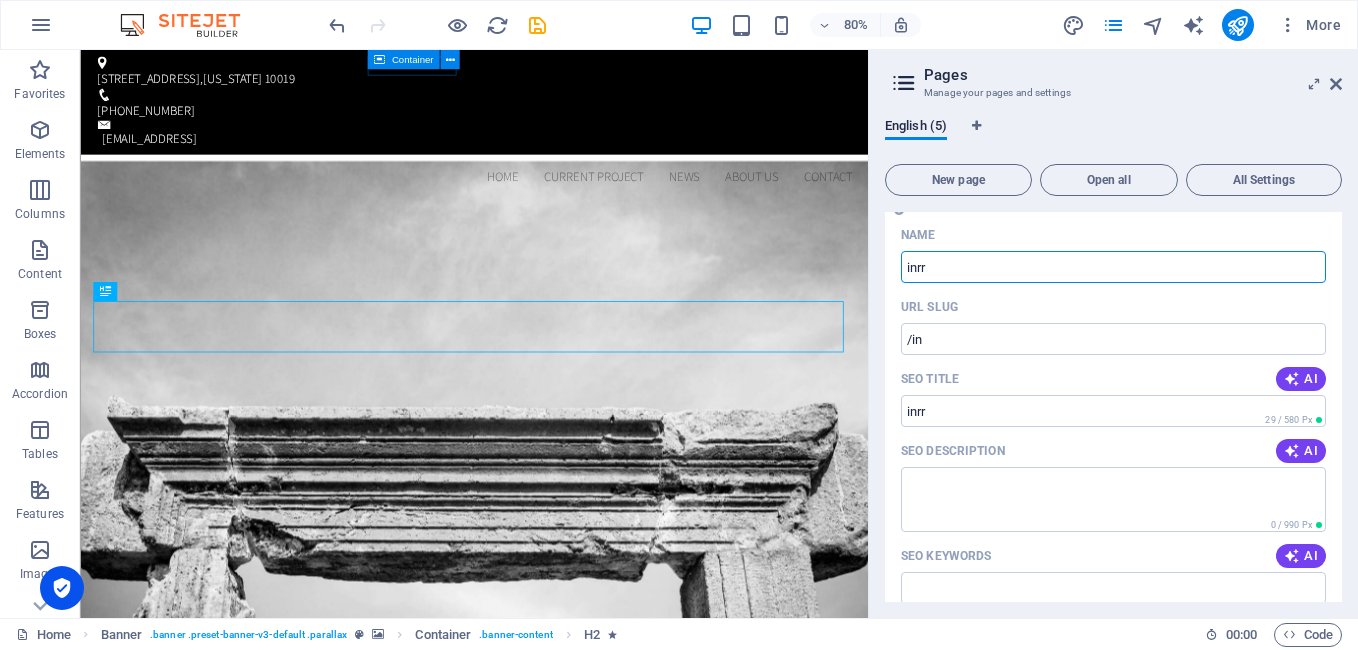 type on "inrr=" 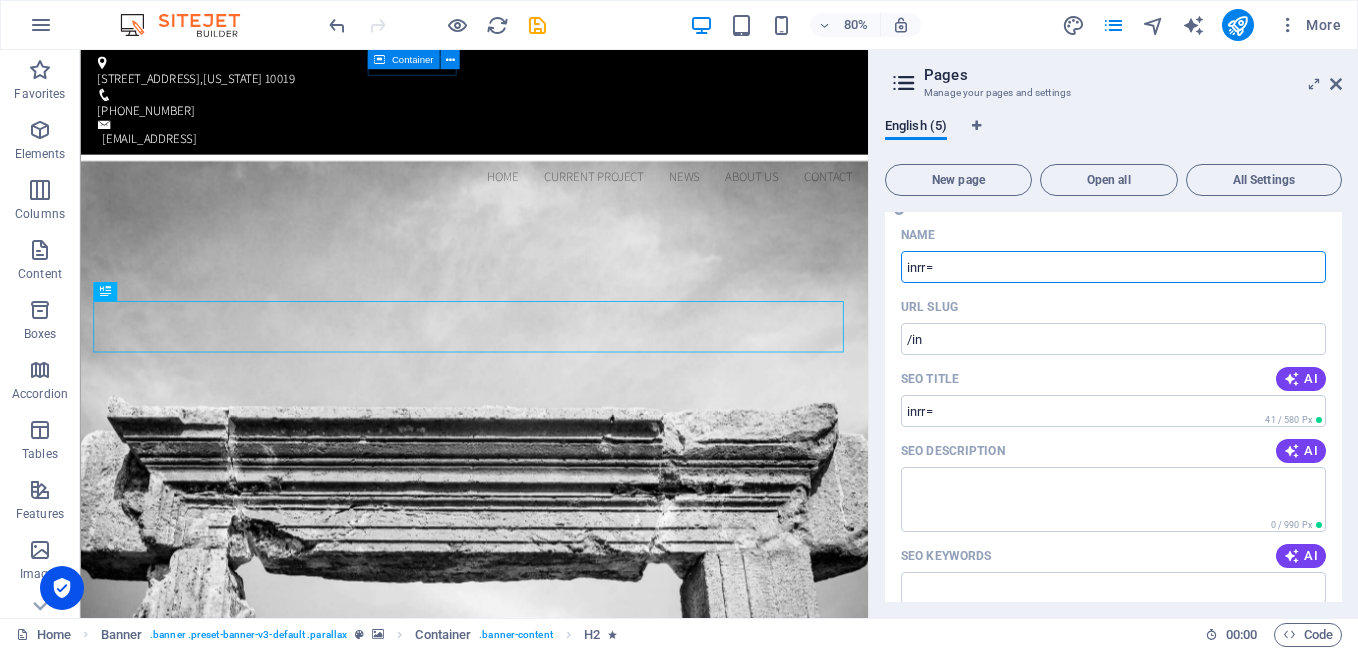 type on "/inrr" 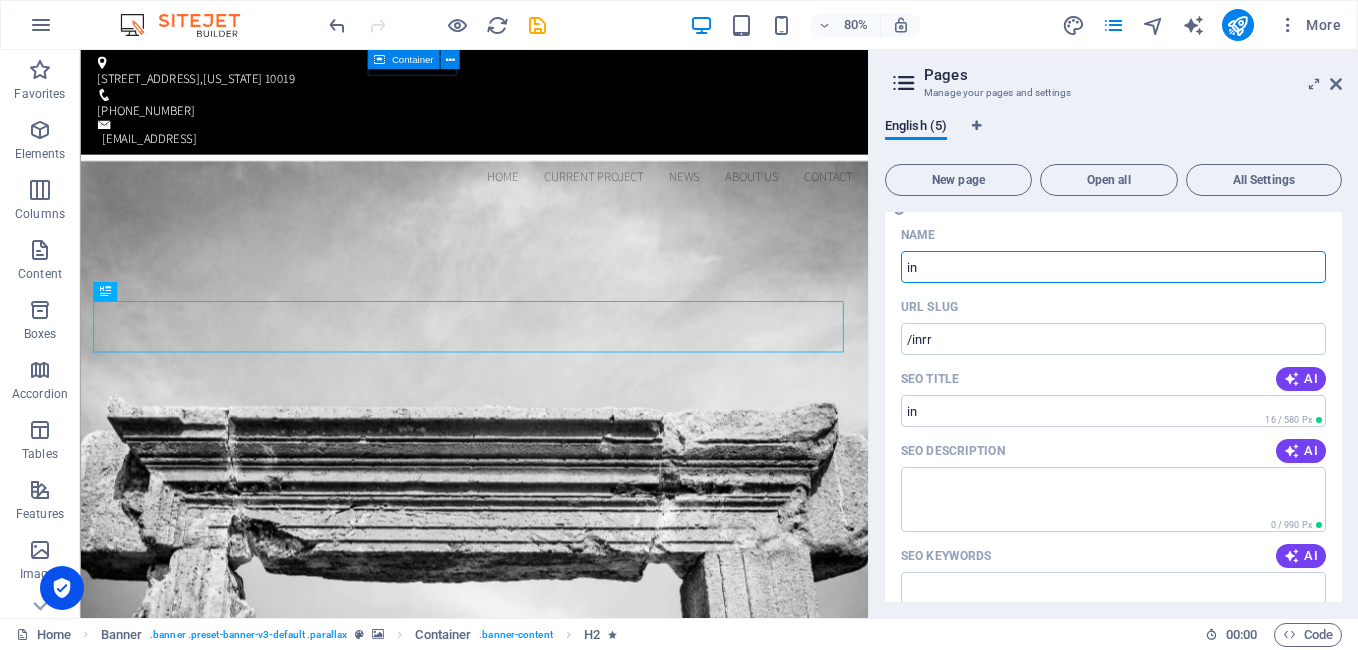 type on "in" 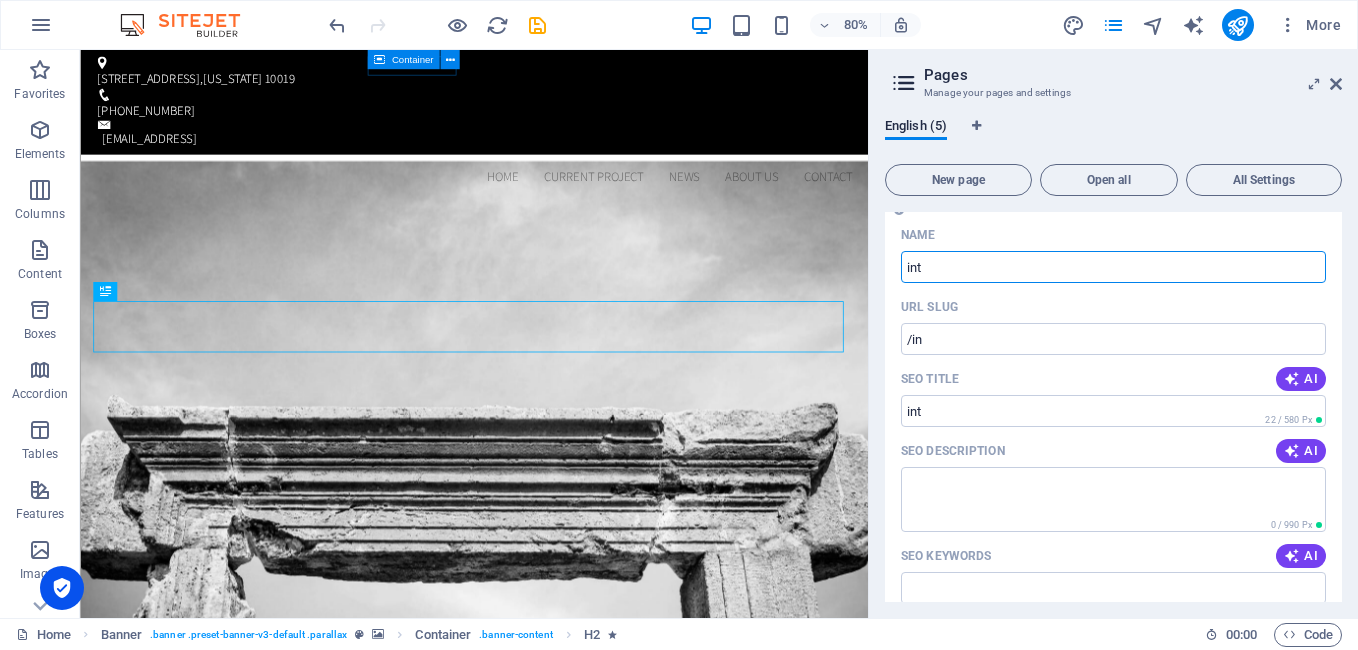 type on "intr" 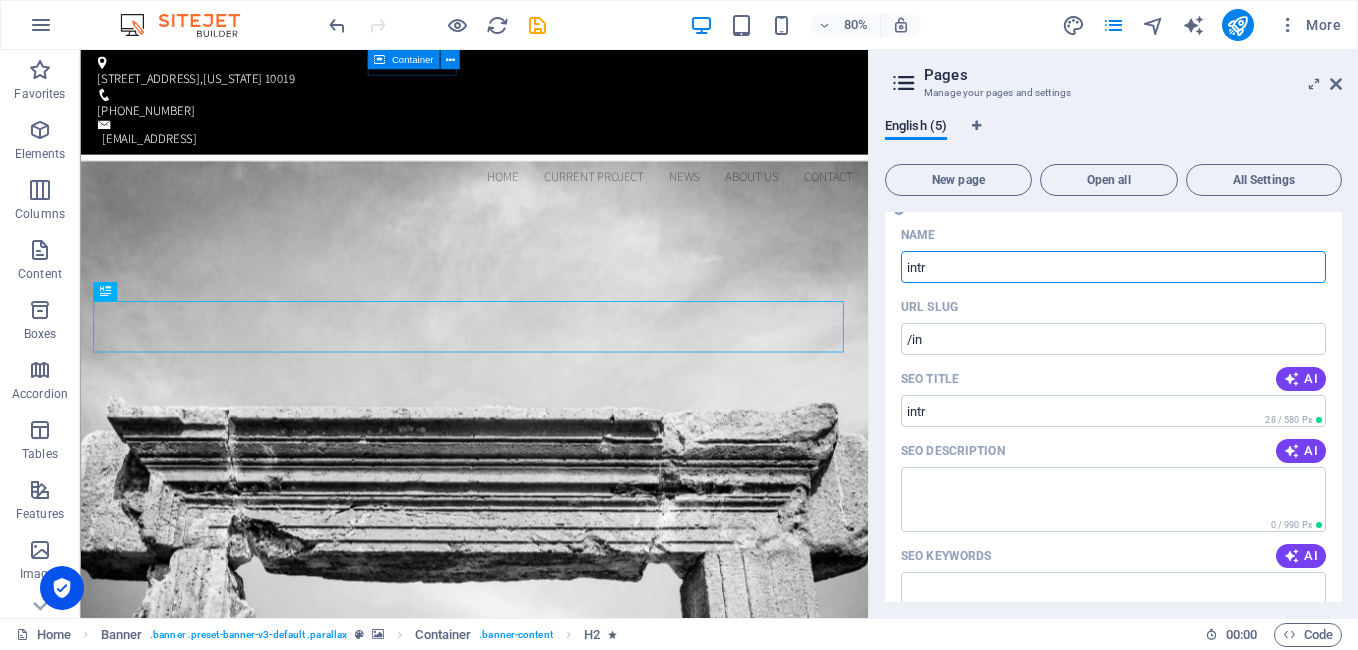 type on "/int" 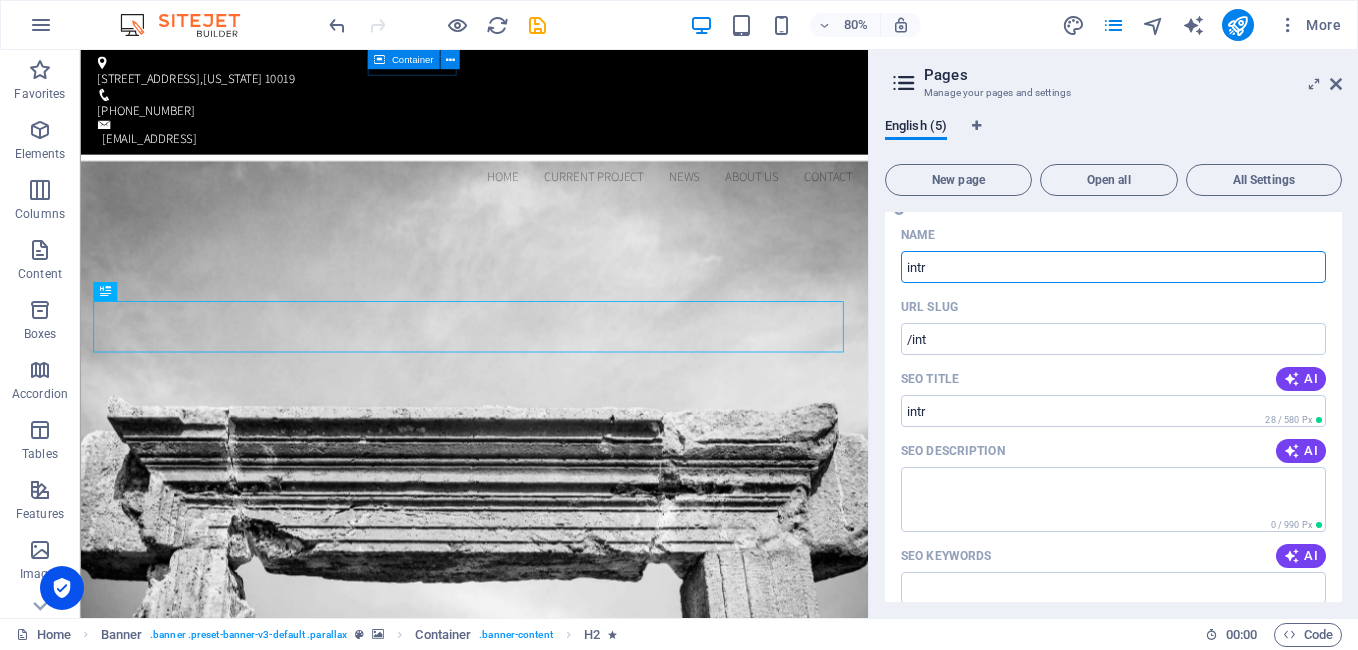 type on "intr" 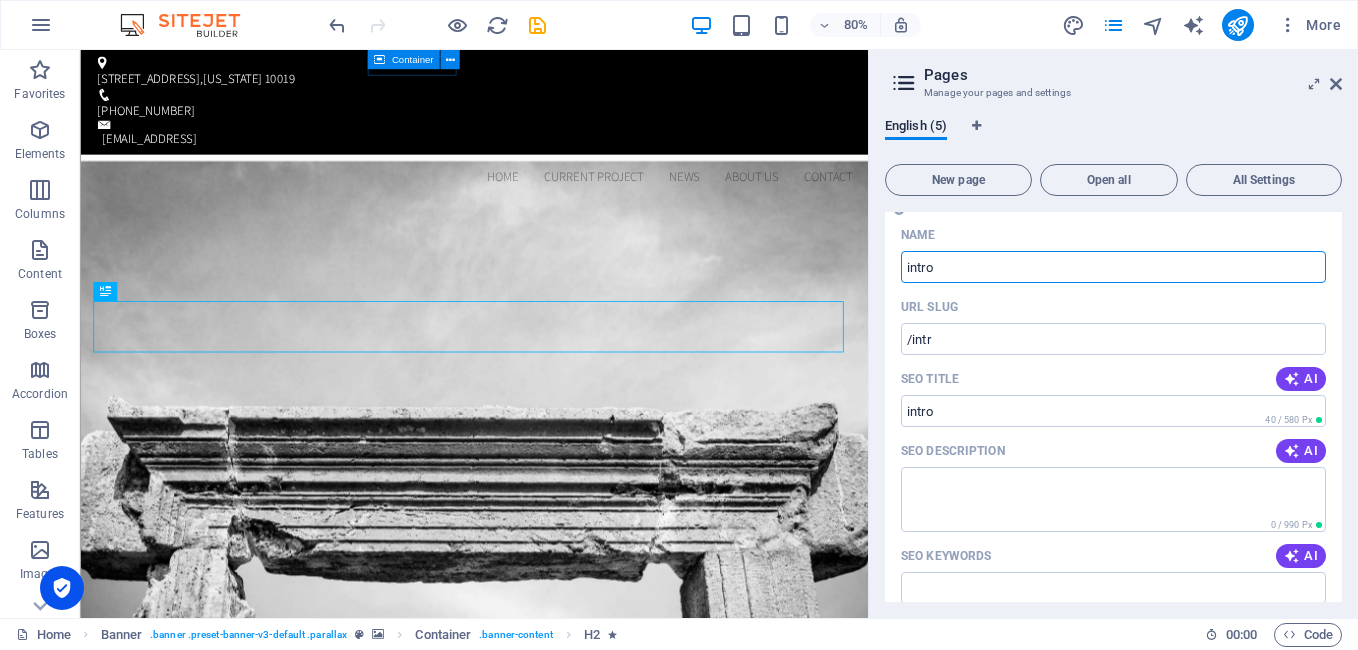 type on "intro" 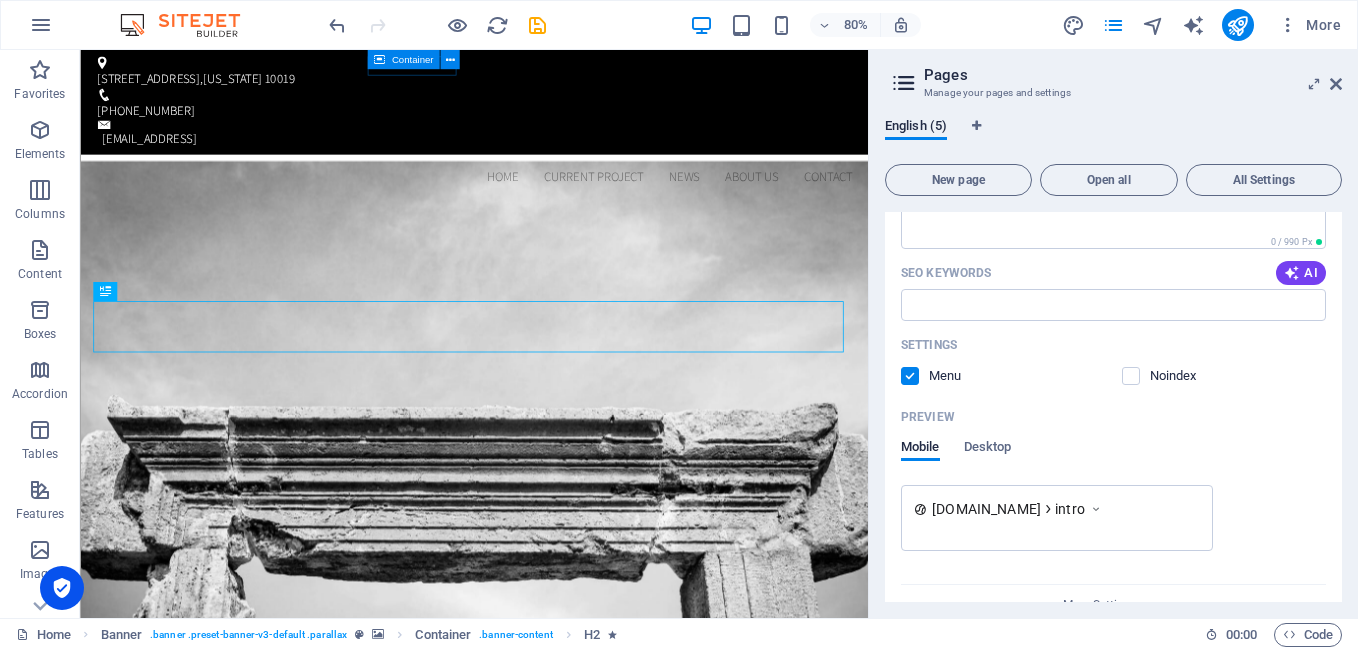 scroll, scrollTop: 588, scrollLeft: 0, axis: vertical 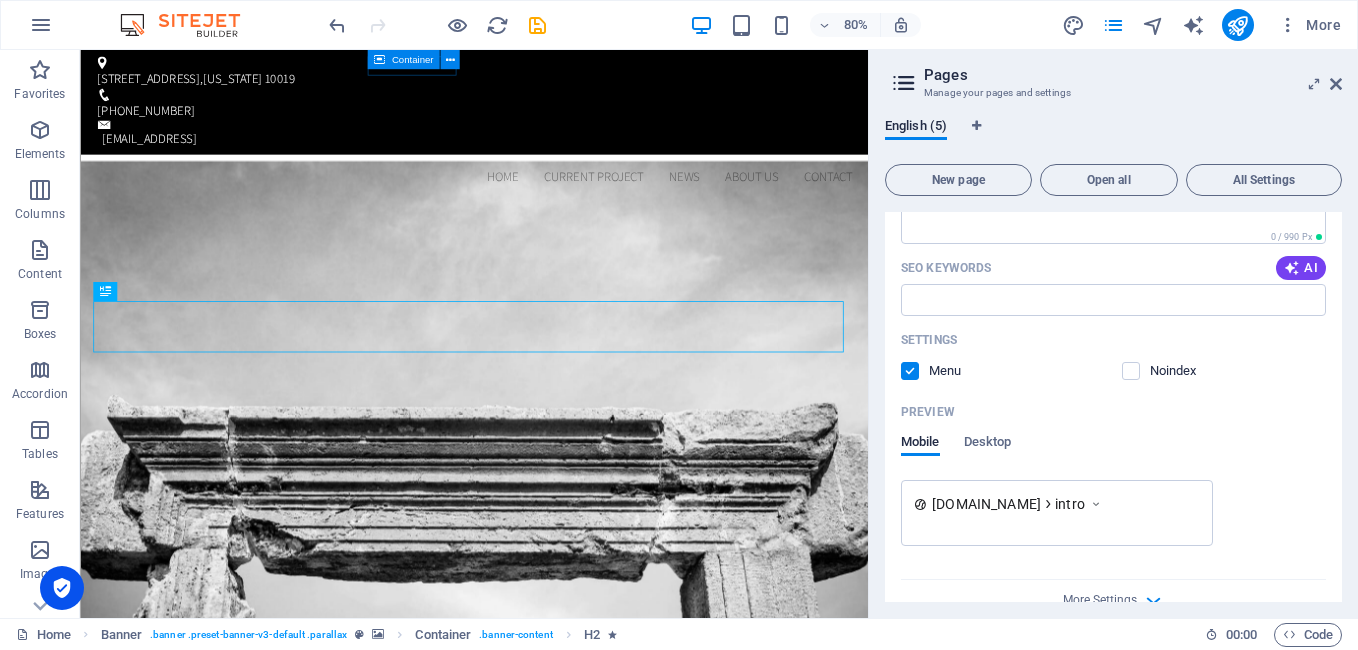 type on "intro" 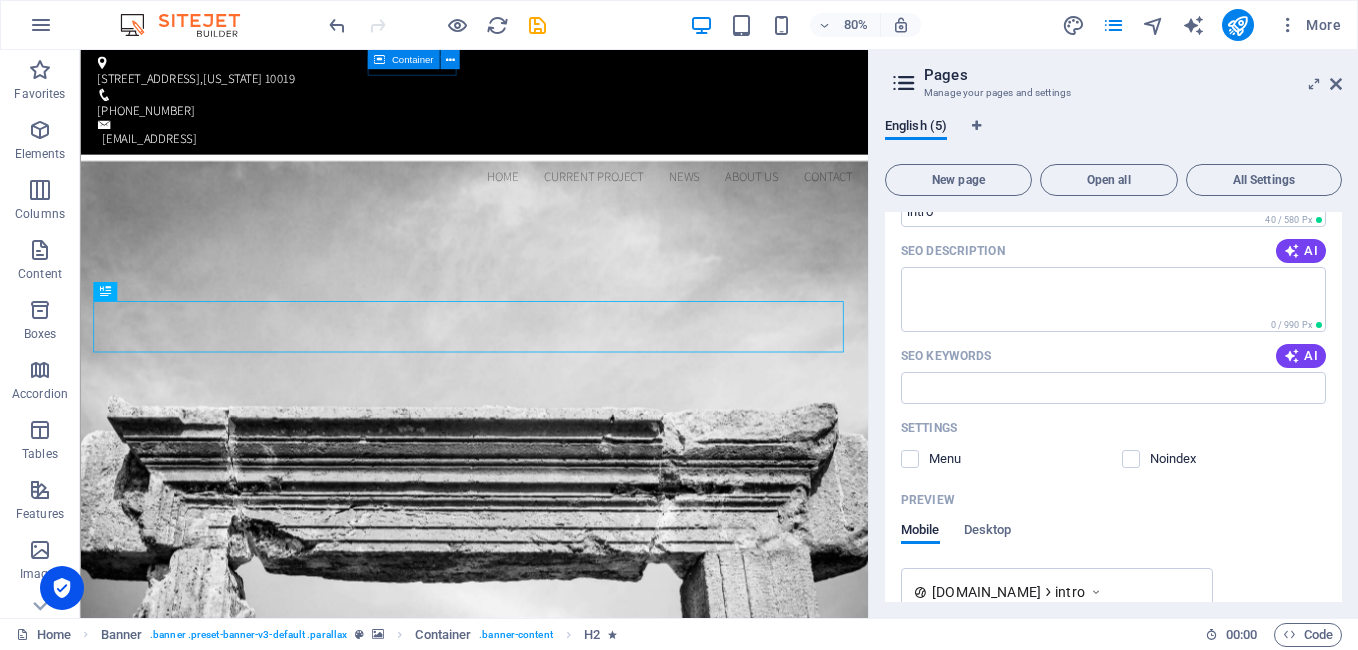 scroll, scrollTop: 600, scrollLeft: 0, axis: vertical 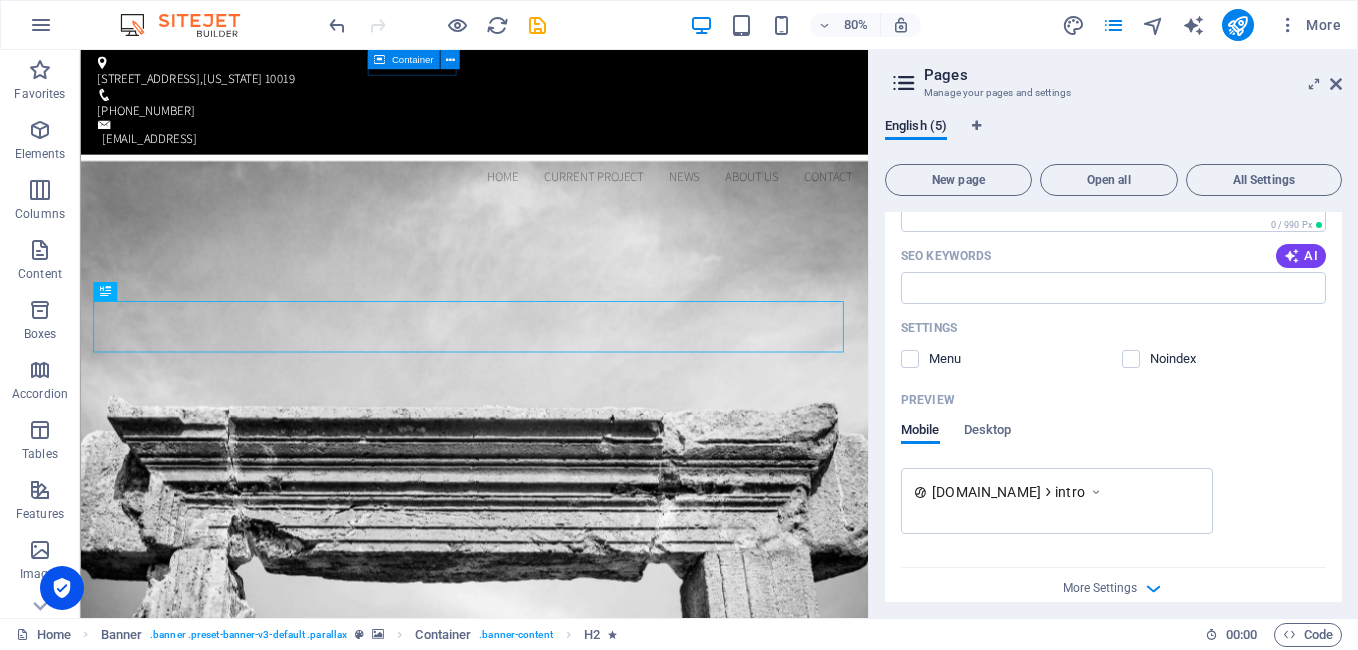 click on "Preview Mobile Desktop" at bounding box center [1113, 426] 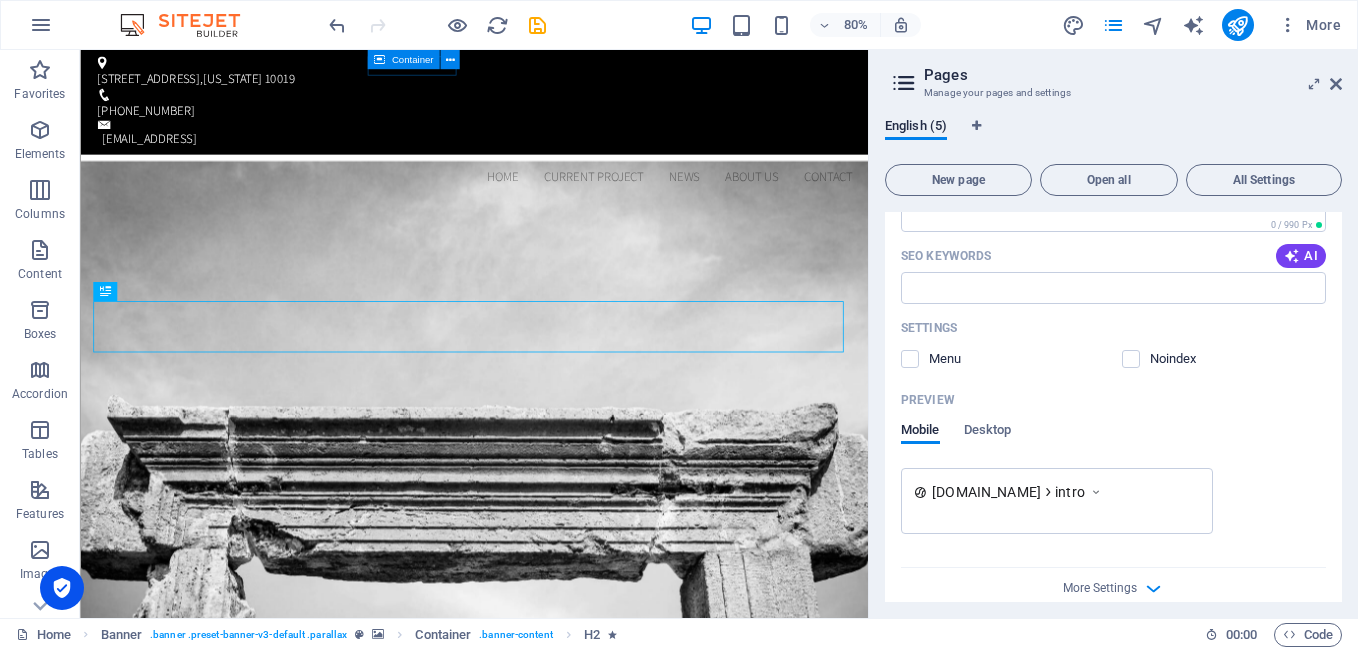 click on "Mobile Desktop" at bounding box center [1113, 441] 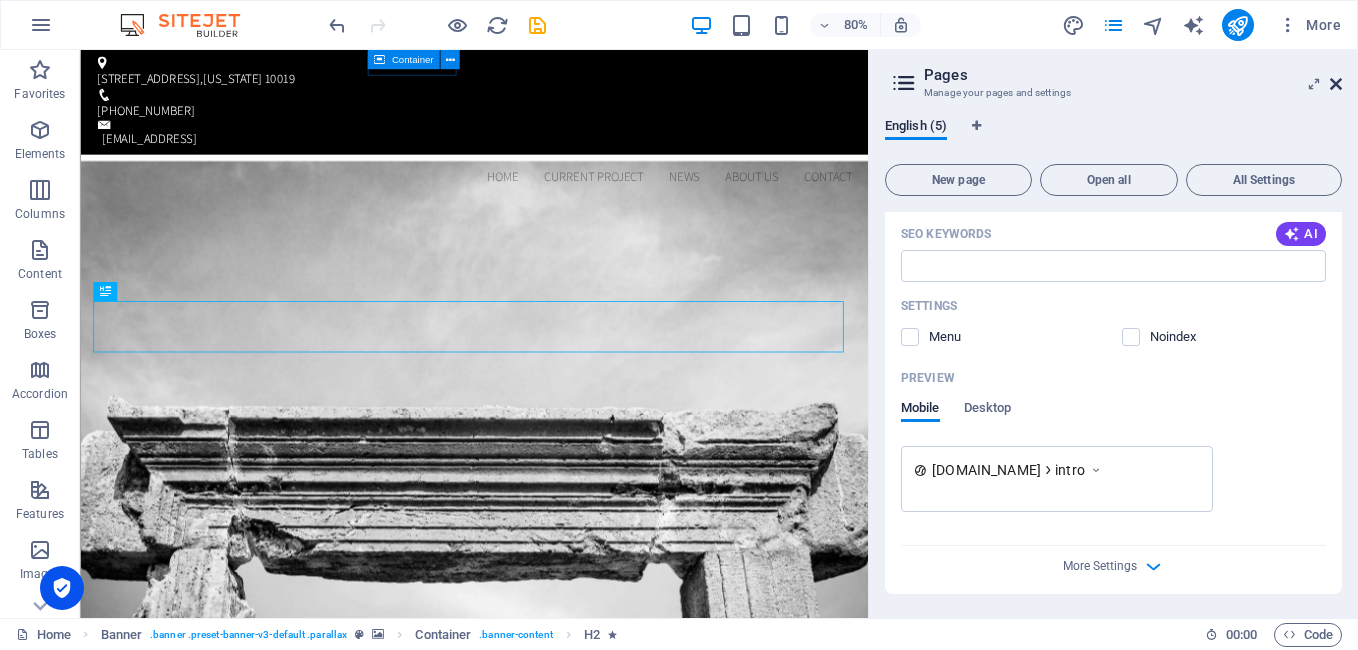 click at bounding box center (1336, 84) 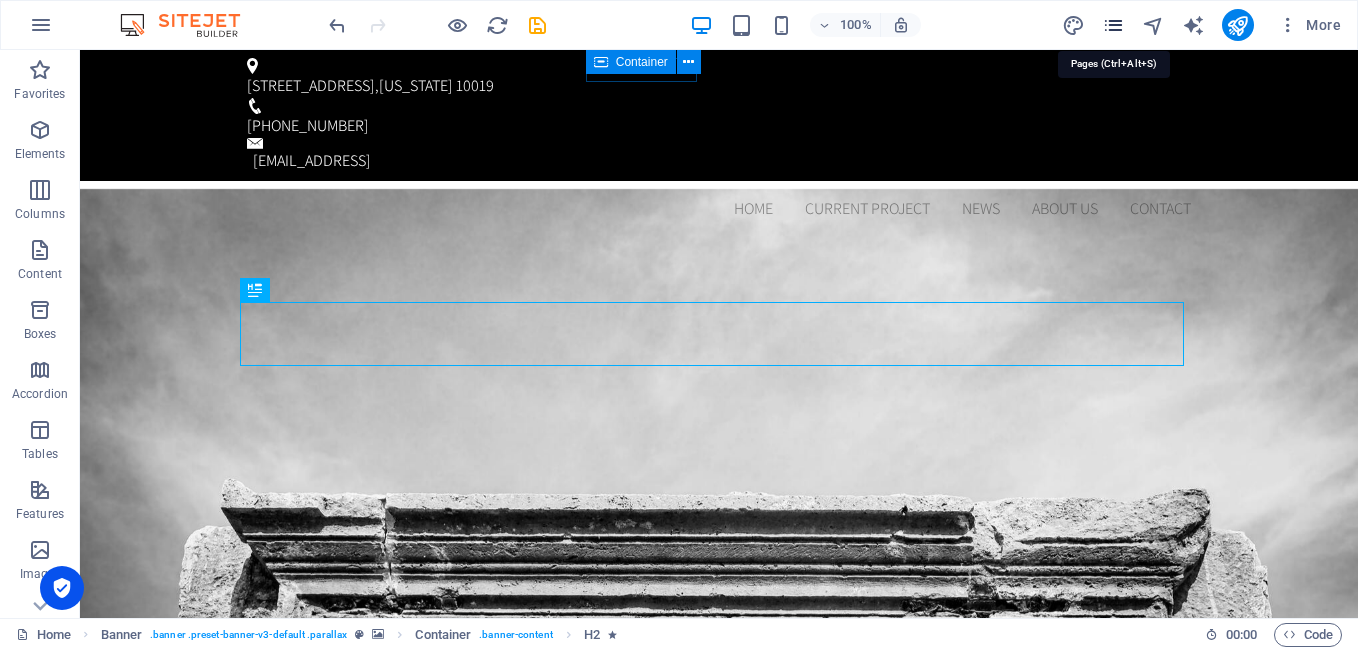 click at bounding box center [1113, 25] 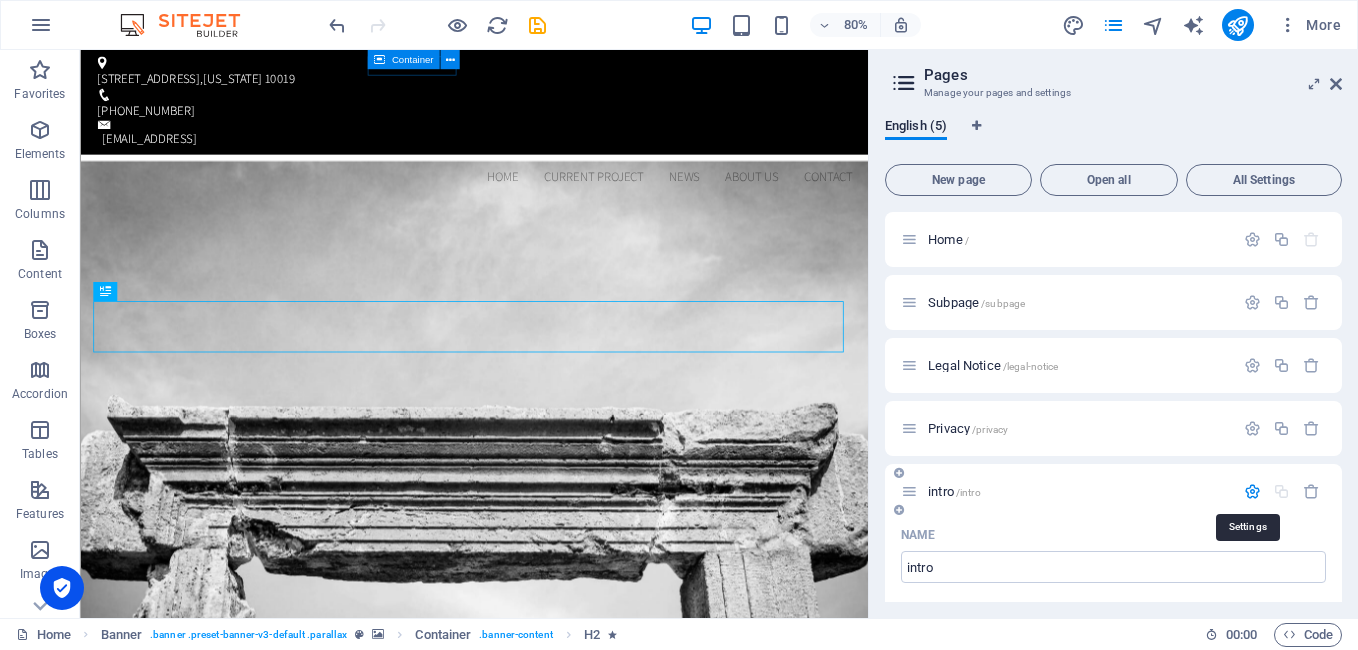 click at bounding box center [1252, 491] 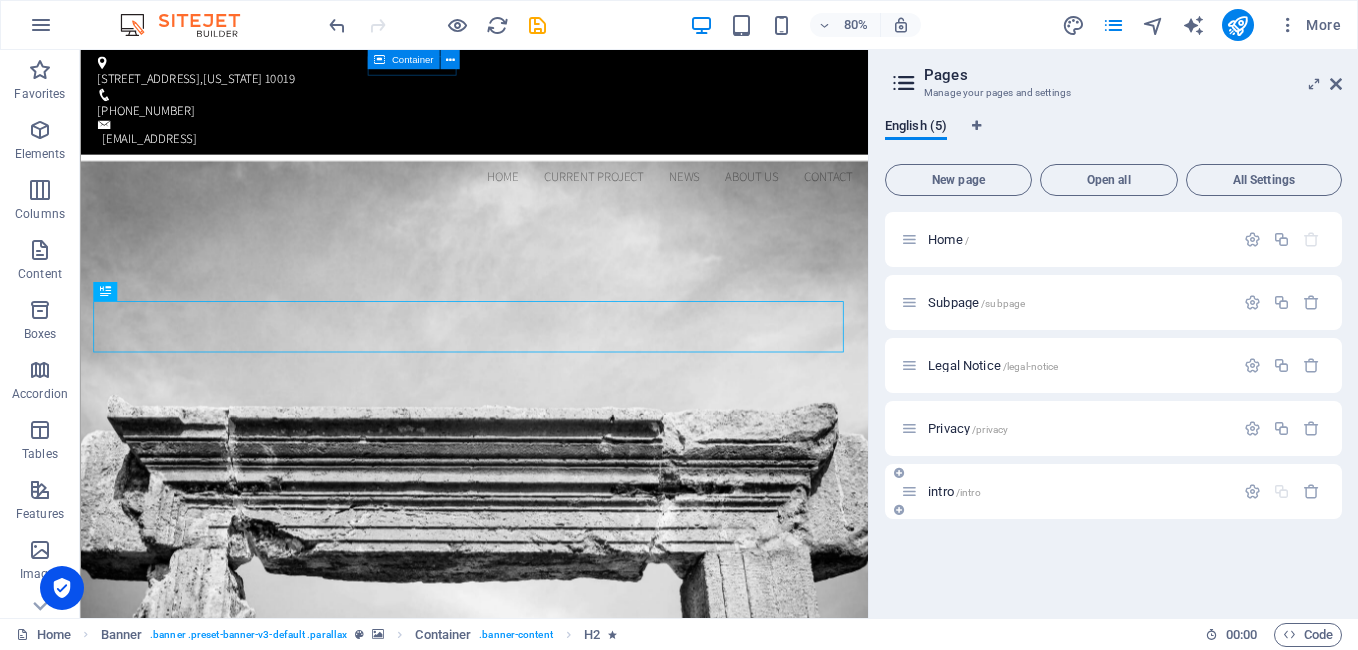 click on "intro /intro" at bounding box center [954, 491] 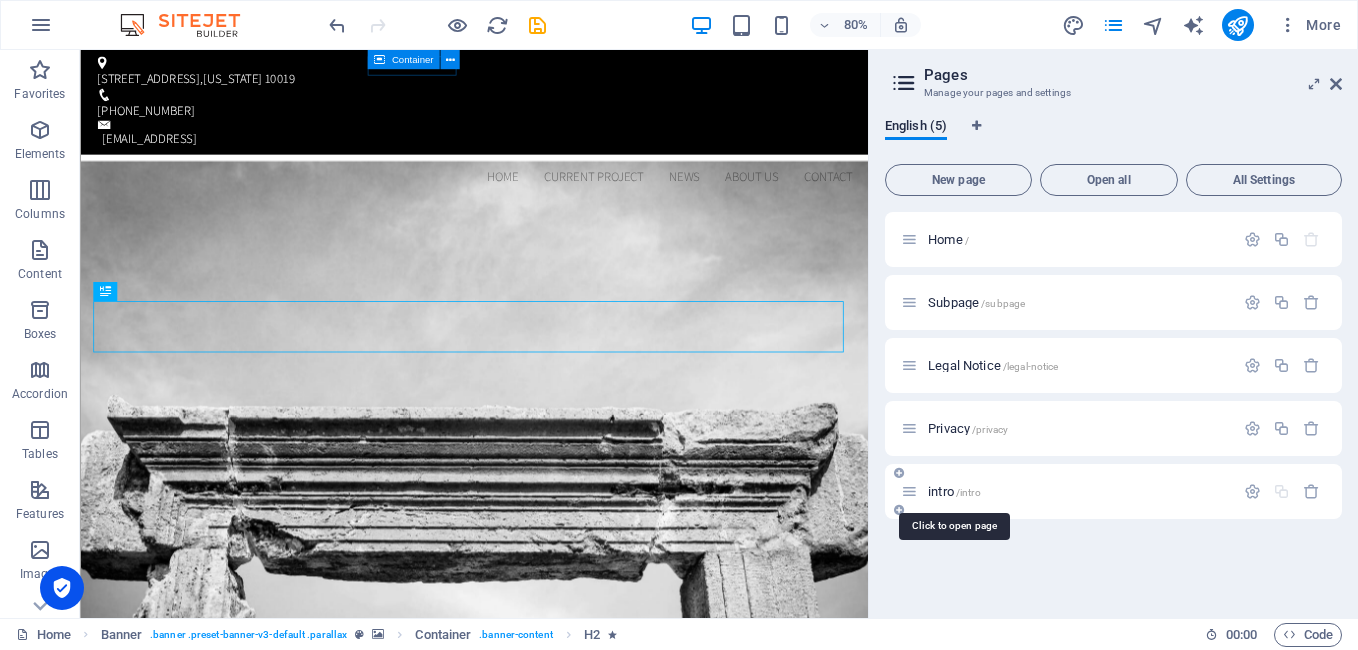 click on "intro /intro" at bounding box center [954, 491] 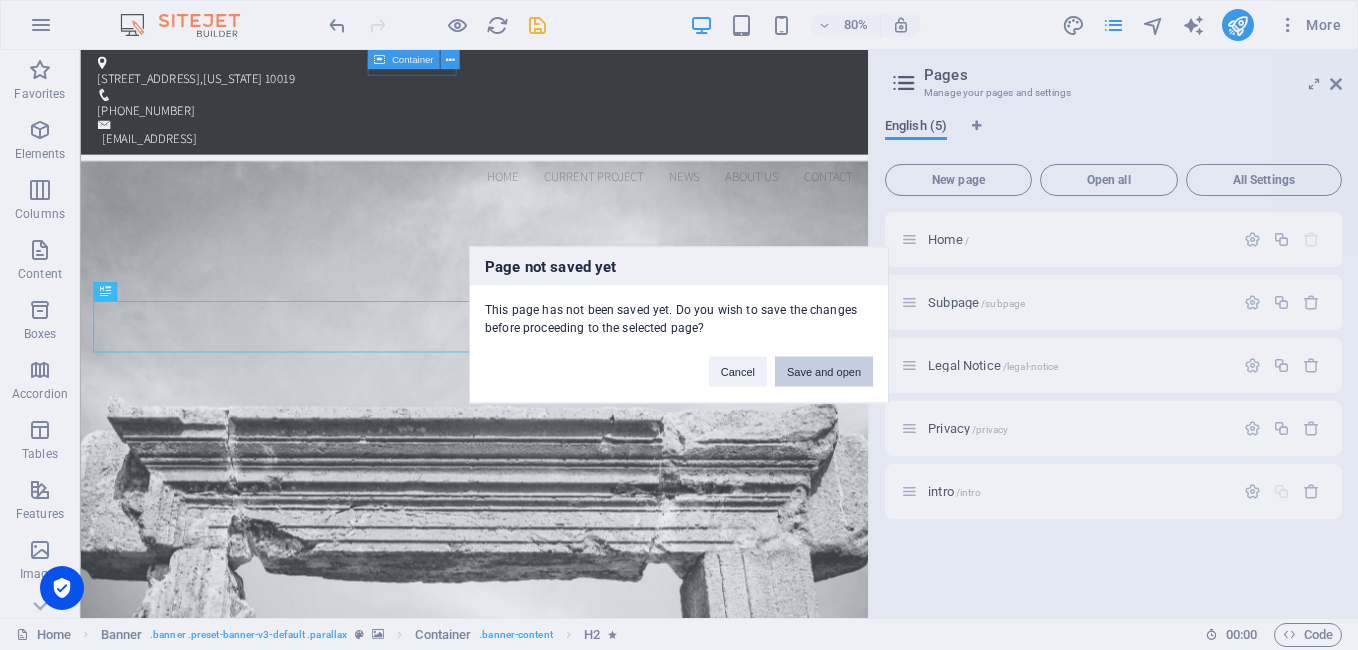 click on "Save and open" at bounding box center [824, 372] 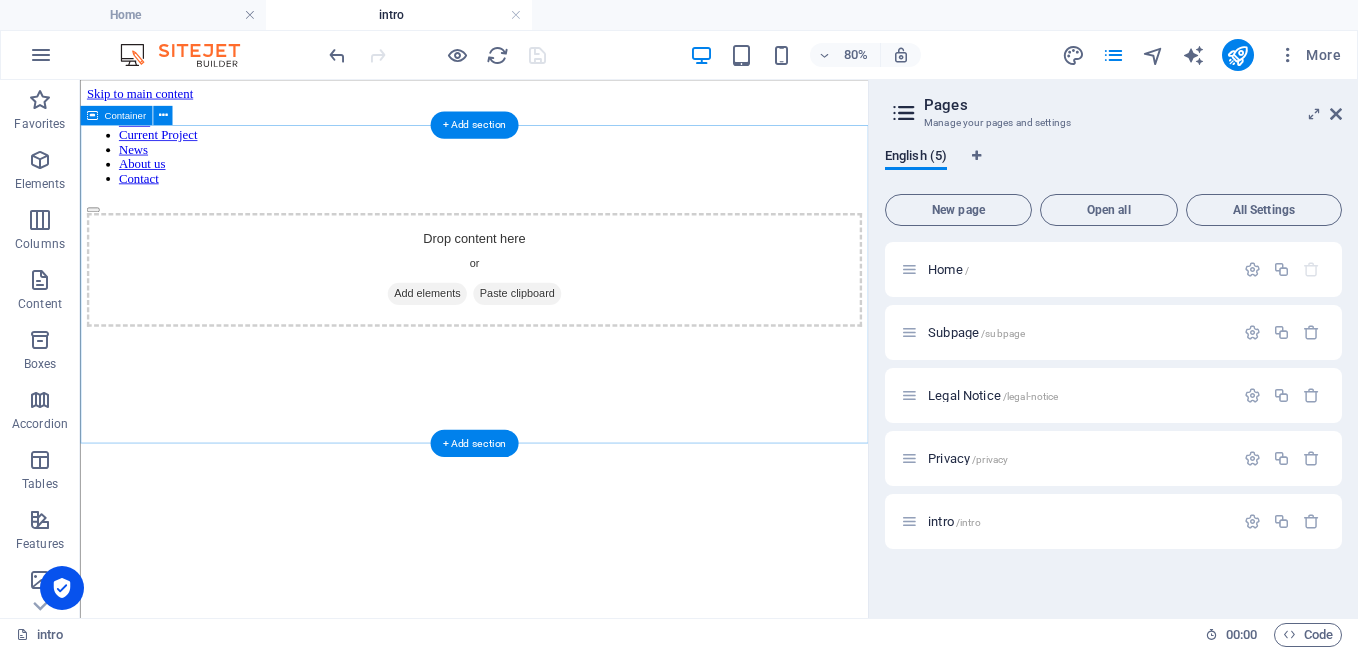 scroll, scrollTop: 0, scrollLeft: 0, axis: both 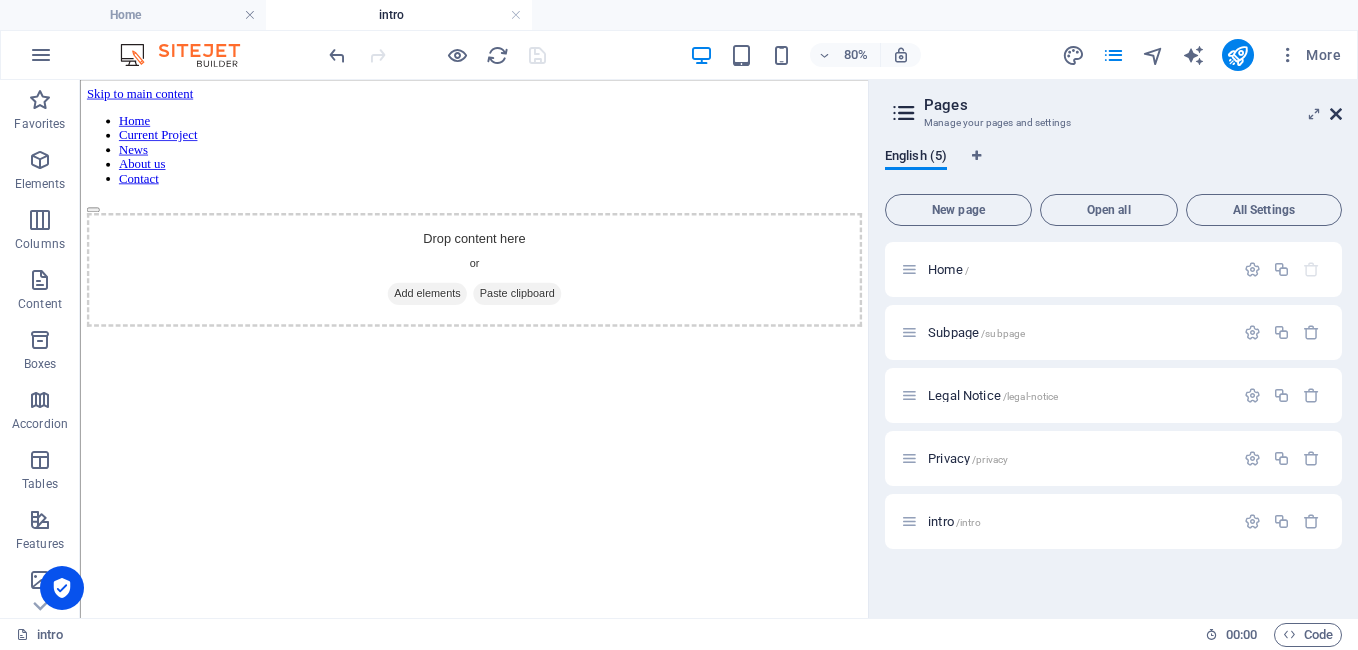 click at bounding box center [1336, 114] 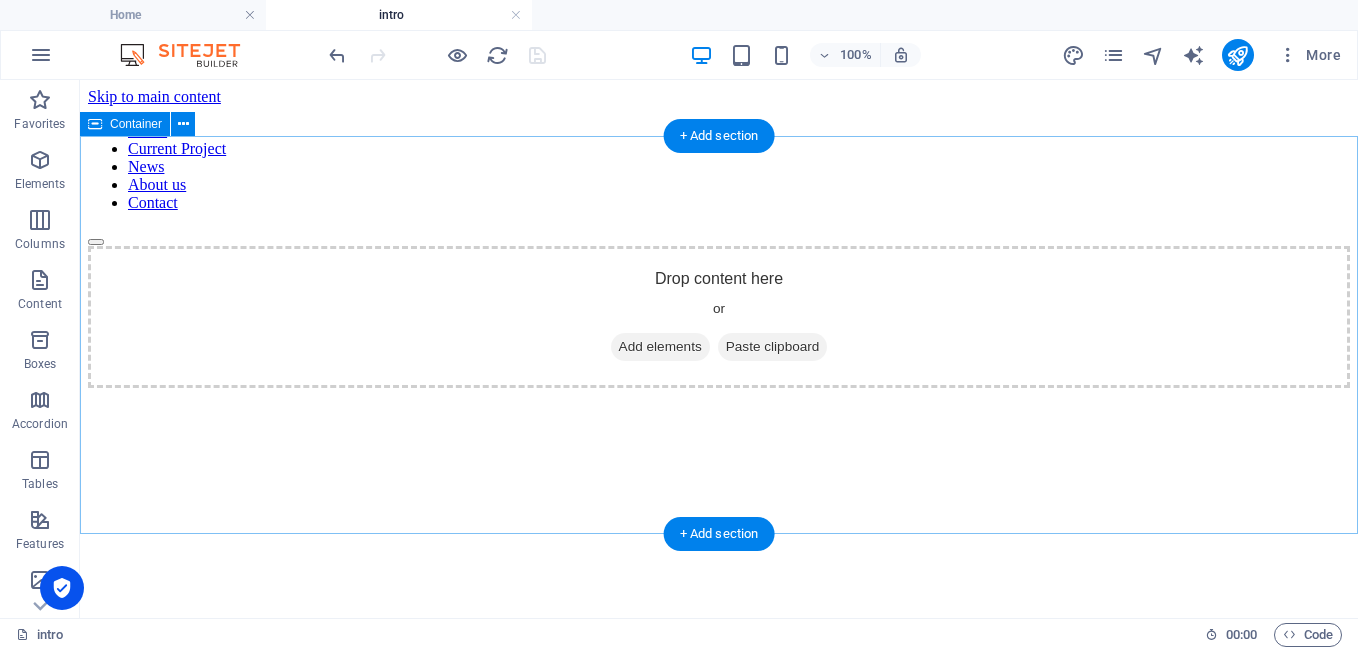 click on "Drop content here or  Add elements  Paste clipboard" at bounding box center [719, 317] 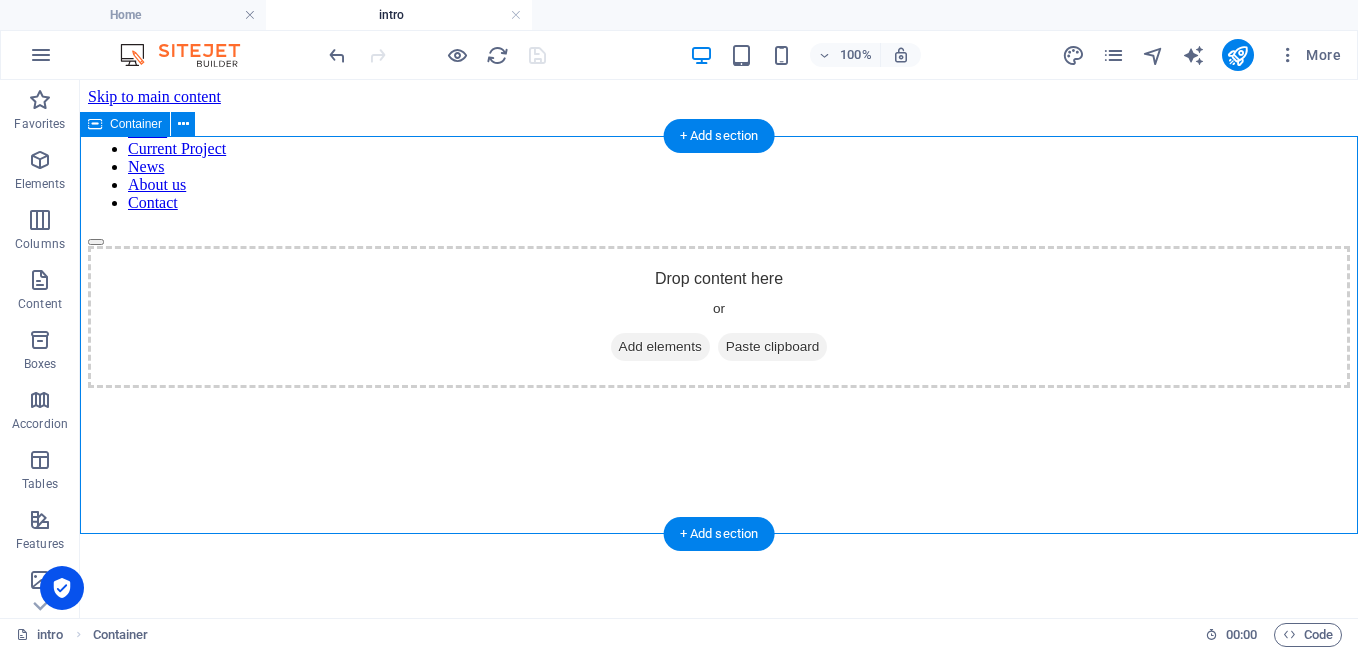 click on "Drop content here or  Add elements  Paste clipboard" at bounding box center [719, 317] 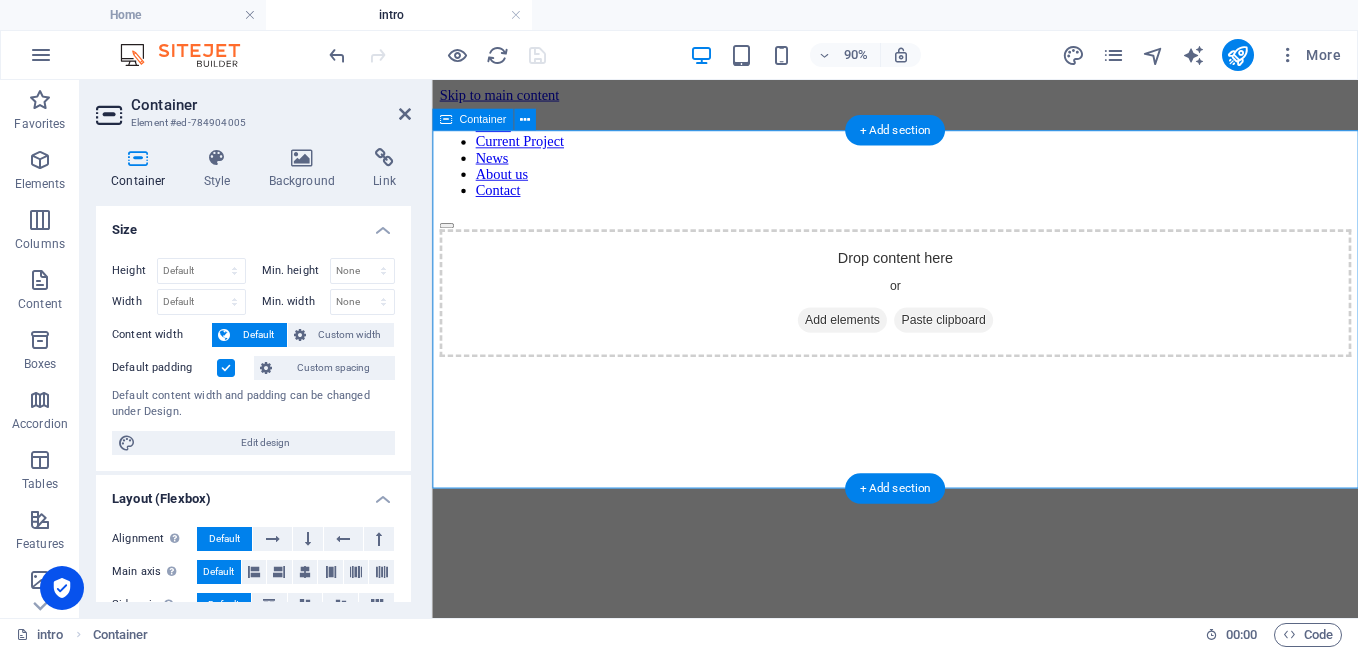 click on "Drop content here or  Add elements  Paste clipboard" at bounding box center [946, 317] 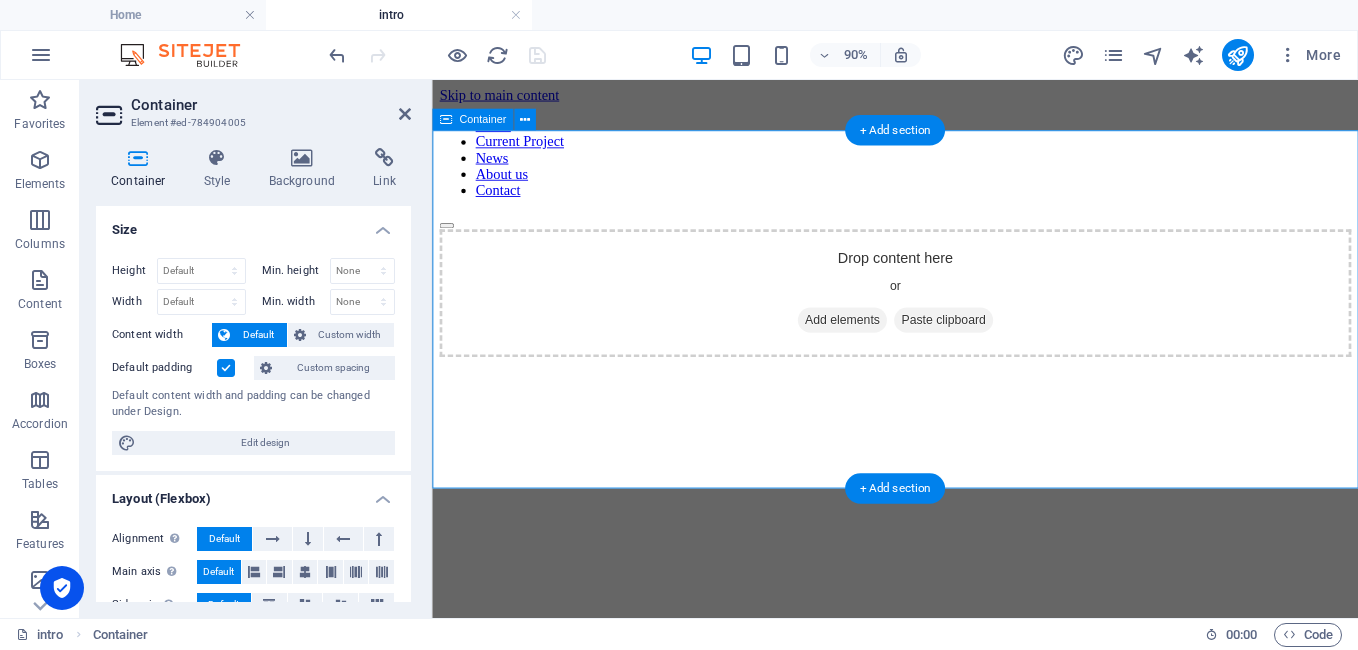click on "Drop content here or  Add elements  Paste clipboard" at bounding box center (946, 317) 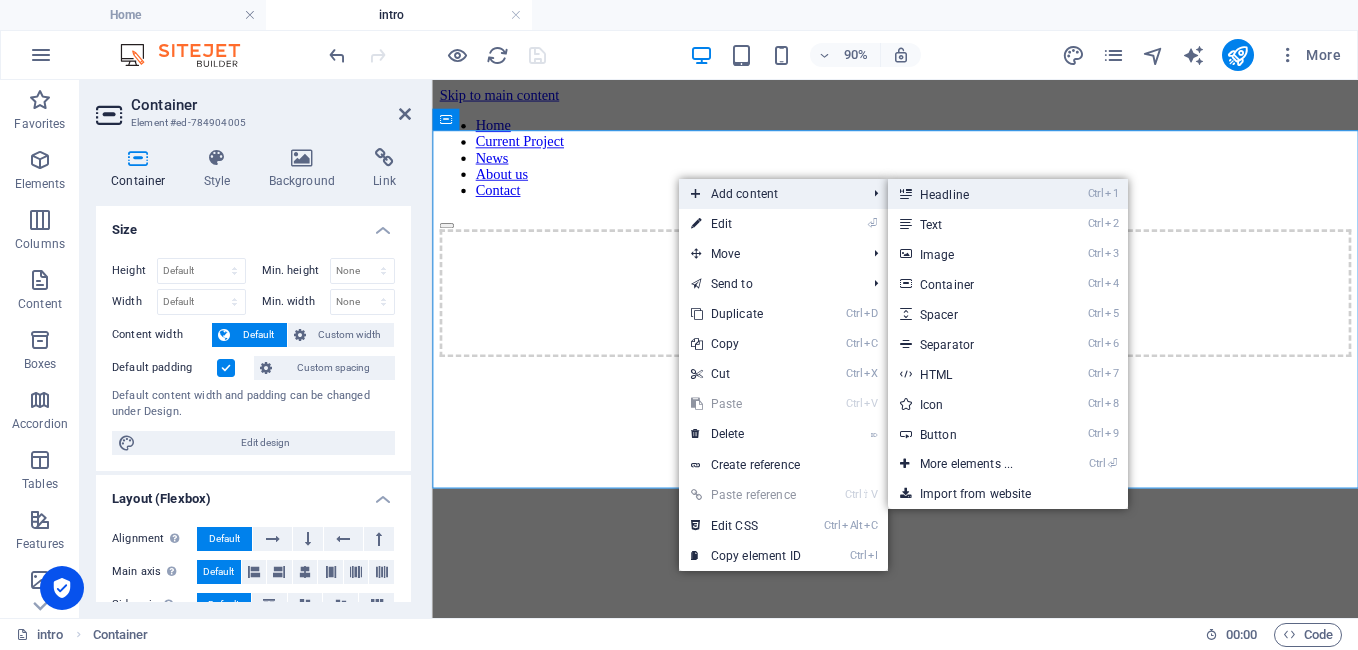 click on "Ctrl 1  Headline" at bounding box center (970, 194) 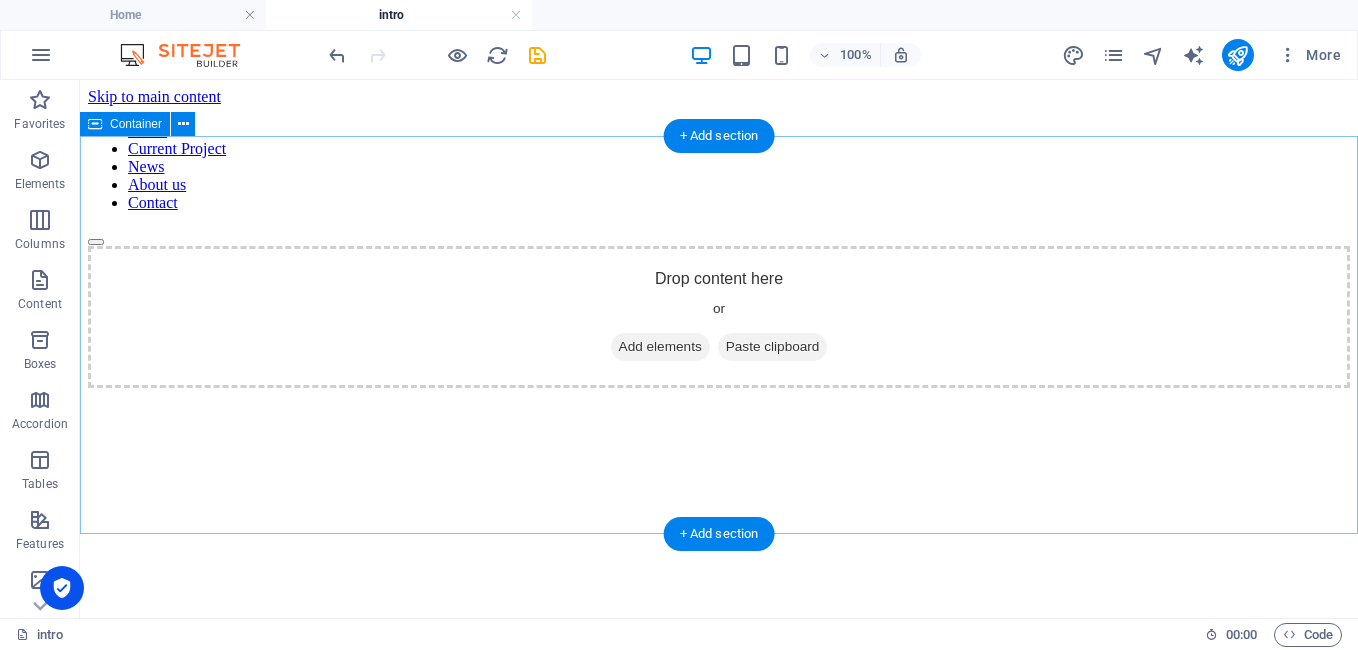 click on "Drop content here or  Add elements  Paste clipboard" at bounding box center [719, 317] 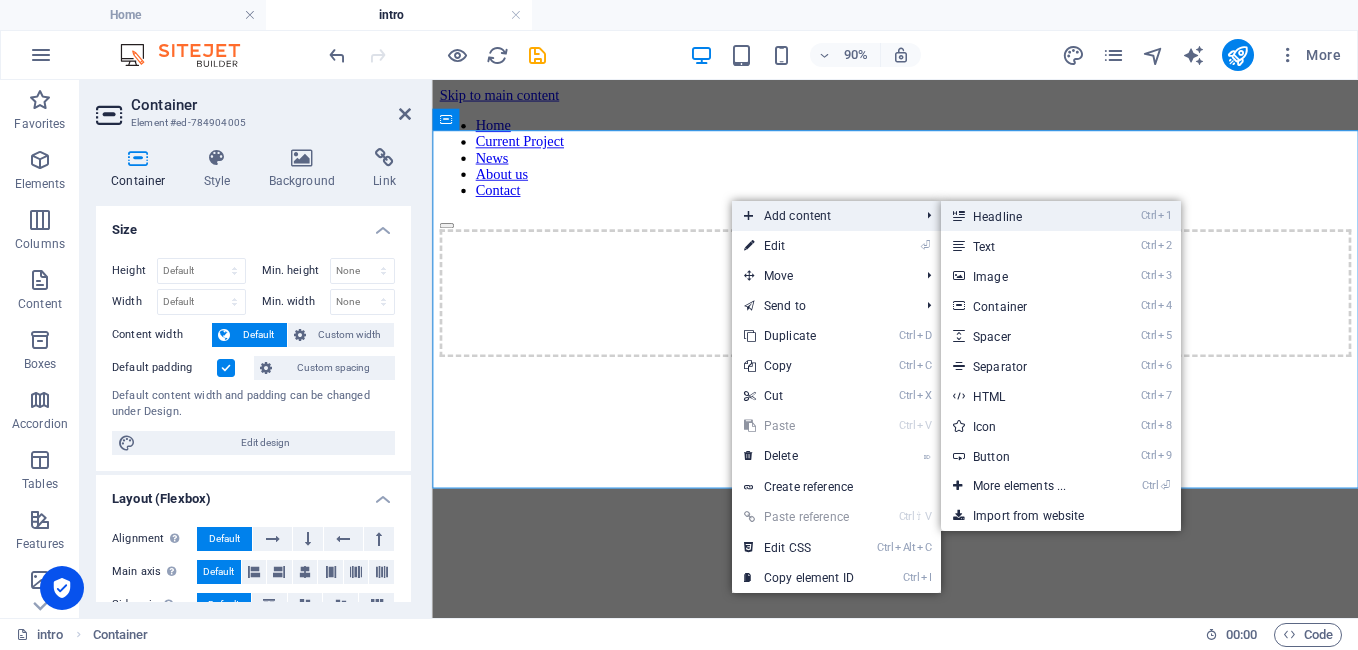 click on "Ctrl 1  Headline" at bounding box center (1023, 216) 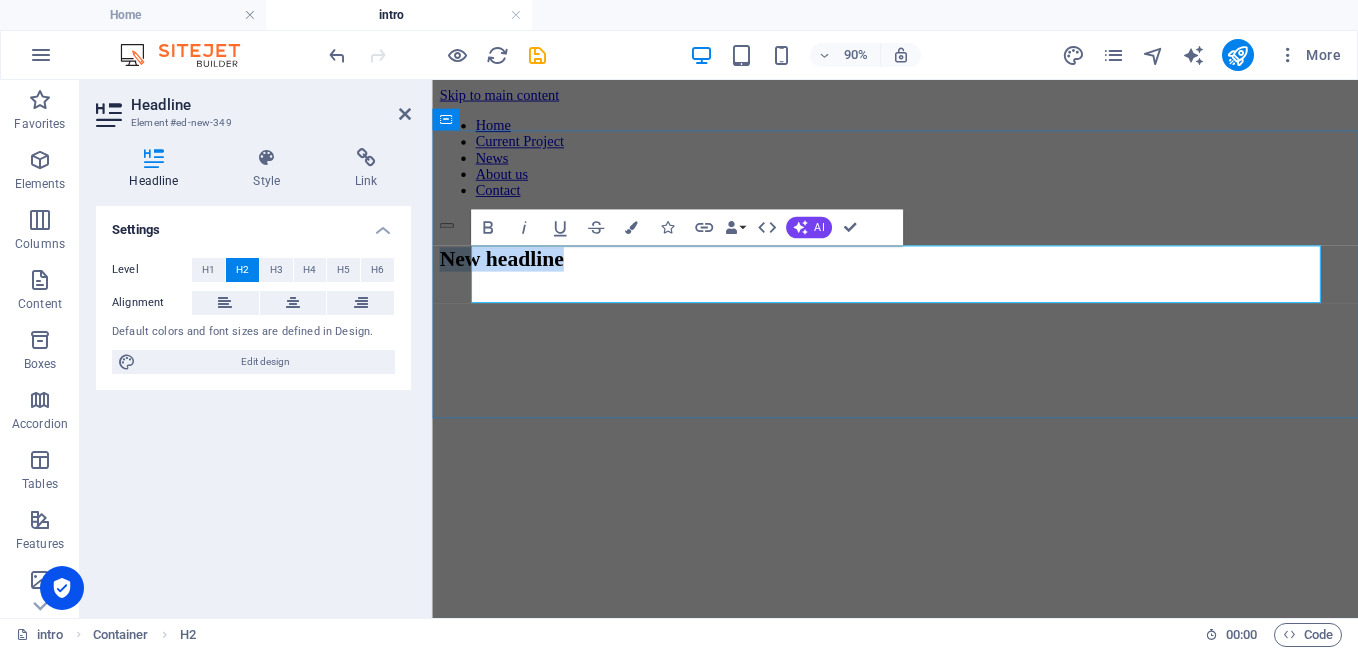 click on "New headline" at bounding box center (946, 279) 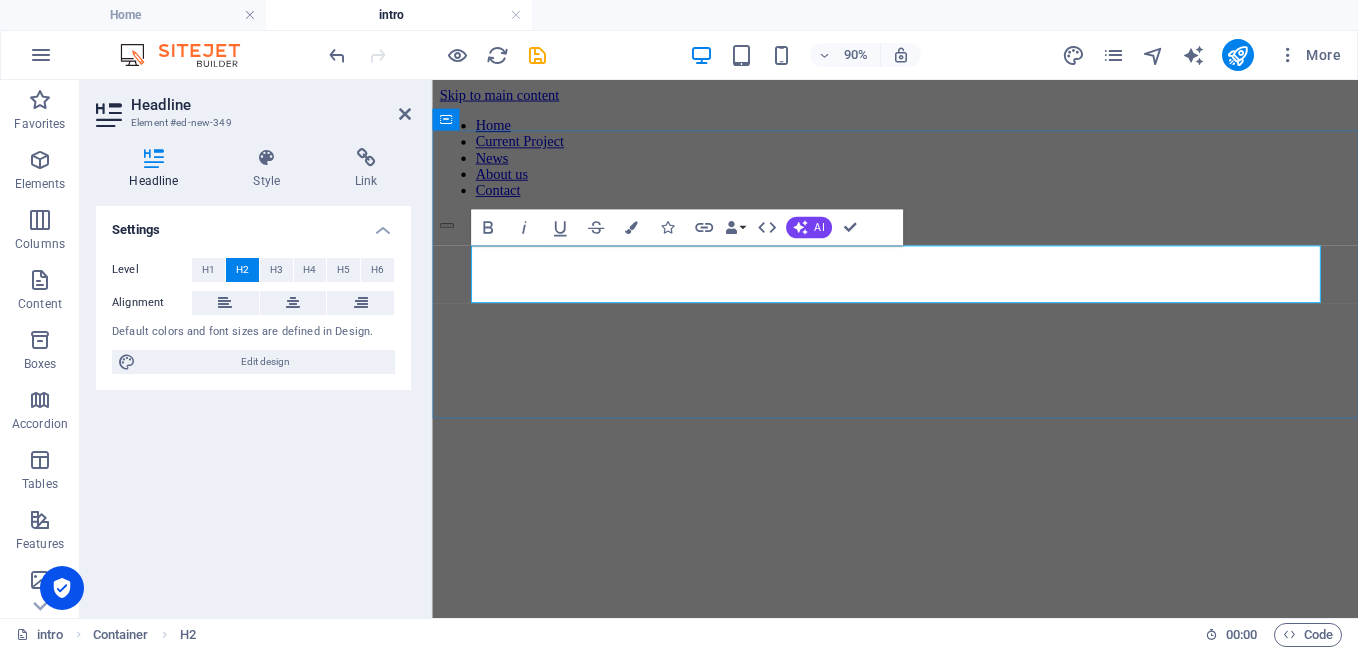 type 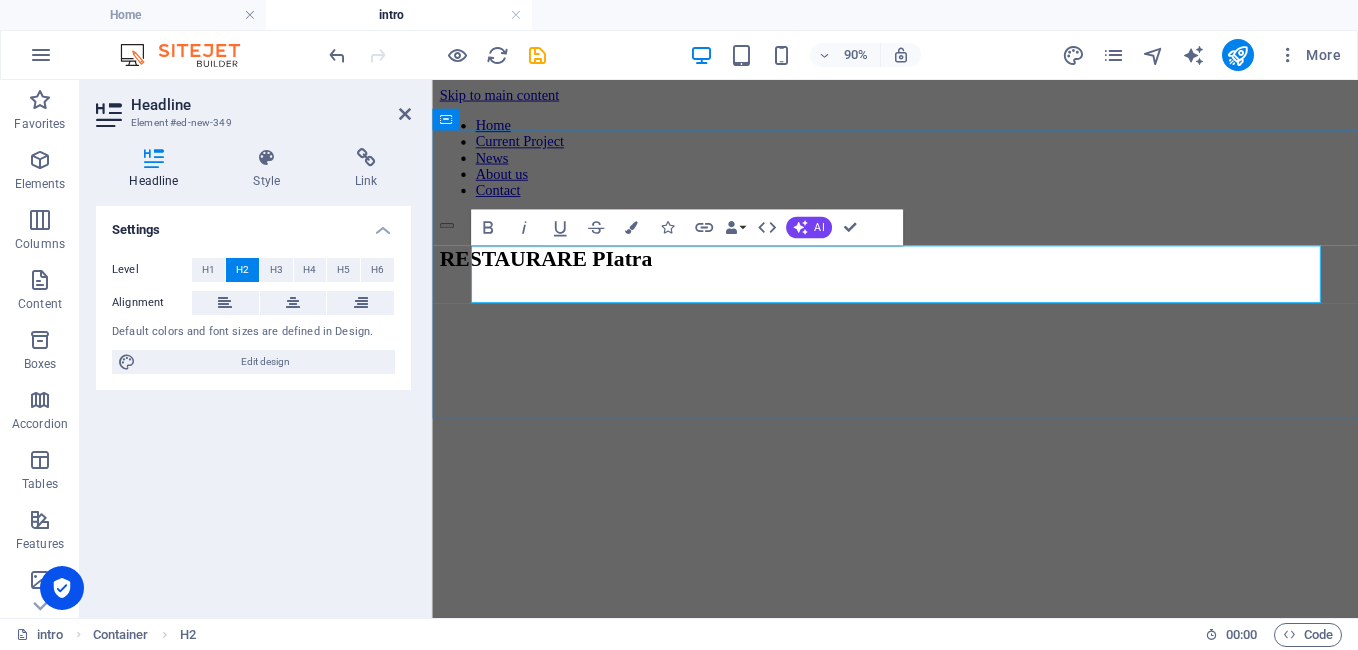 click on "RESTAURARE PIatra" at bounding box center (946, 279) 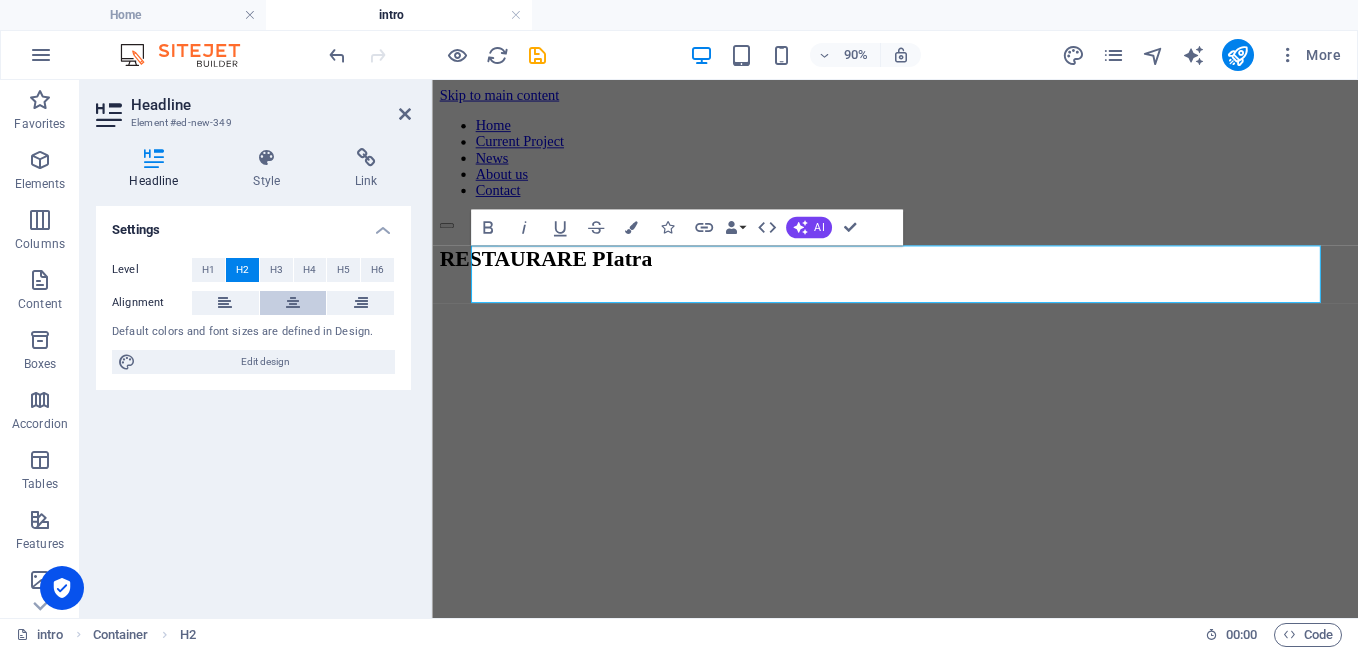 click at bounding box center [293, 303] 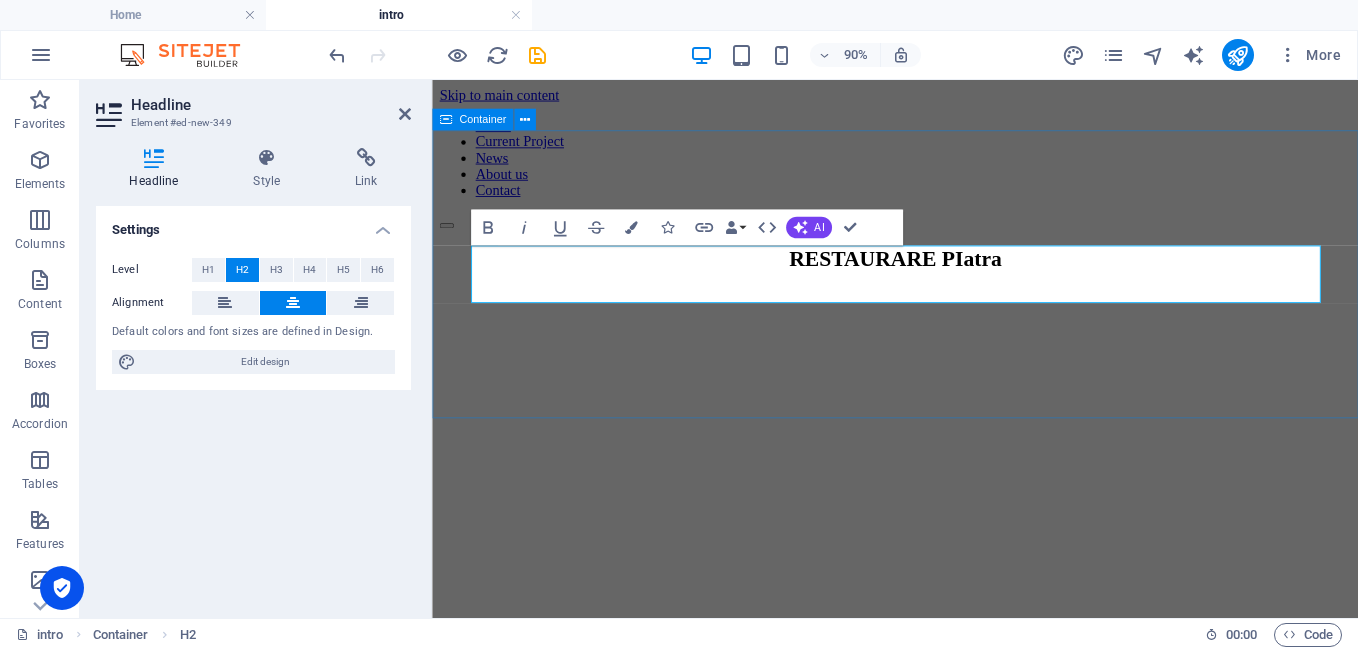 click on "RESTAURARE PIatra" at bounding box center (946, 279) 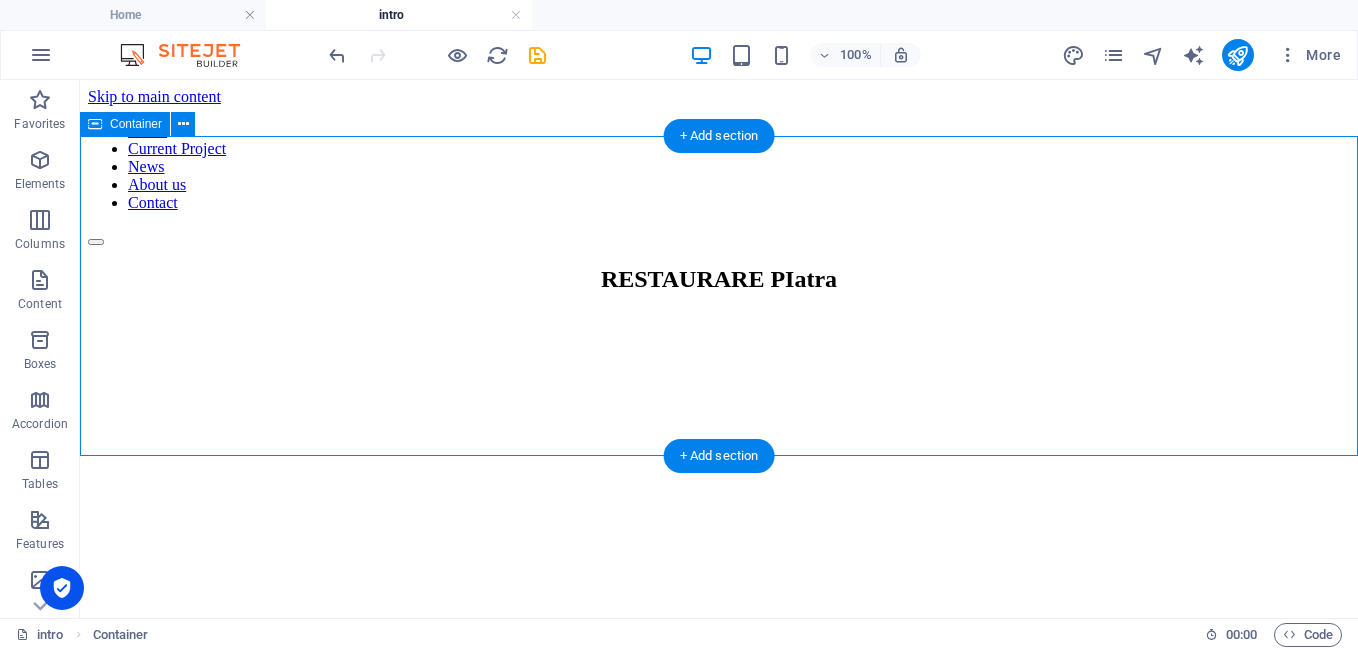 click on "RESTAURARE PIatra" at bounding box center [719, 279] 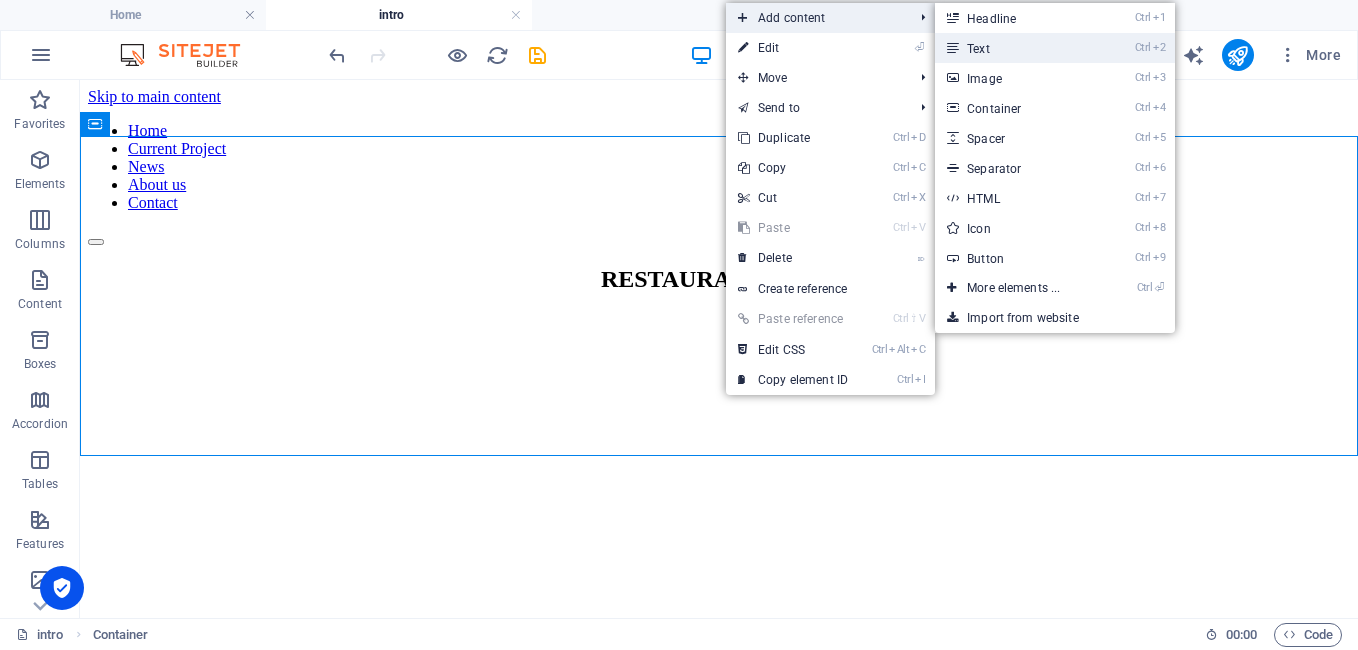 click on "Ctrl 2  Text" at bounding box center [1017, 48] 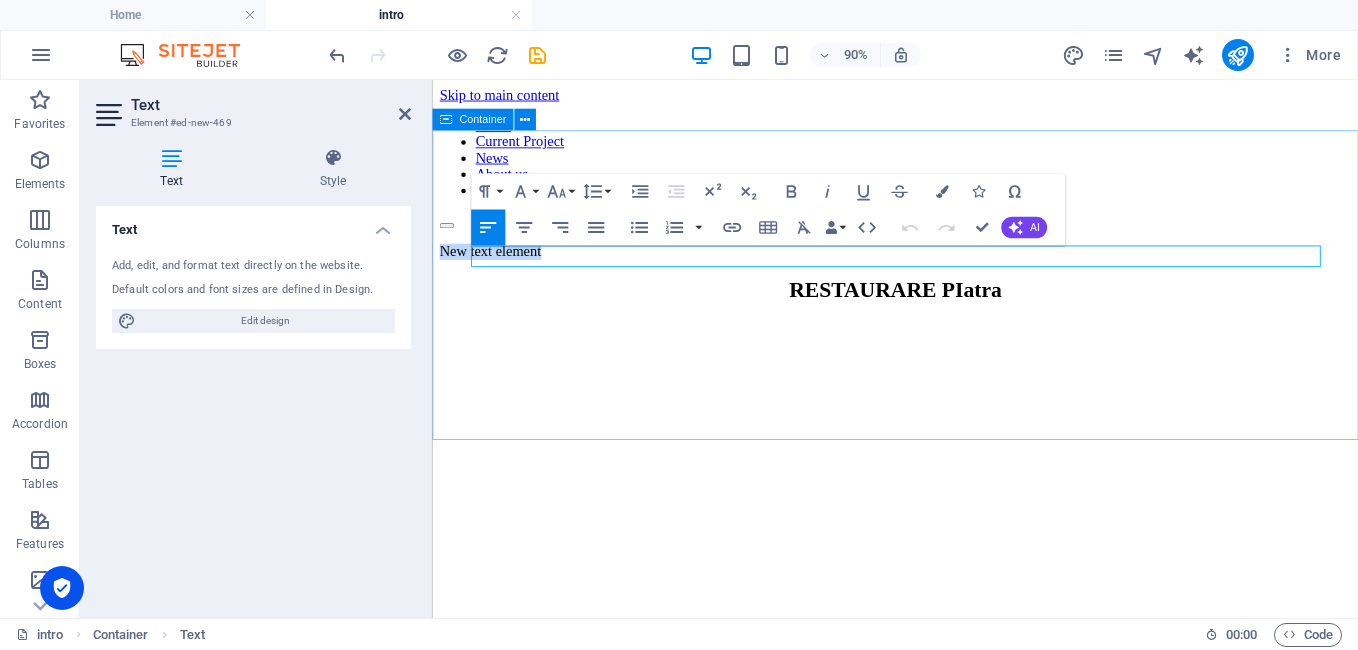 click on "New text element RESTAURARE PIatra" at bounding box center (946, 294) 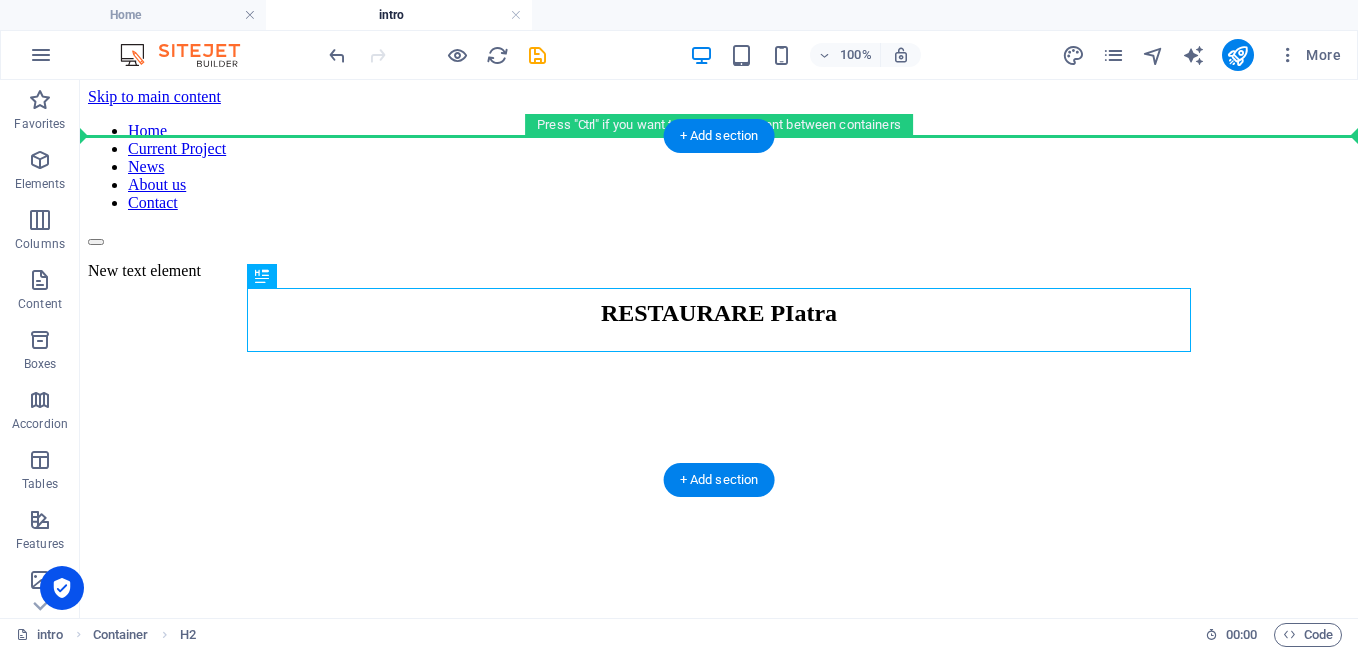 drag, startPoint x: 732, startPoint y: 330, endPoint x: 735, endPoint y: 226, distance: 104.04326 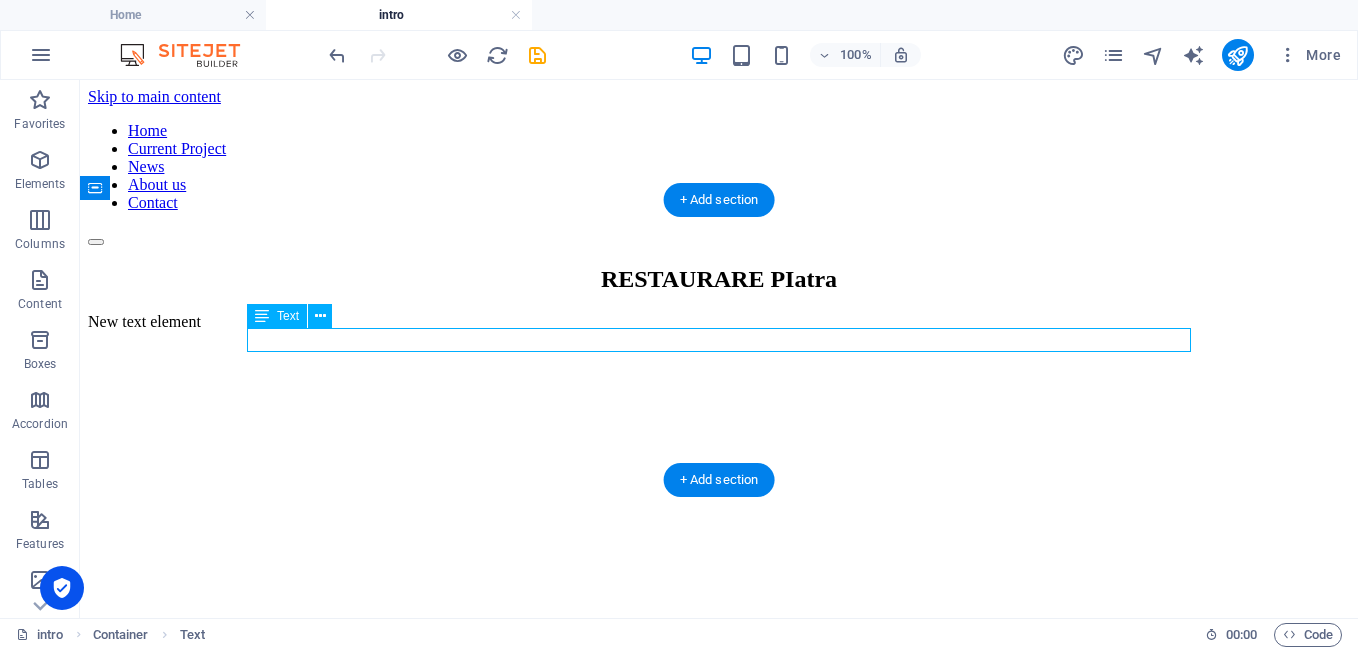 drag, startPoint x: 320, startPoint y: 344, endPoint x: 603, endPoint y: 332, distance: 283.2543 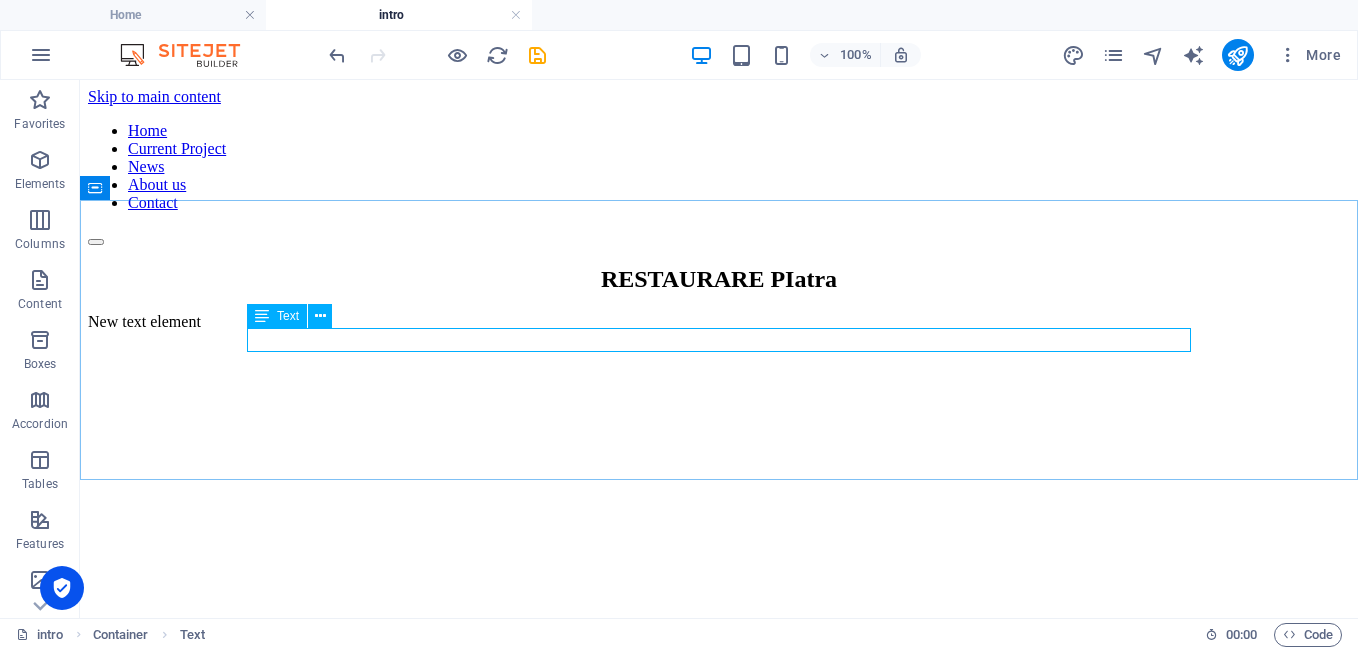 click at bounding box center [262, 316] 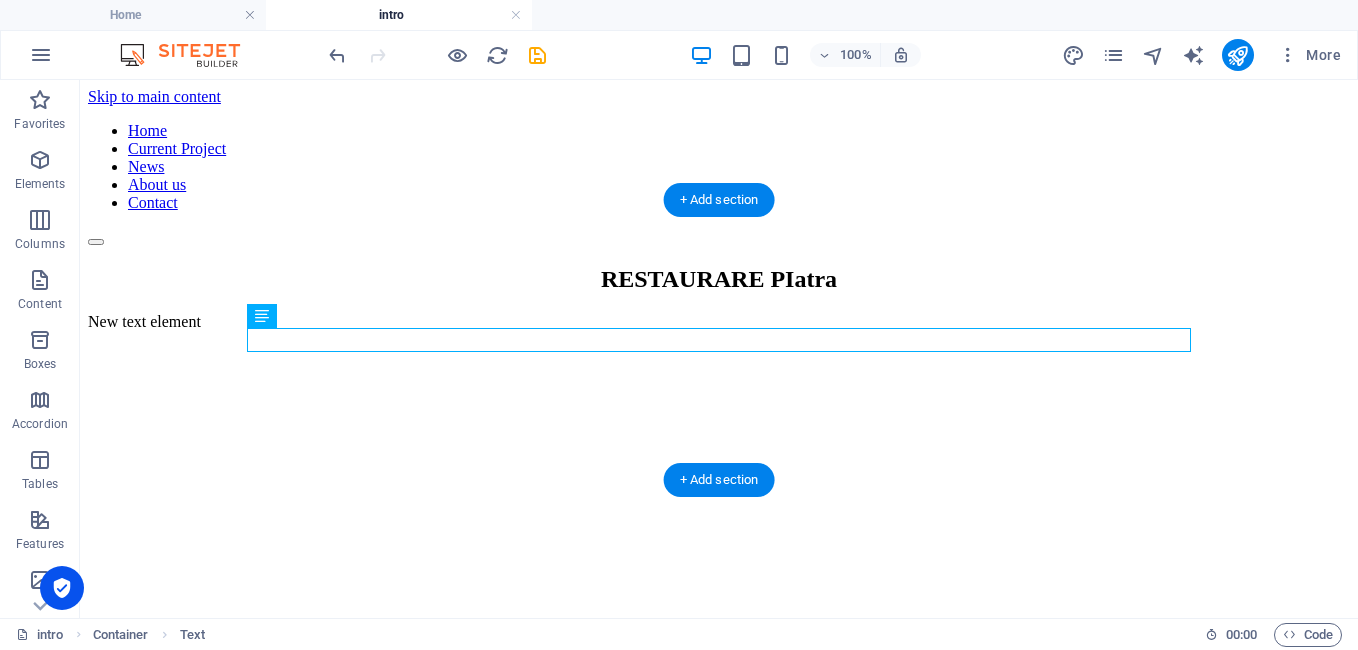 drag, startPoint x: 347, startPoint y: 398, endPoint x: 738, endPoint y: 304, distance: 402.14053 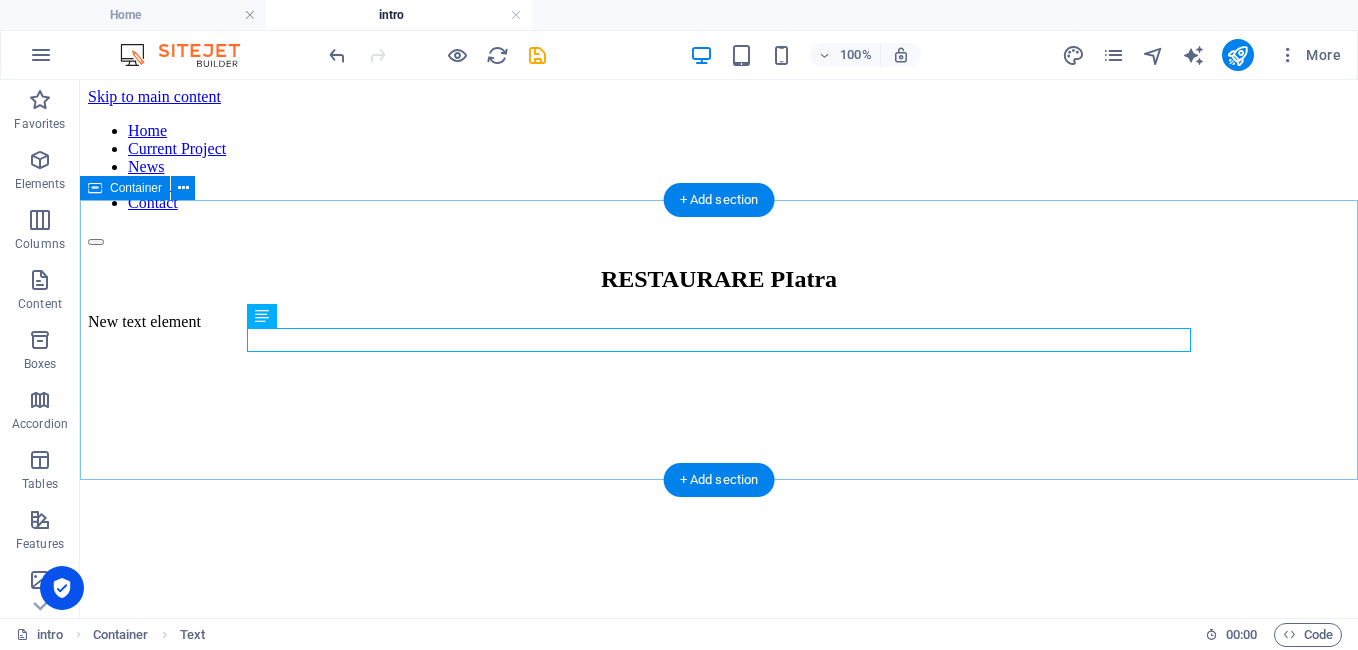 drag, startPoint x: 345, startPoint y: 393, endPoint x: 737, endPoint y: 305, distance: 401.75613 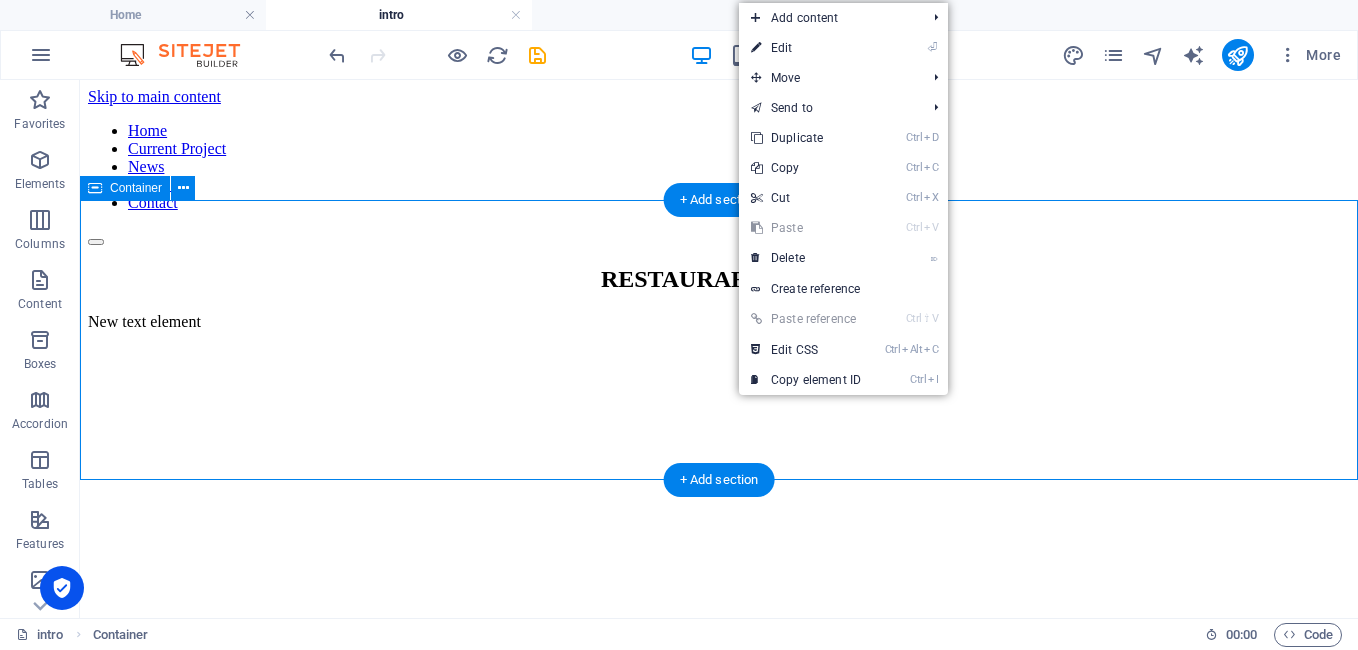 click on "New text element" at bounding box center [719, 322] 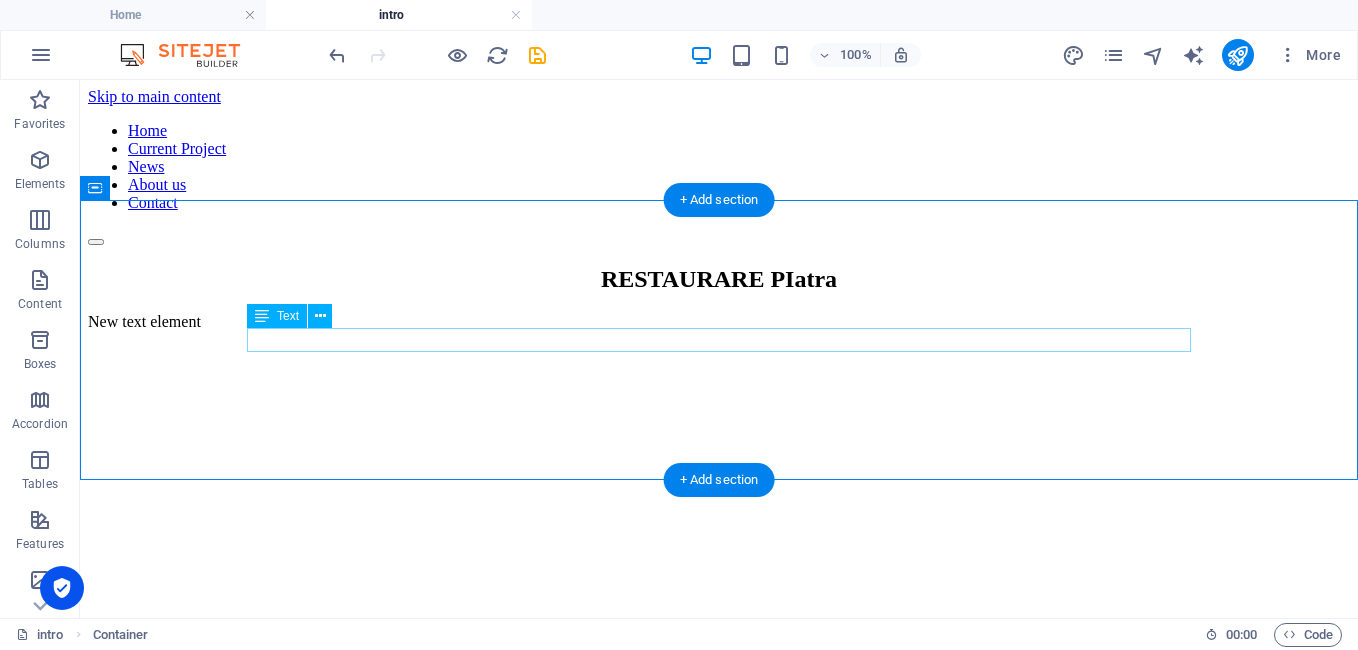 click on "New text element" at bounding box center (719, 322) 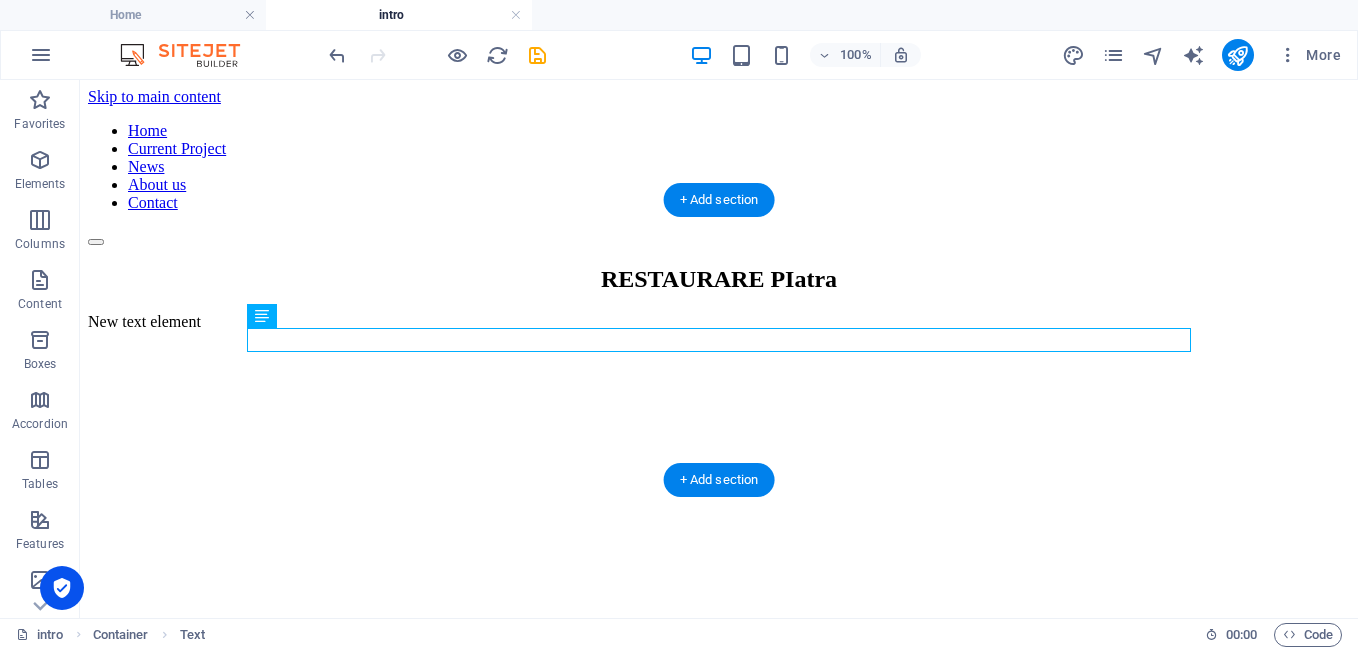 drag, startPoint x: 349, startPoint y: 398, endPoint x: 818, endPoint y: 306, distance: 477.9383 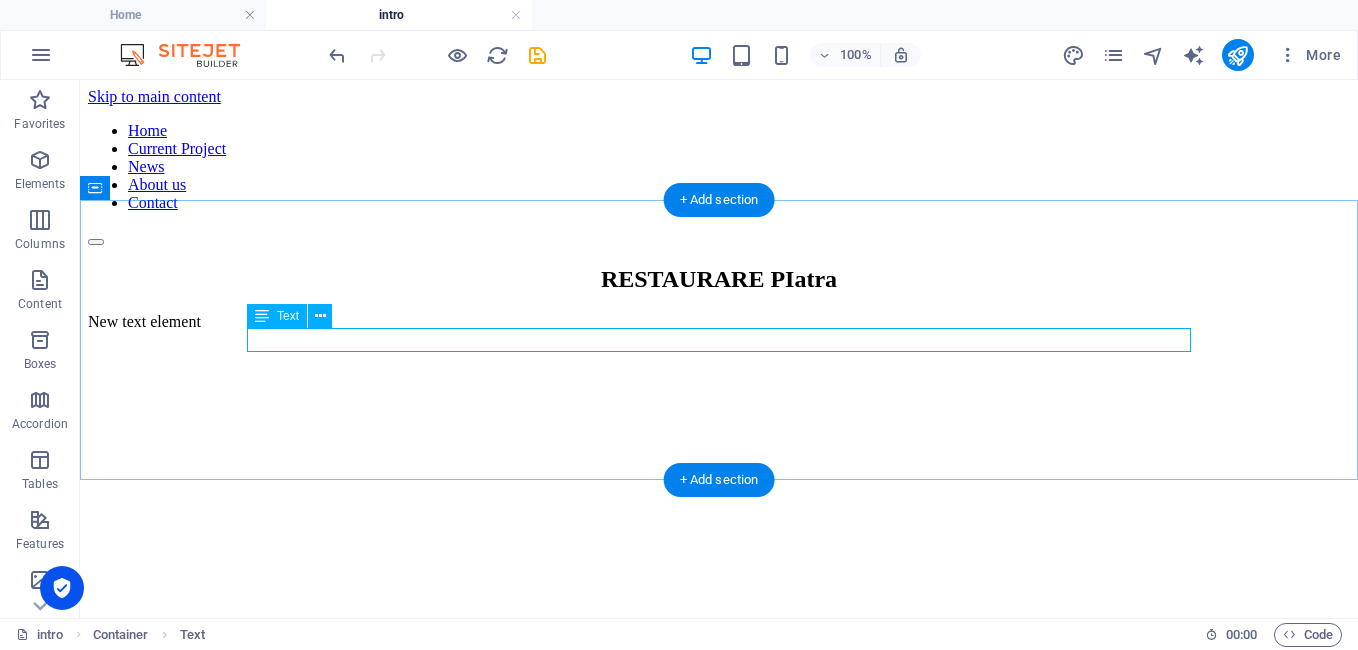 click on "New text element" at bounding box center [719, 322] 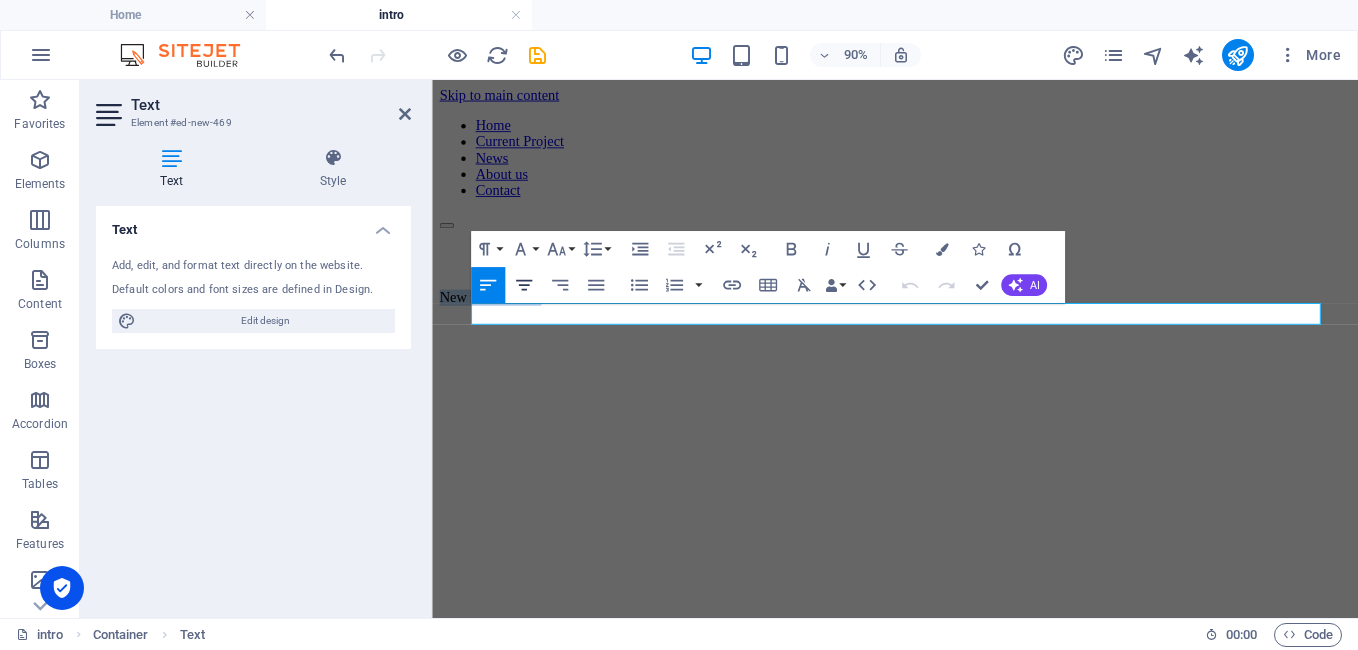 click on "Align Center" at bounding box center [523, 285] 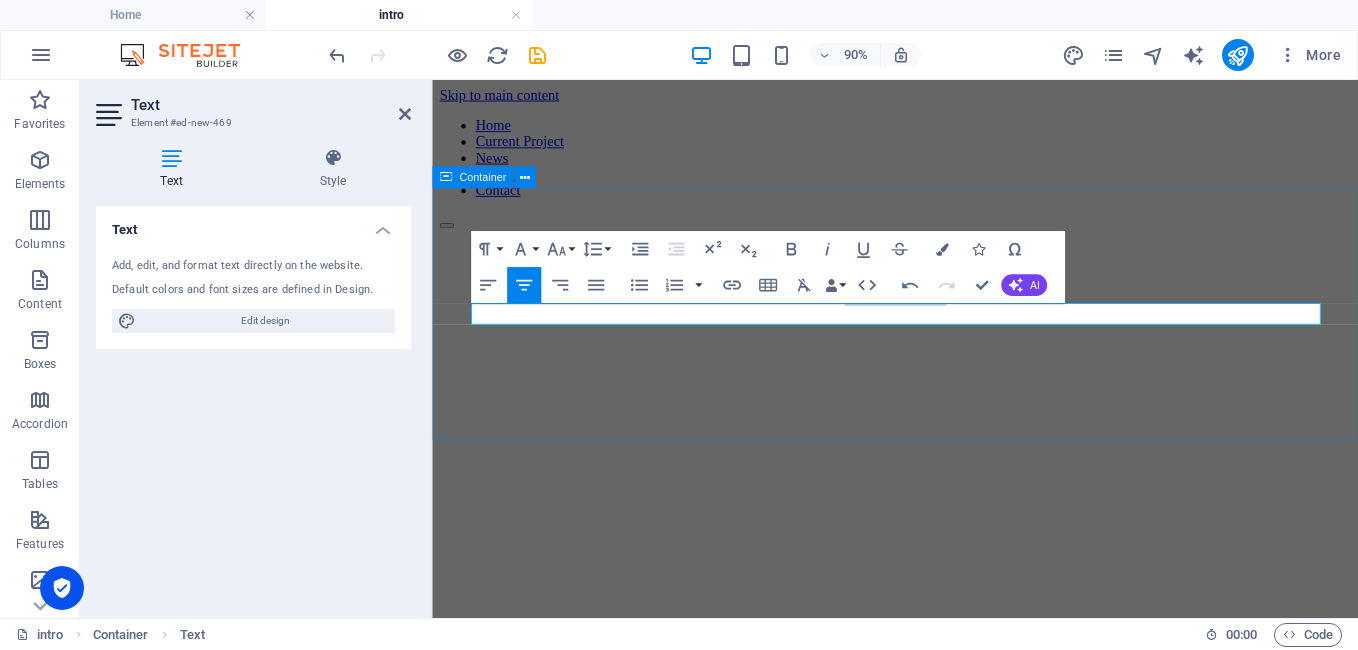 click on "New text element" at bounding box center (946, 322) 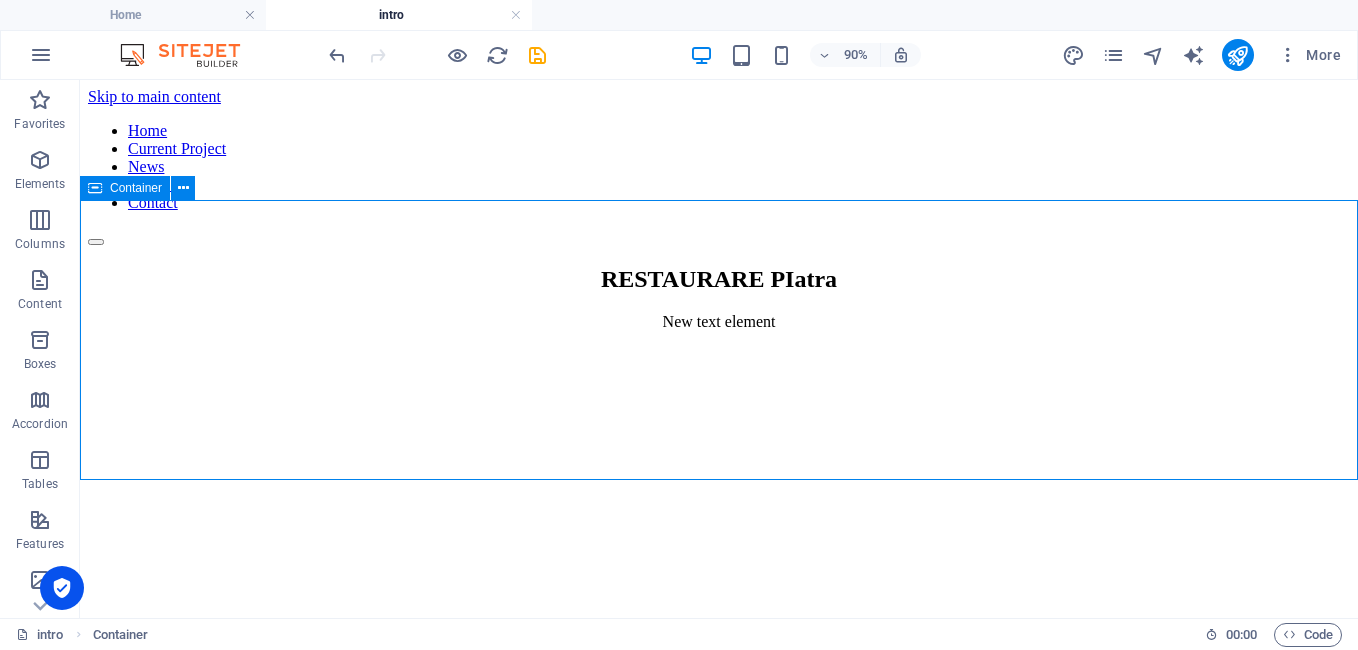 click on "New text element" at bounding box center [719, 322] 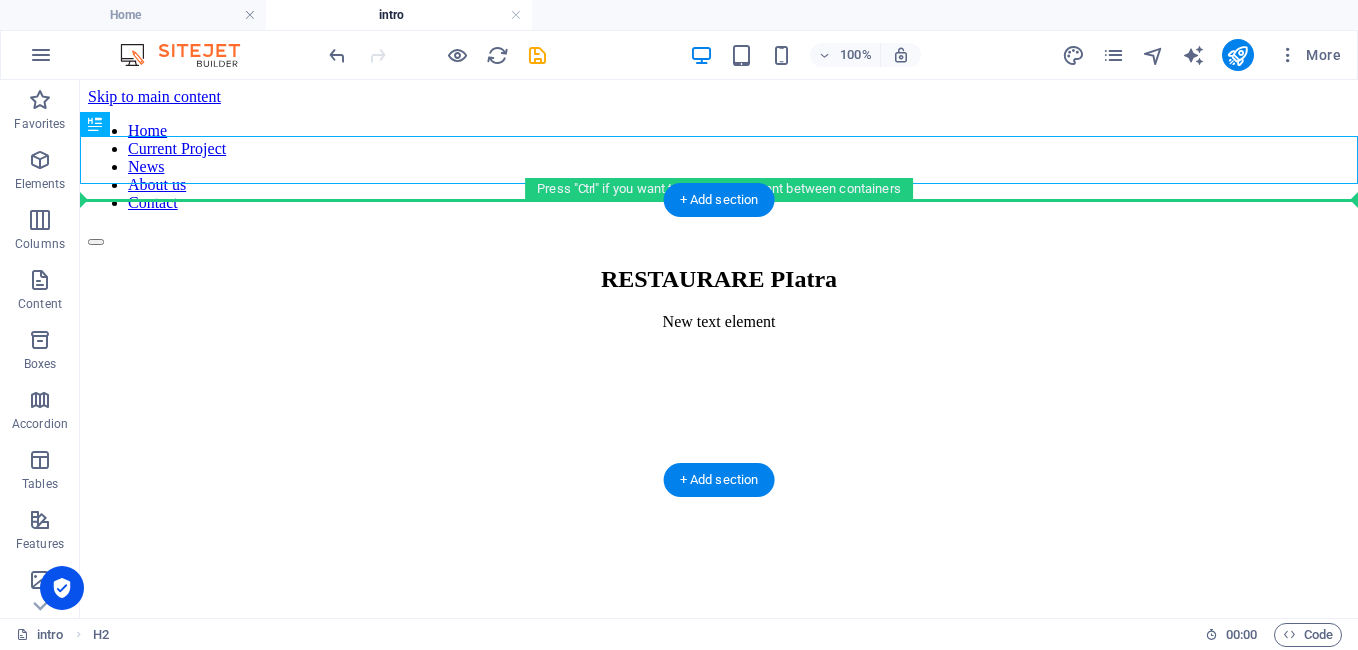 drag, startPoint x: 757, startPoint y: 165, endPoint x: 787, endPoint y: 301, distance: 139.26952 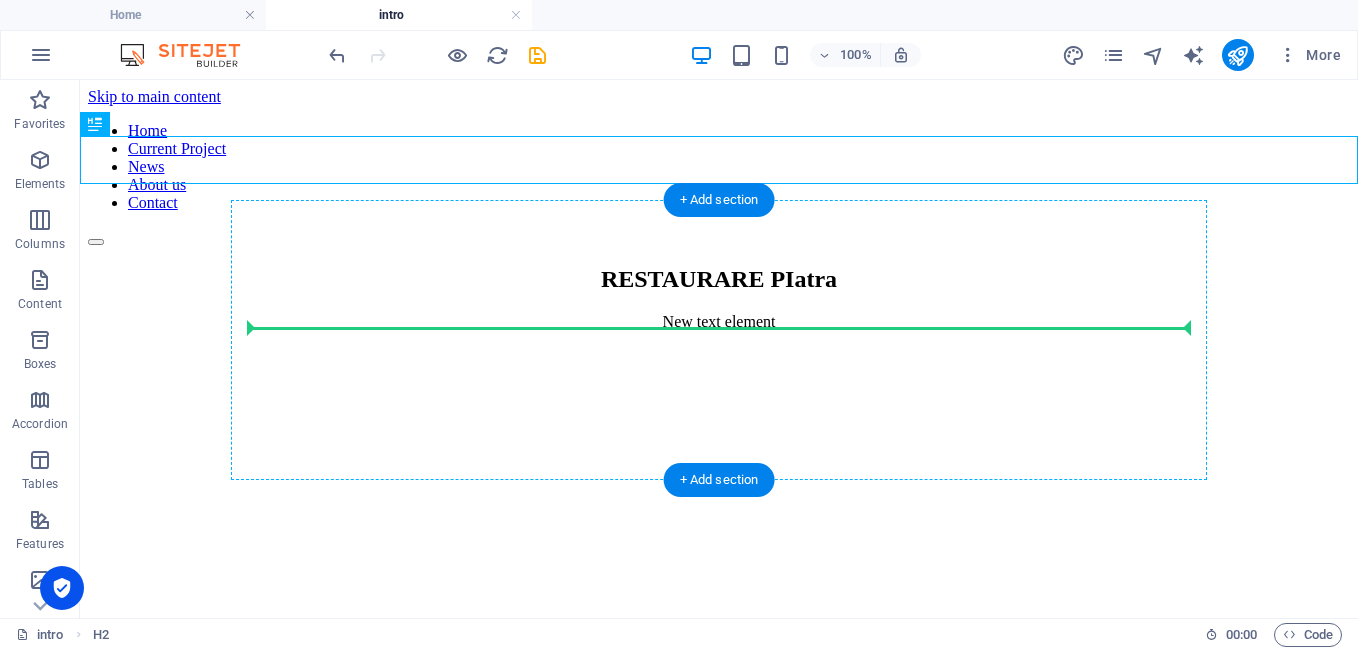 drag, startPoint x: 811, startPoint y: 156, endPoint x: 798, endPoint y: 331, distance: 175.4822 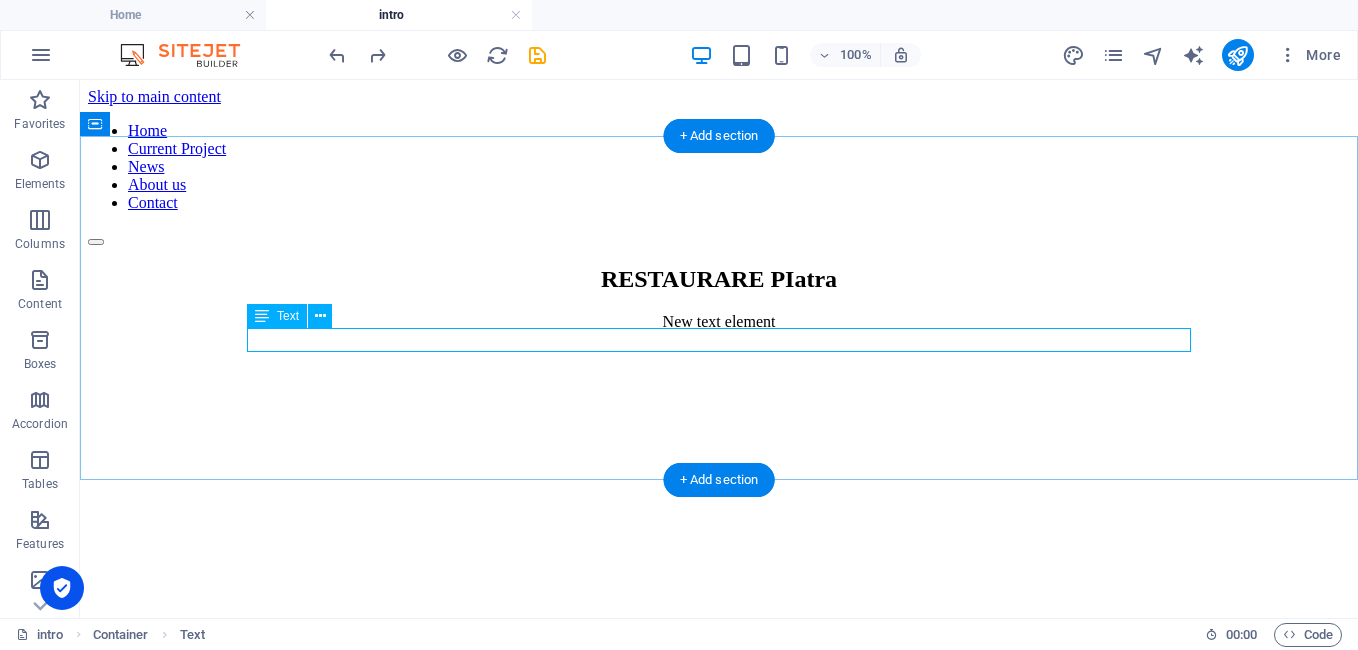 click on "New text element" at bounding box center (719, 322) 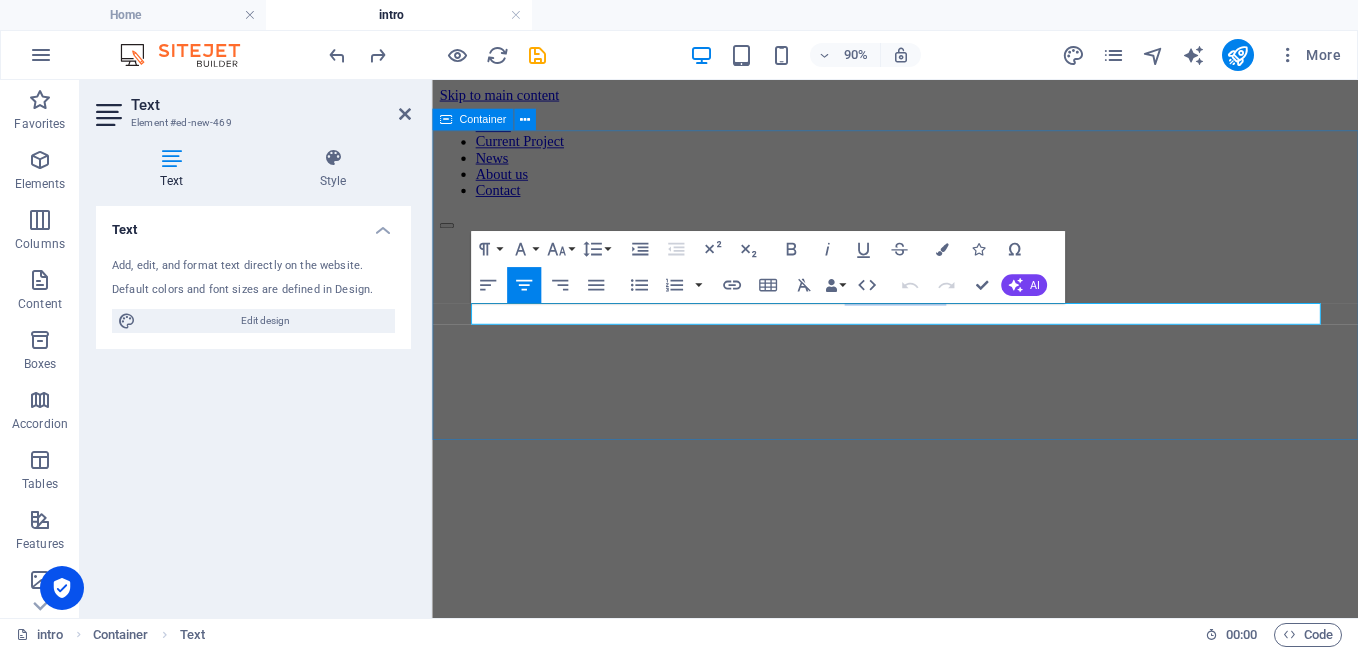 type 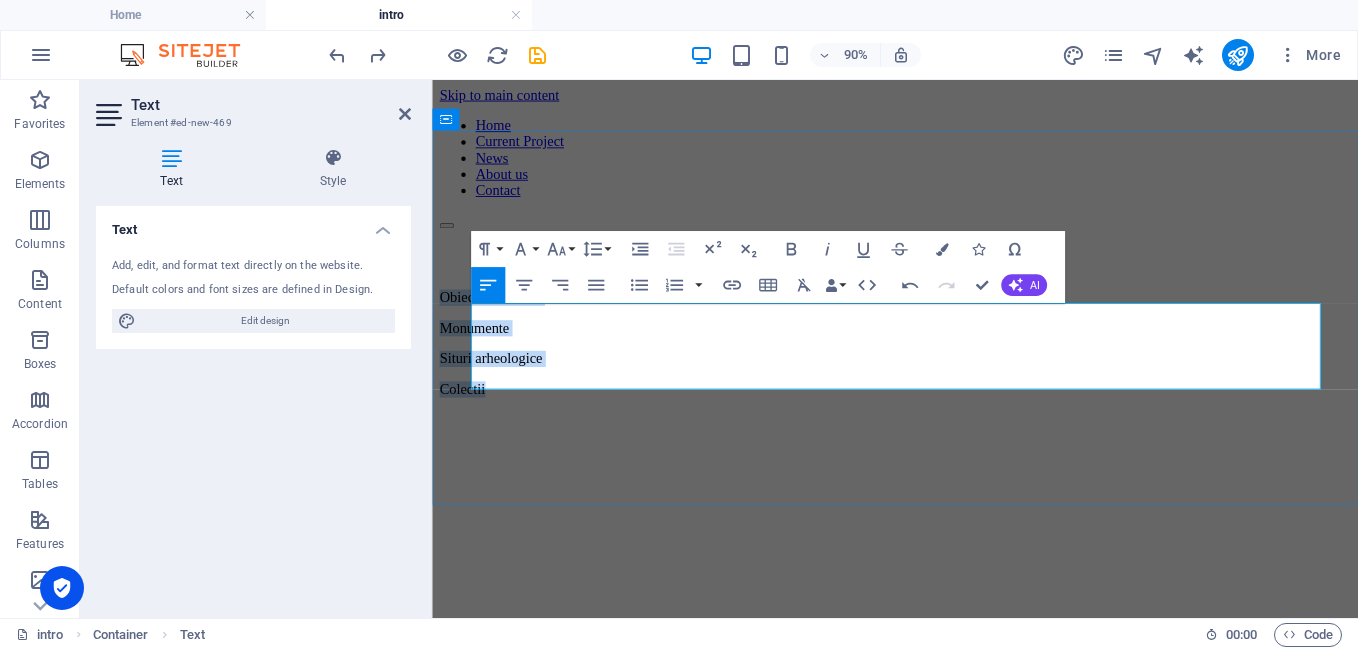 drag, startPoint x: 550, startPoint y: 407, endPoint x: 478, endPoint y: 342, distance: 97 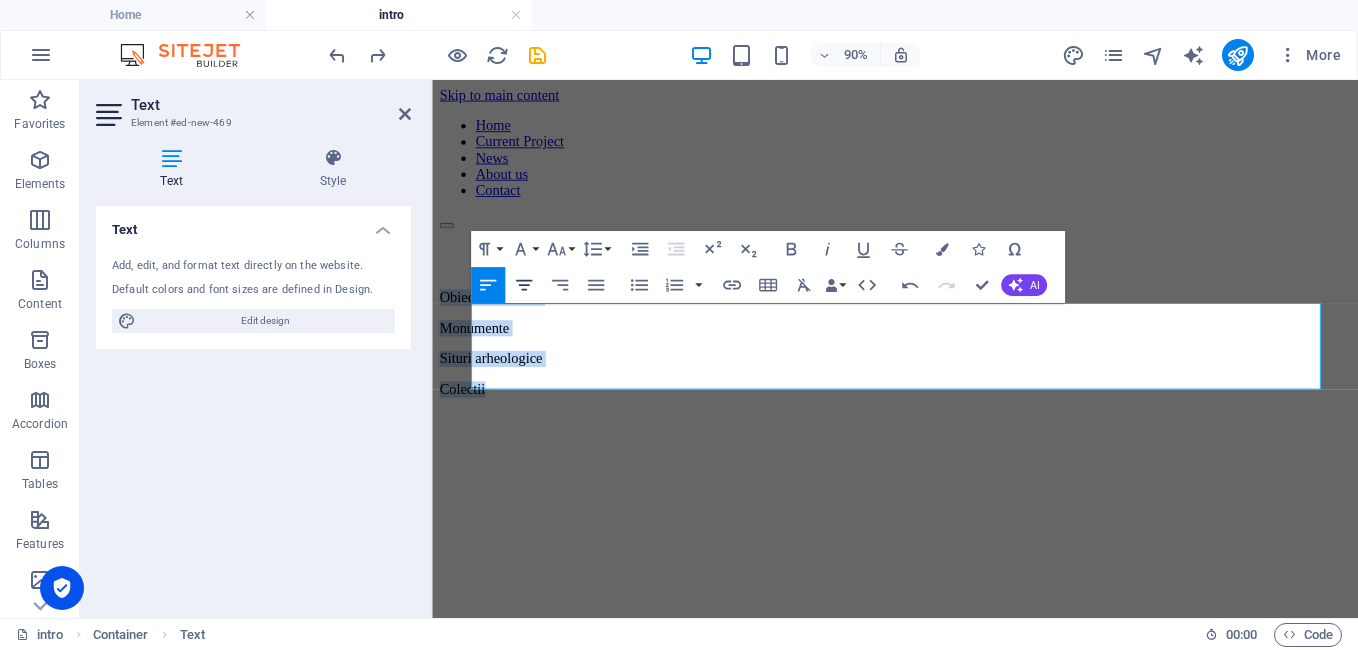 click 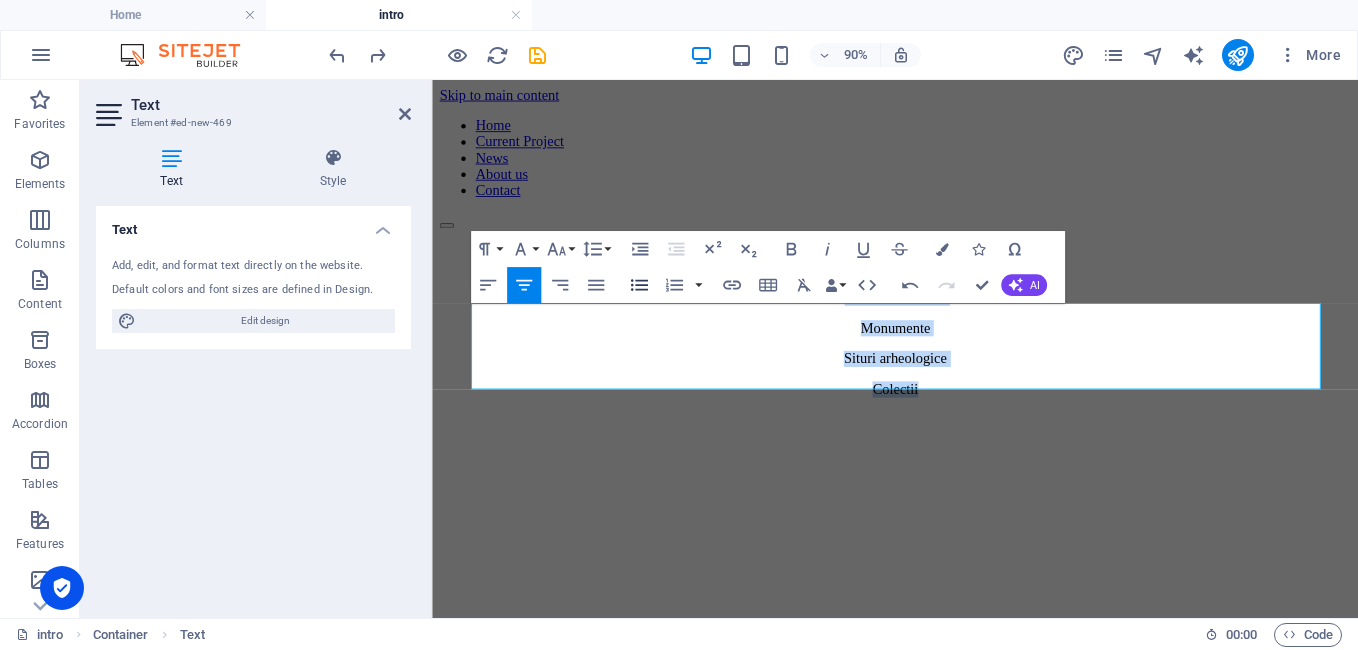 click 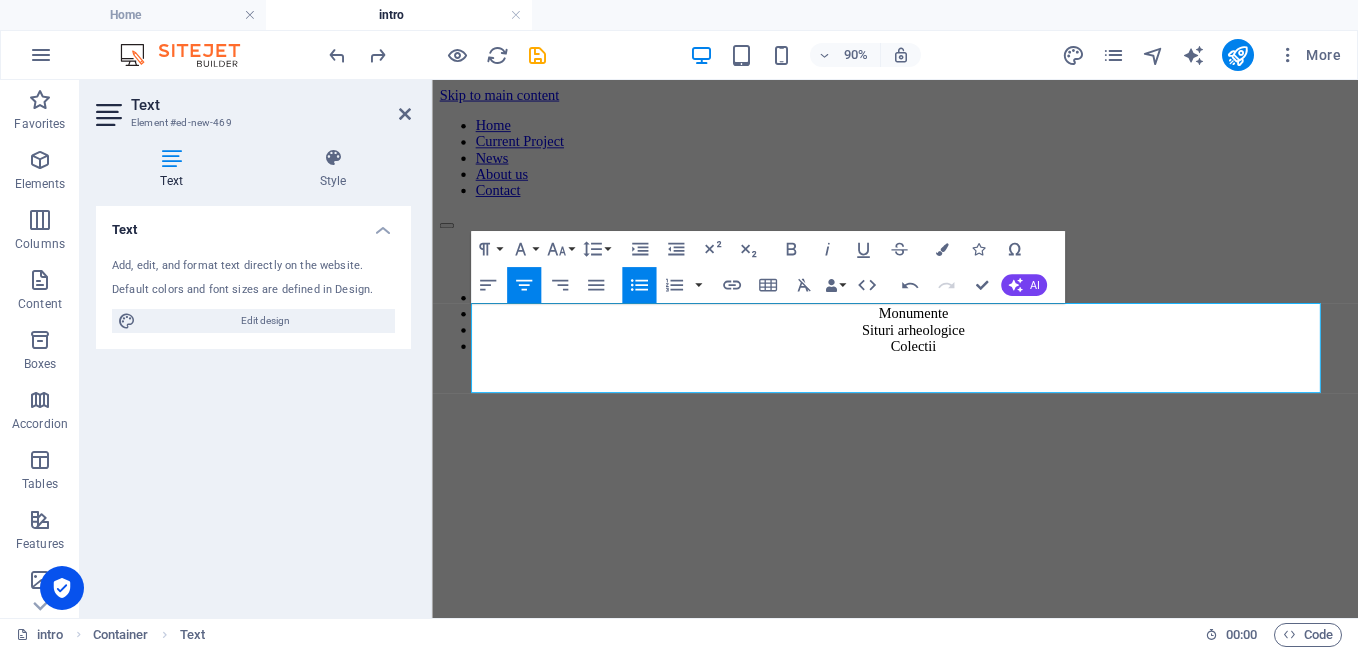click 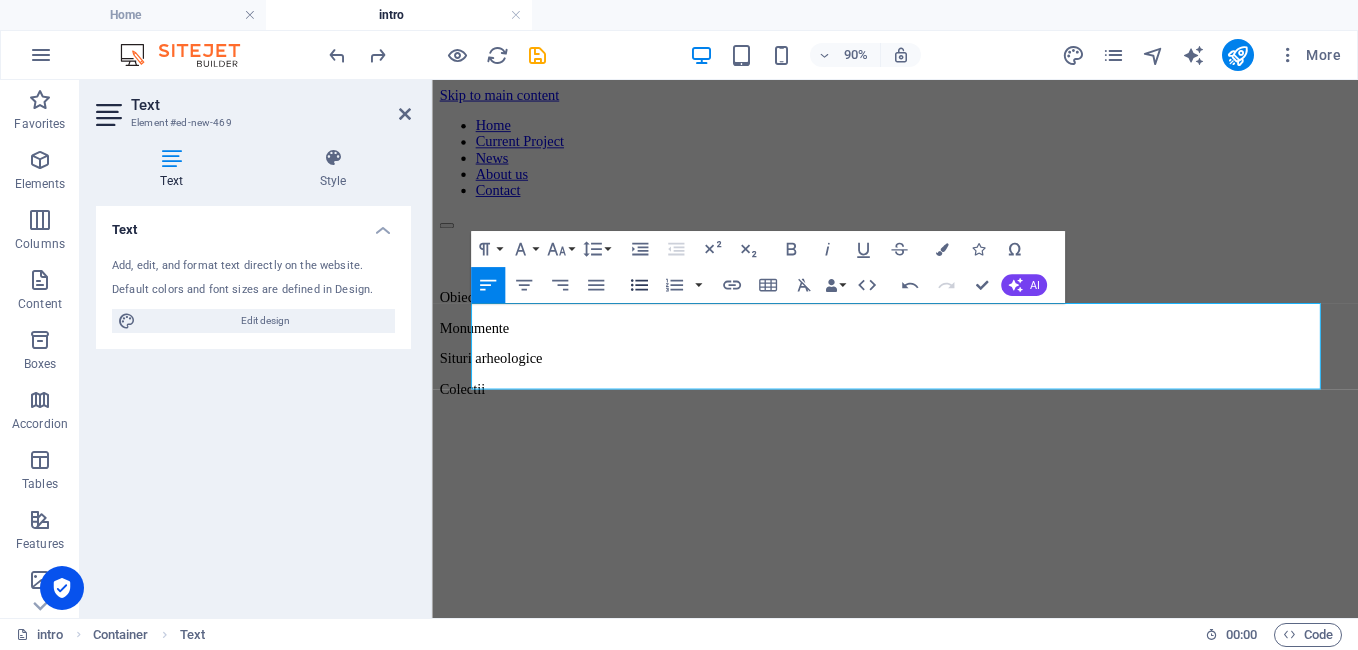 drag, startPoint x: 644, startPoint y: 290, endPoint x: 630, endPoint y: 287, distance: 14.3178215 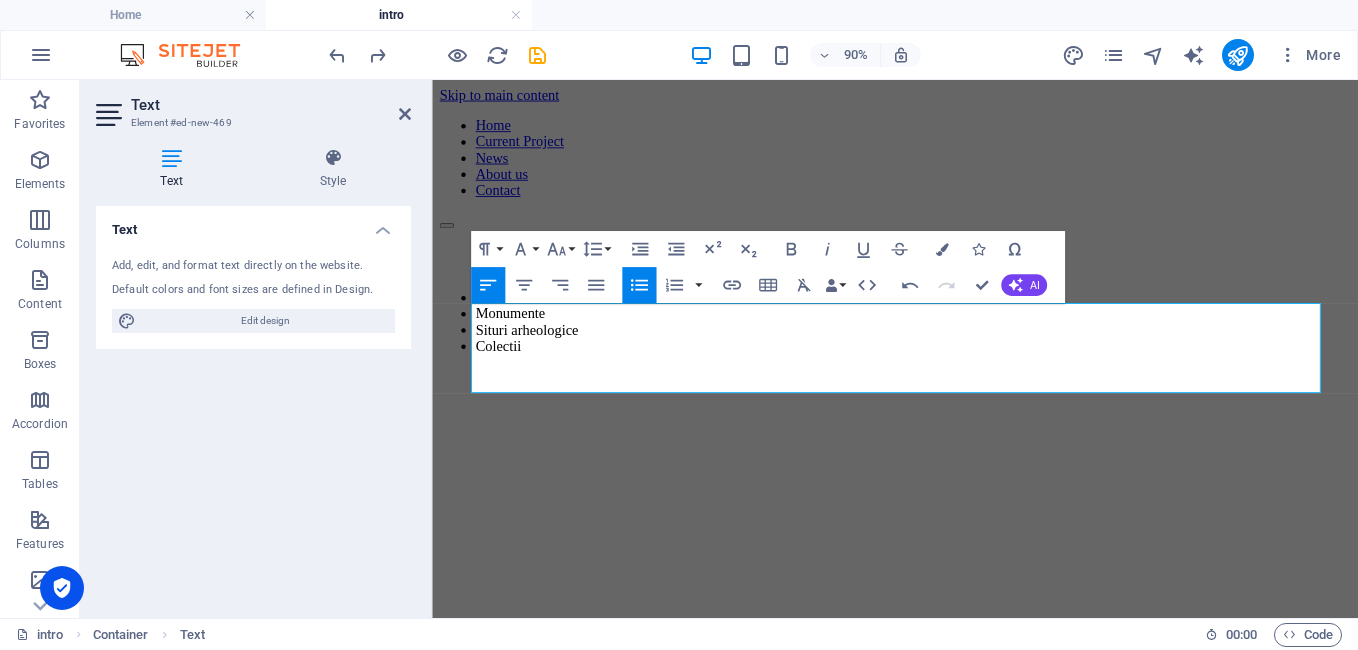 click 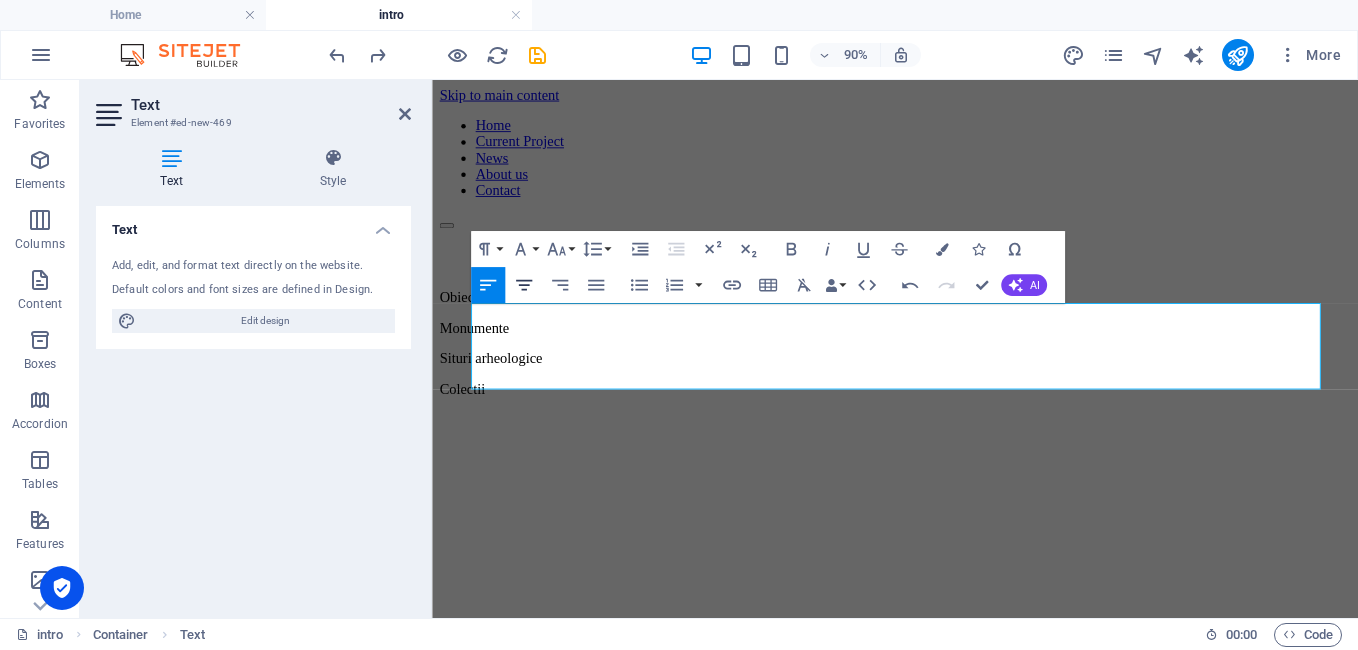 click 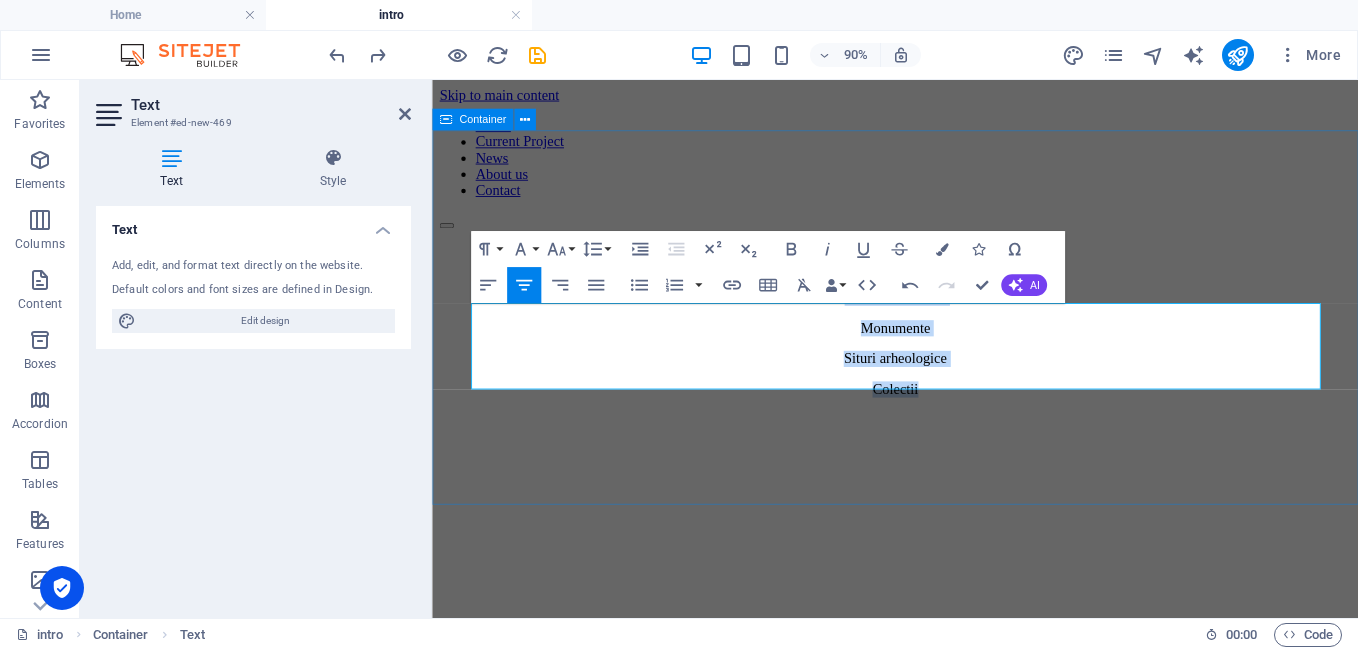 click on "RESTAURARE PIatra ​Obiecte/ artefacte Monumente Situri arheologice Colectii" at bounding box center [946, 349] 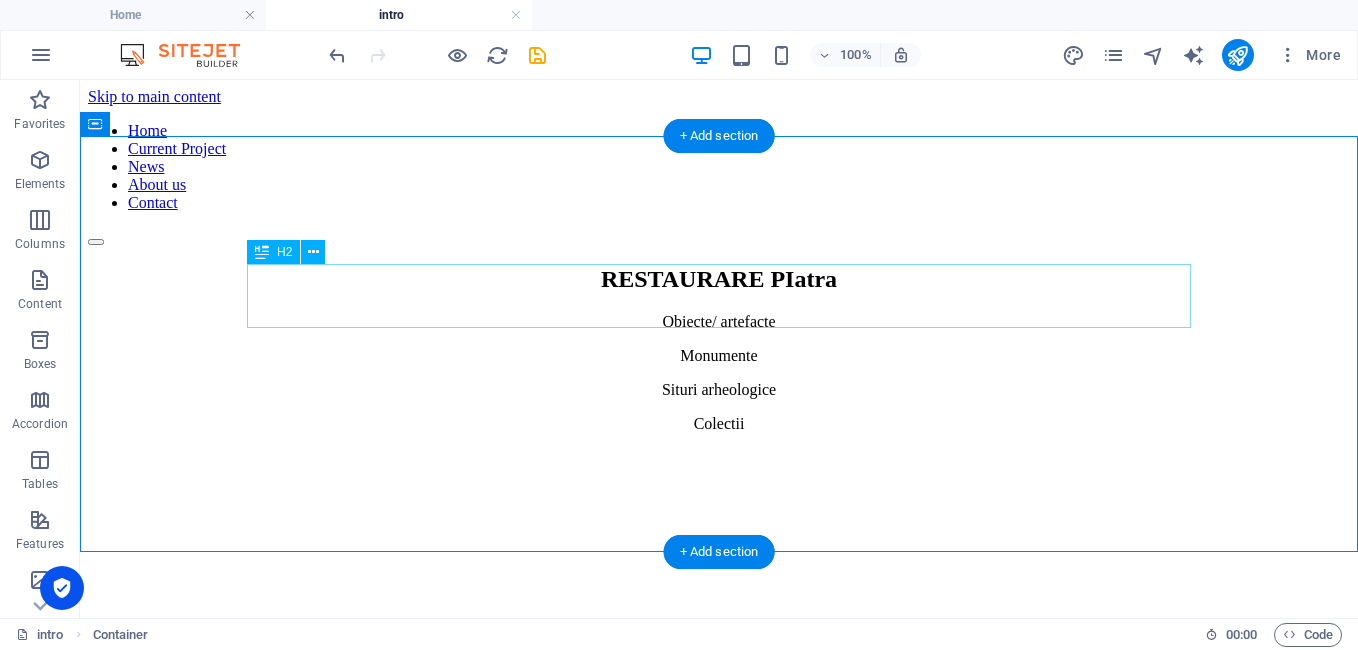 click on "RESTAURARE PIatra" at bounding box center (719, 279) 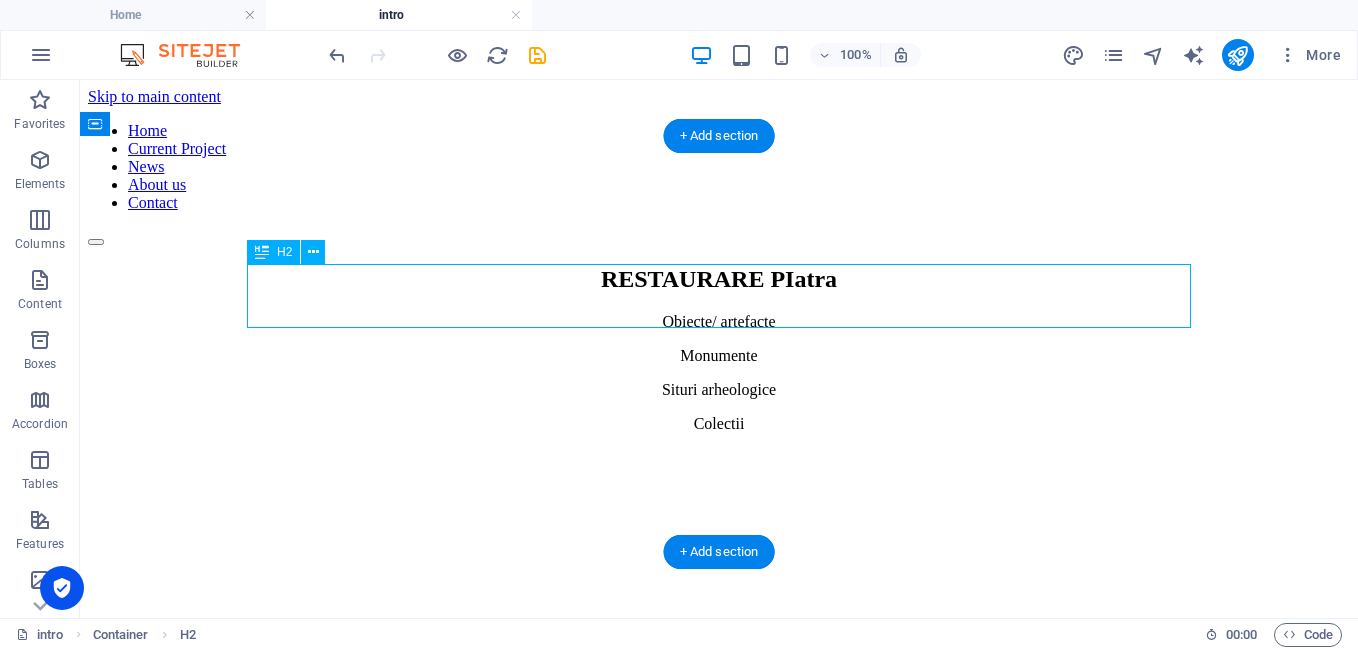 click on "RESTAURARE PIatra" at bounding box center (719, 279) 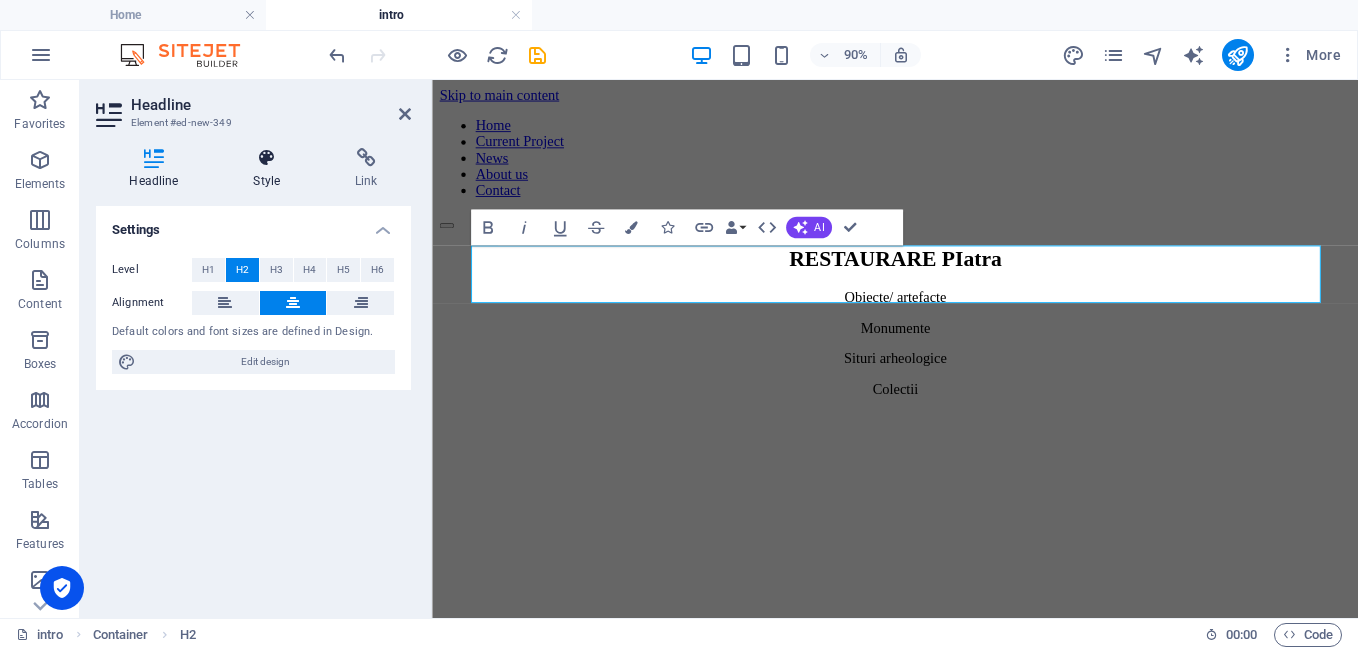 click at bounding box center (267, 158) 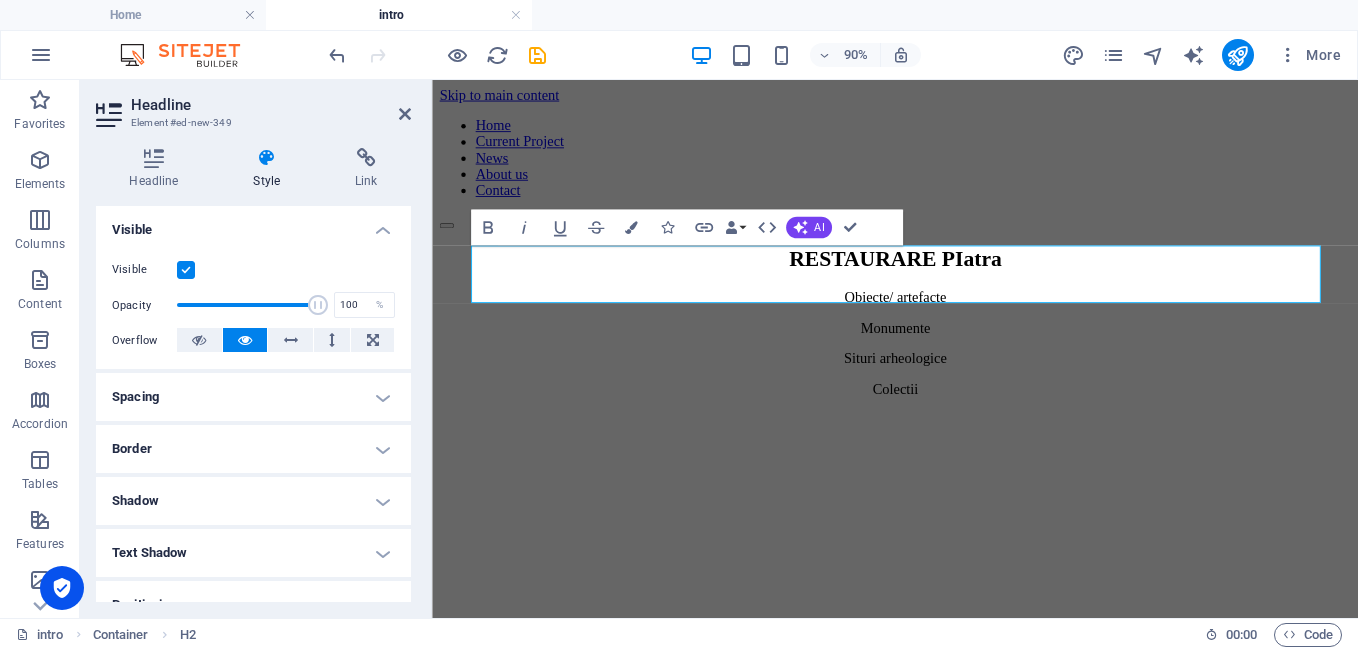 scroll, scrollTop: 0, scrollLeft: 0, axis: both 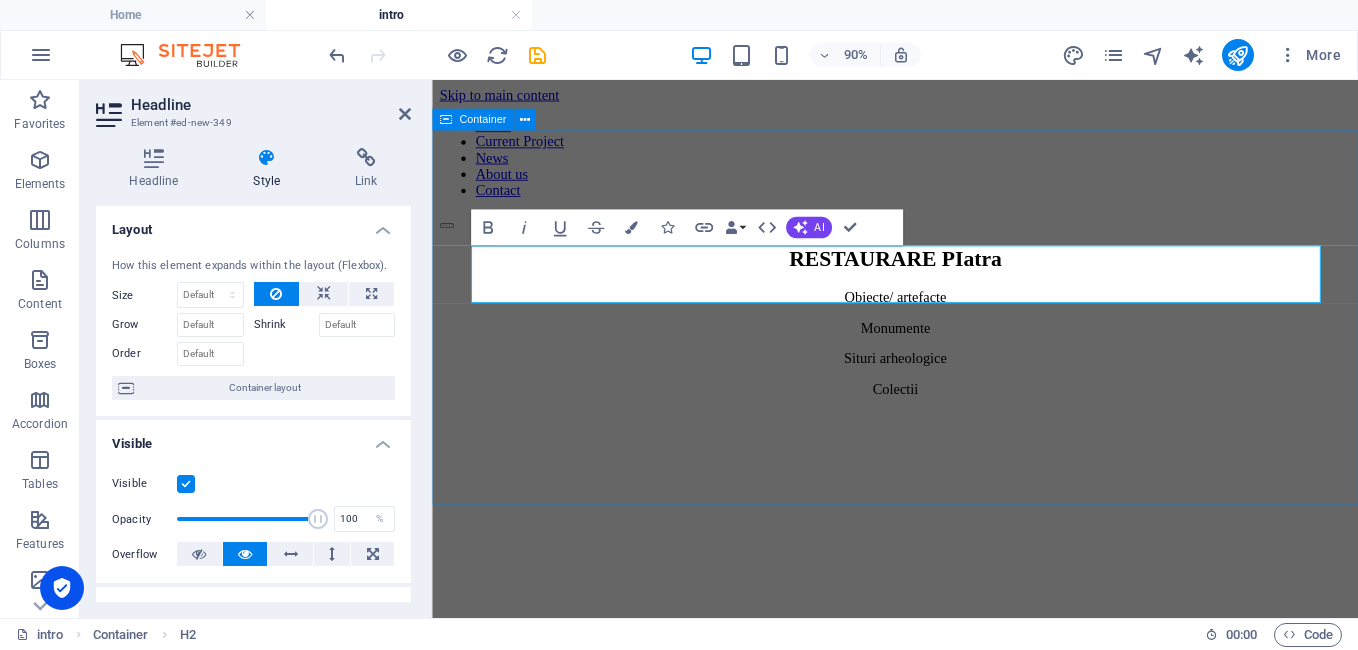 click on "RESTAURARE PIatra Obiecte/ artefacte Monumente Situri arheologice Colectii" at bounding box center [946, 349] 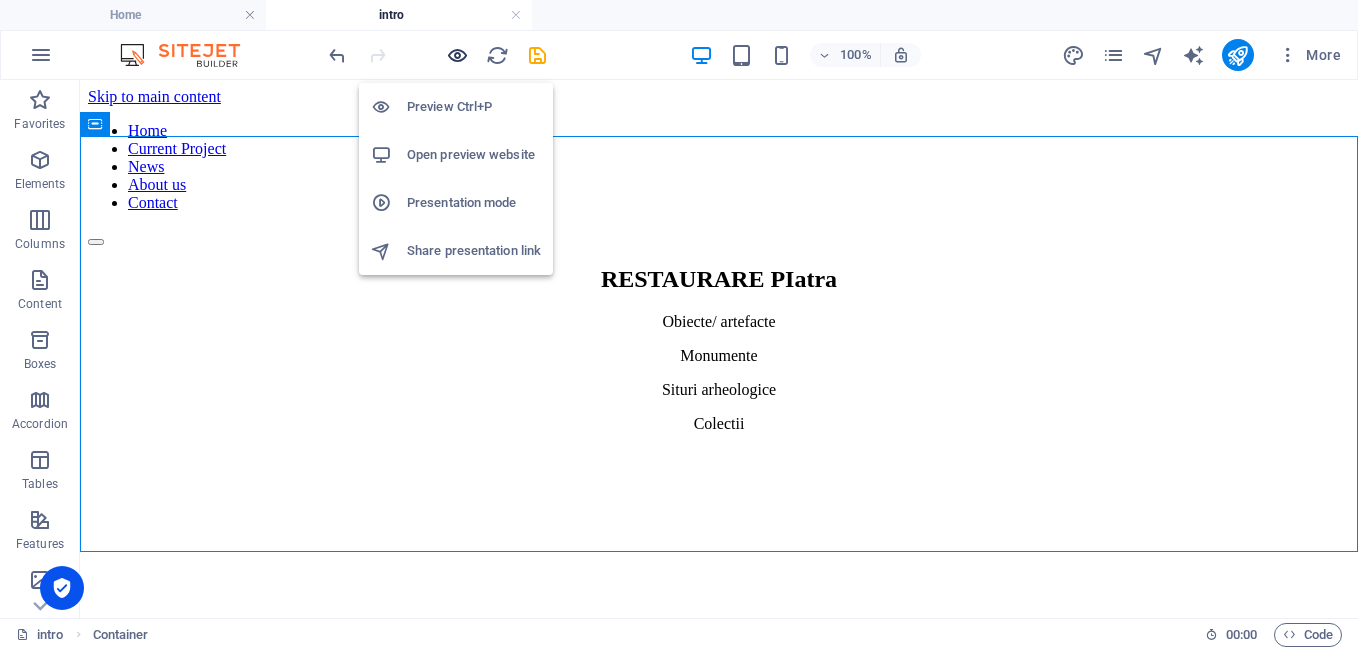 click at bounding box center (457, 55) 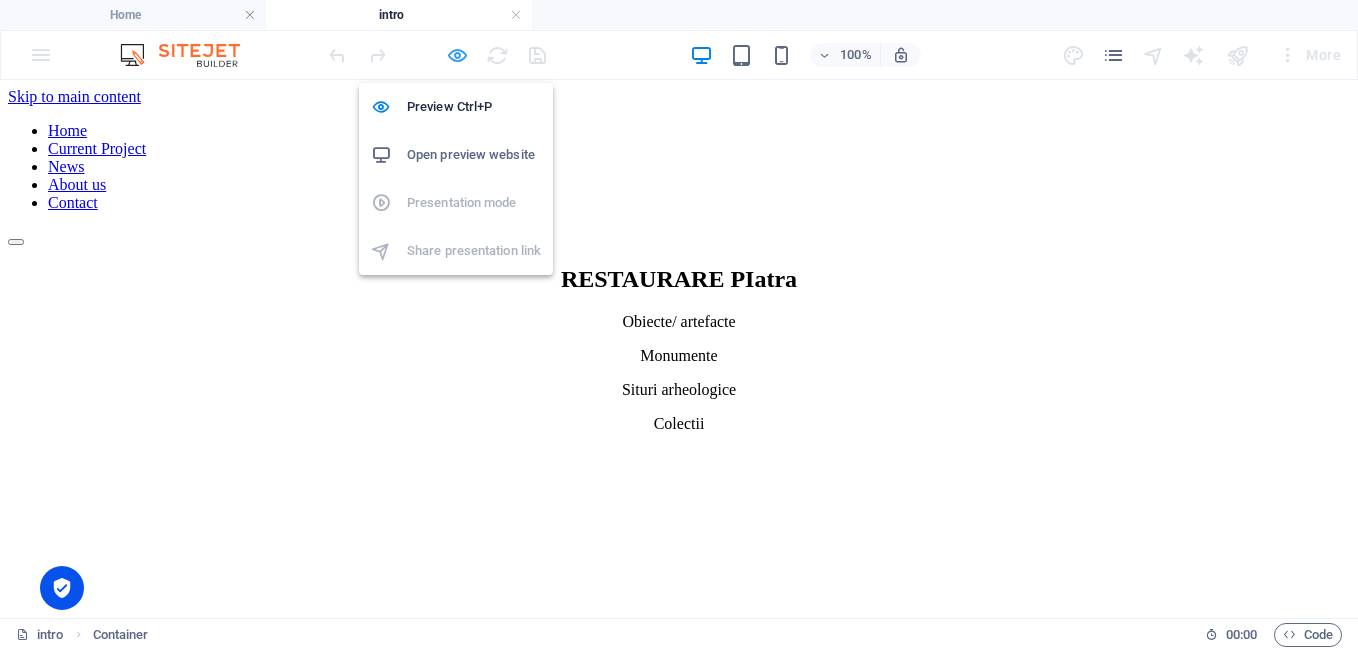click at bounding box center (457, 55) 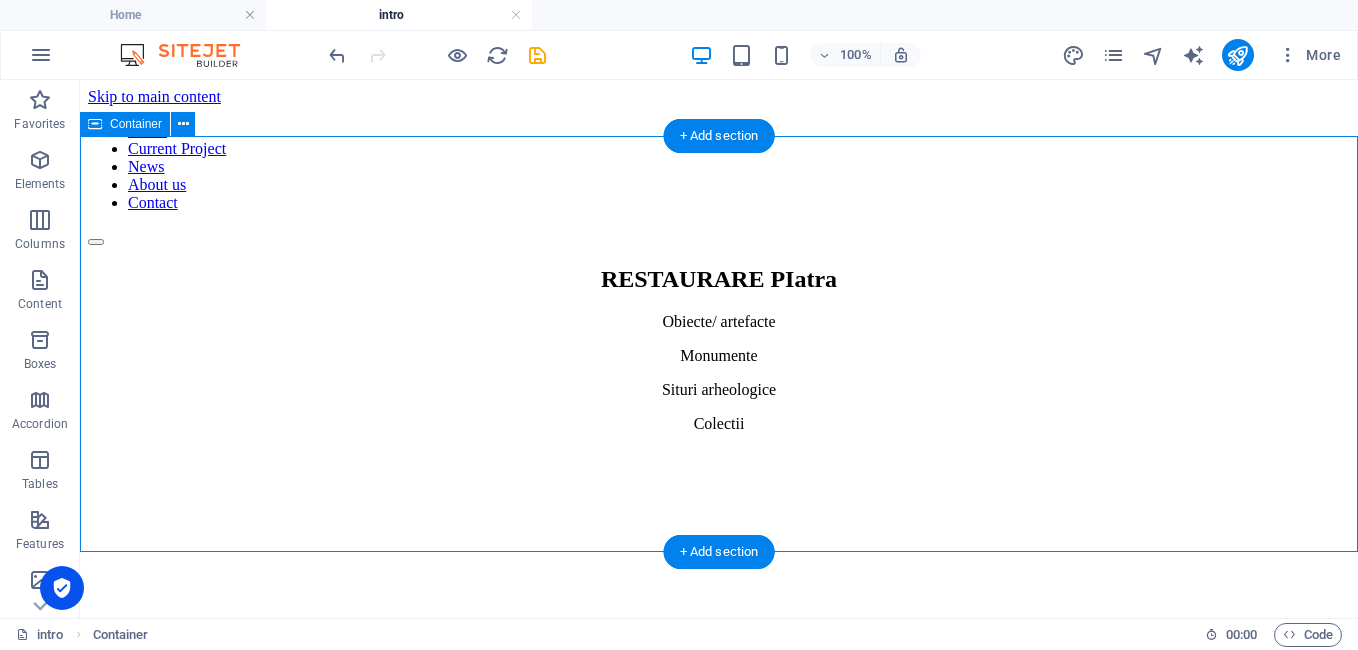 click on "RESTAURARE PIatra Obiecte/ artefacte Monumente Situri arheologice Colectii" at bounding box center (719, 349) 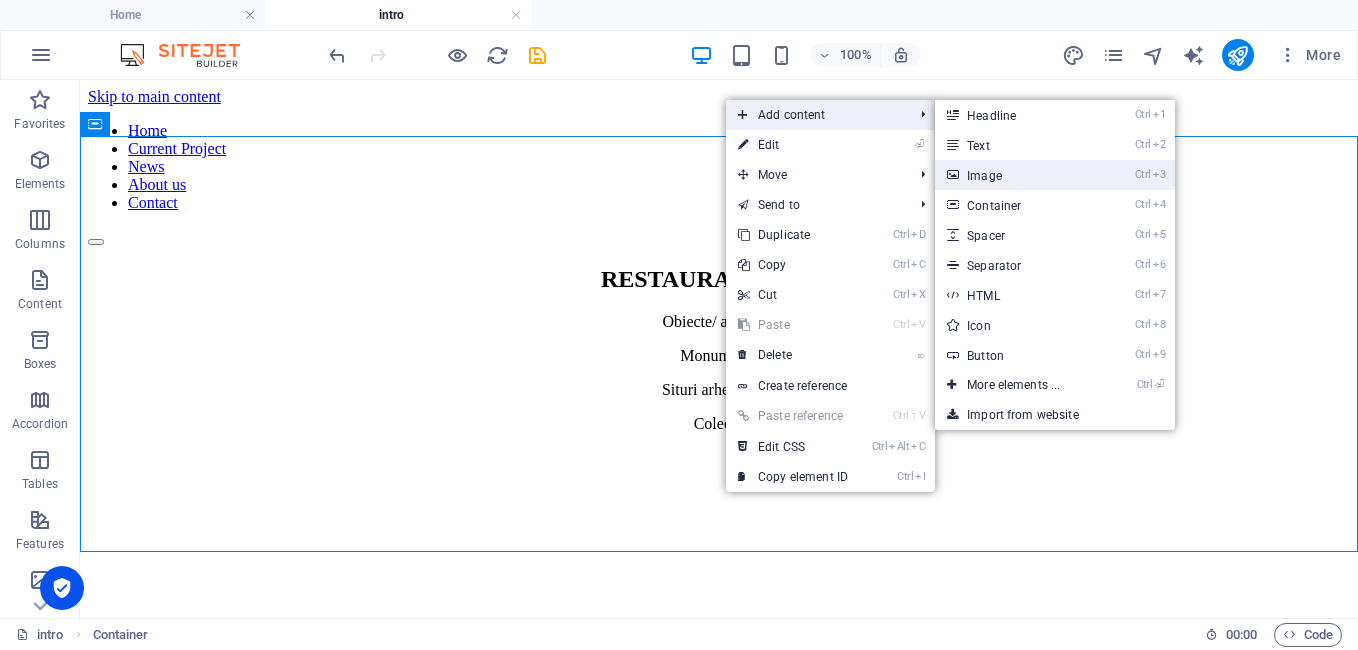click on "Ctrl 3  Image" at bounding box center (1017, 175) 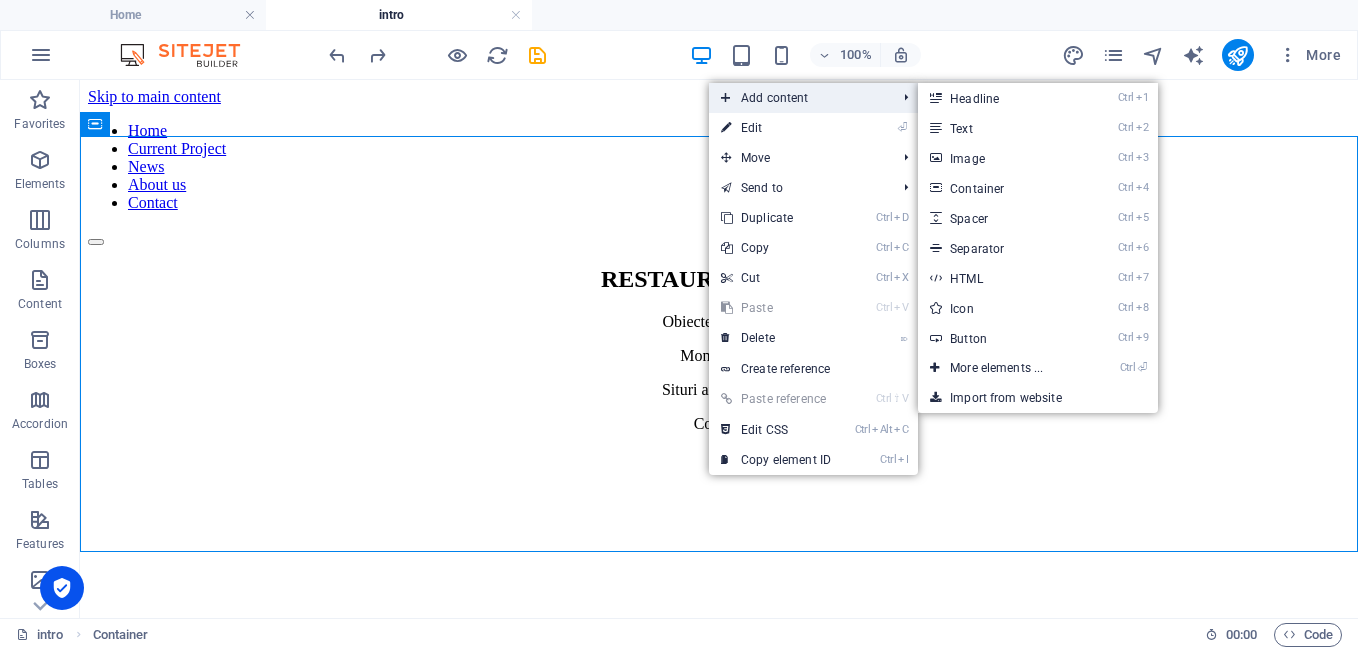 click on "Add content" at bounding box center [798, 98] 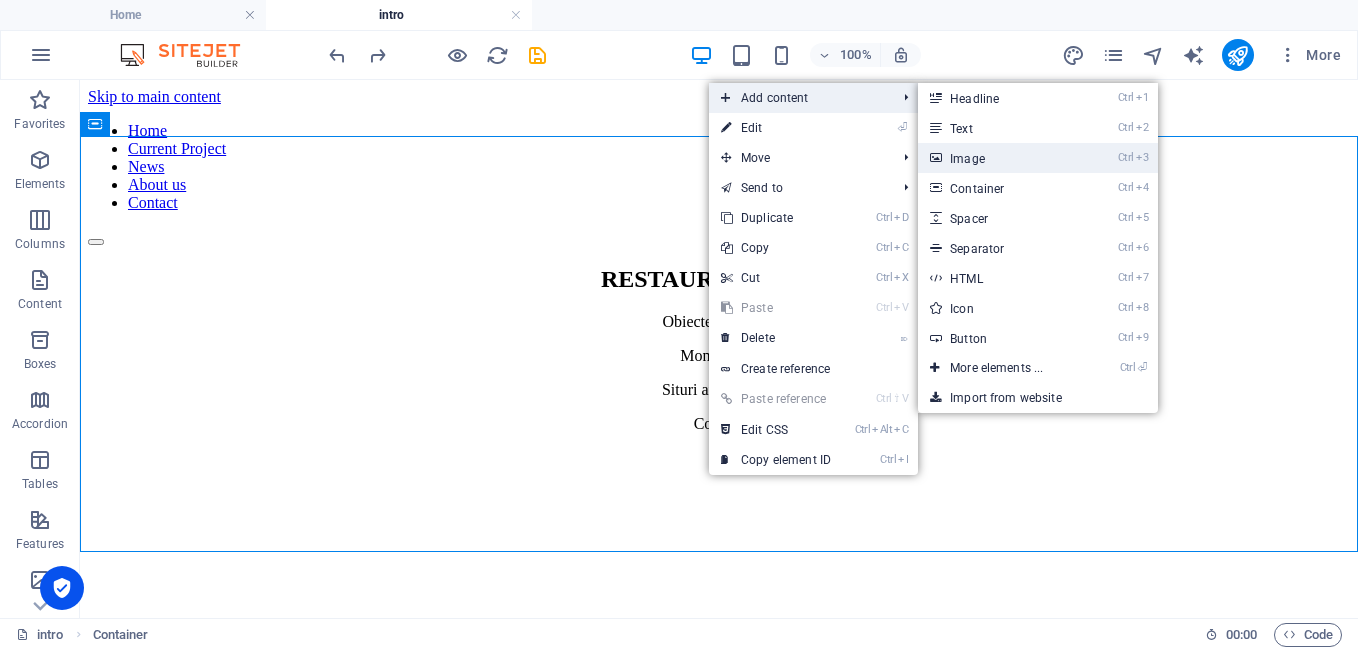 drag, startPoint x: 652, startPoint y: 77, endPoint x: 1019, endPoint y: 150, distance: 374.1898 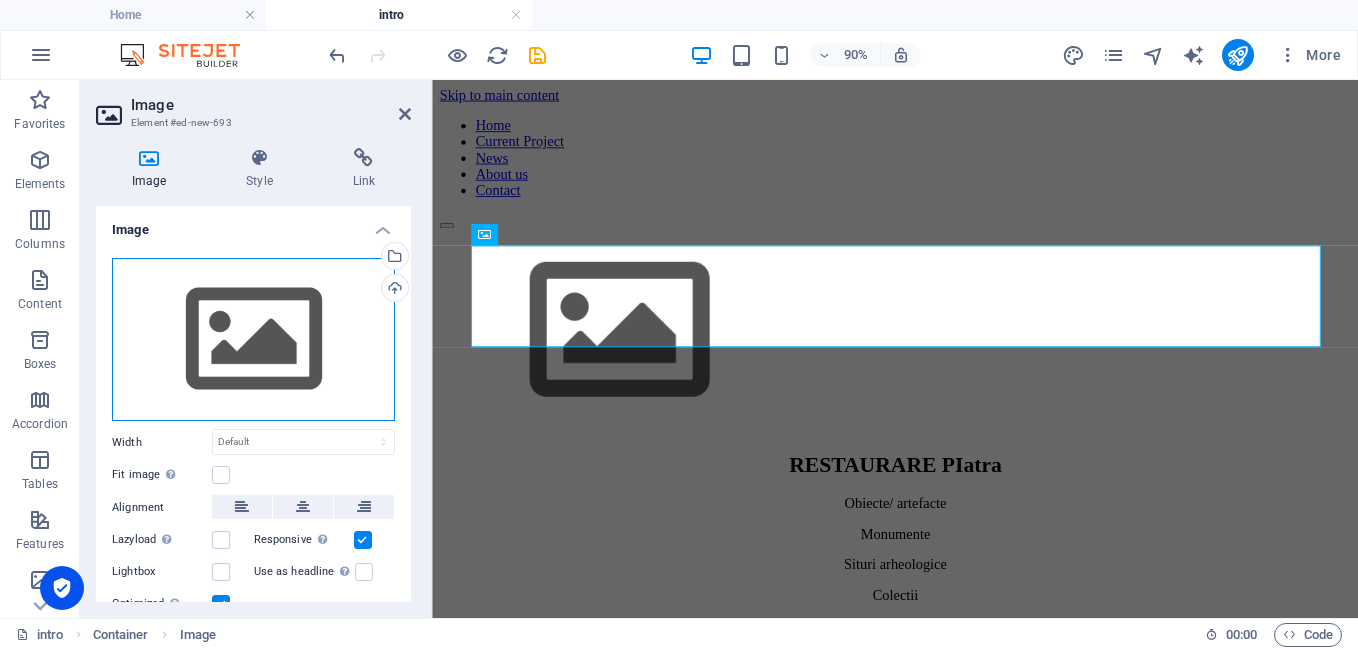 click on "Drag files here, click to choose files or select files from Files or our free stock photos & videos" at bounding box center (253, 340) 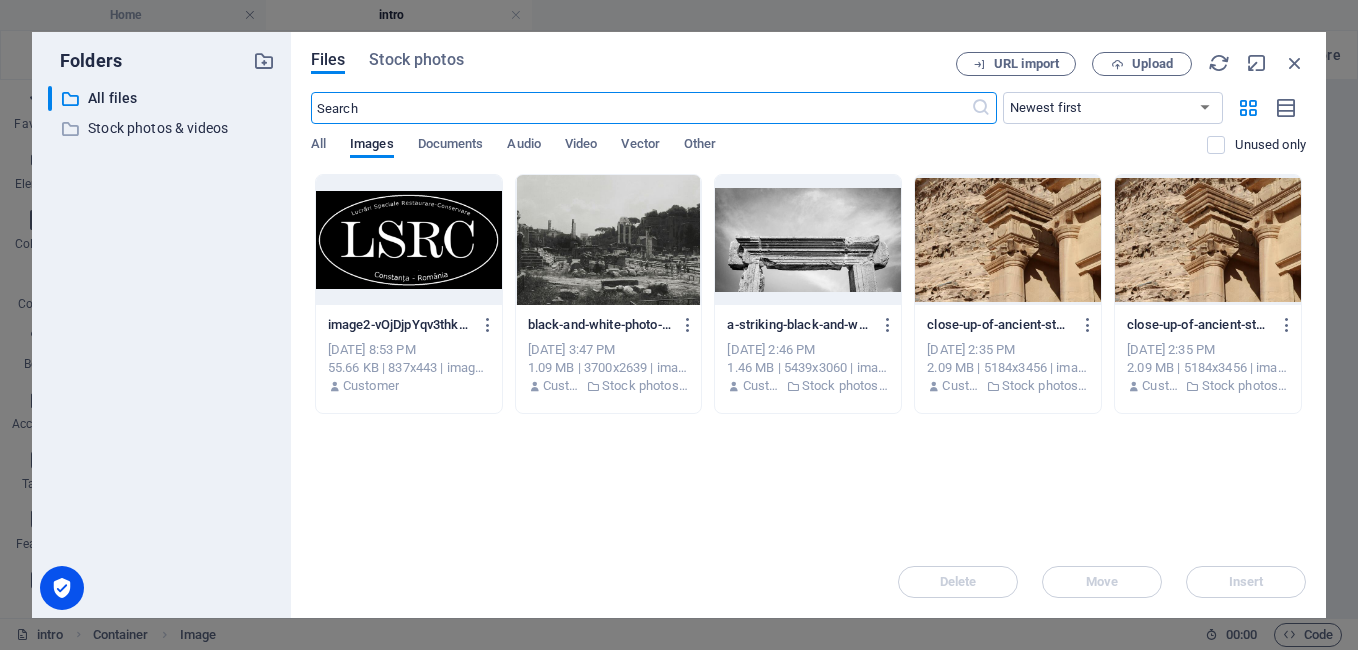 click at bounding box center (409, 240) 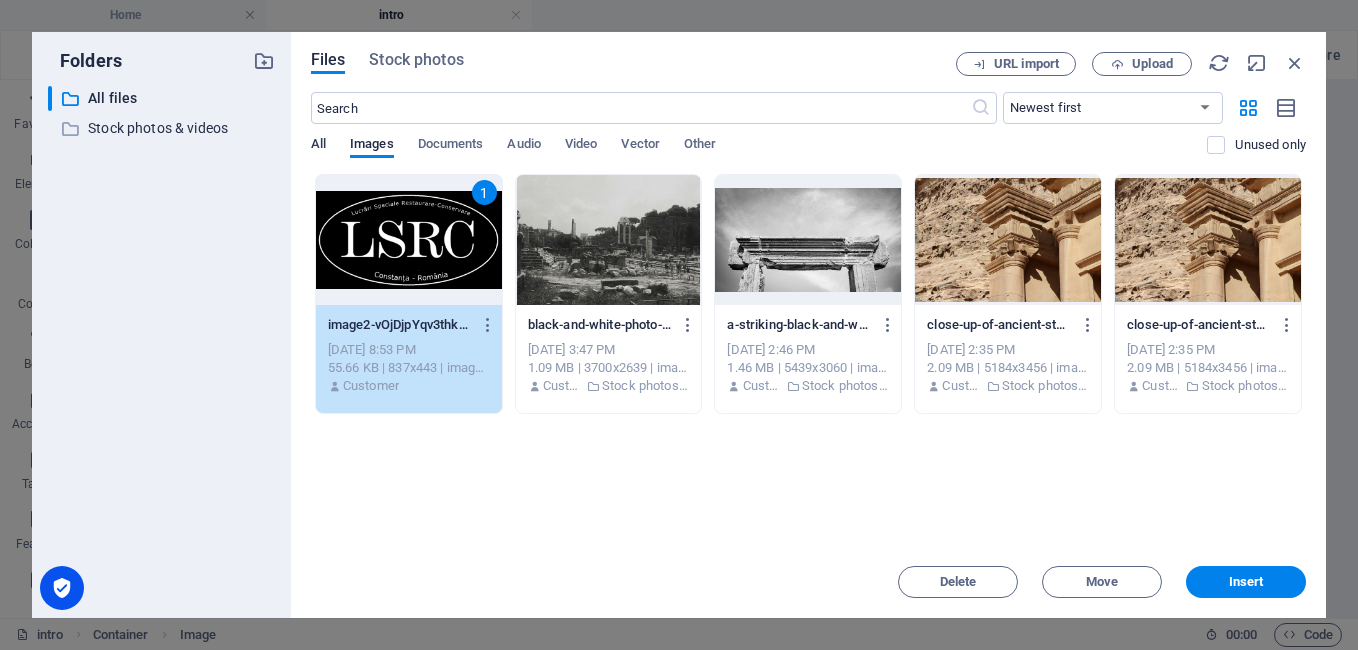 click on "All" at bounding box center (318, 146) 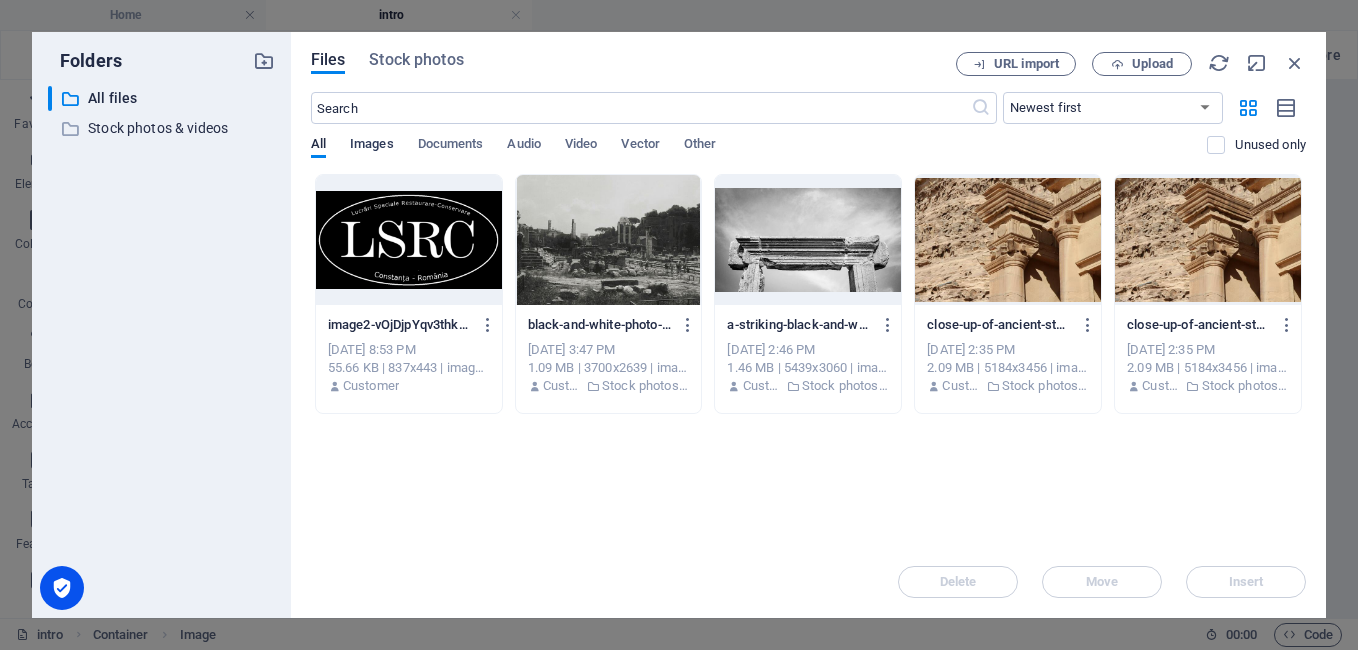 click on "Images" at bounding box center (372, 146) 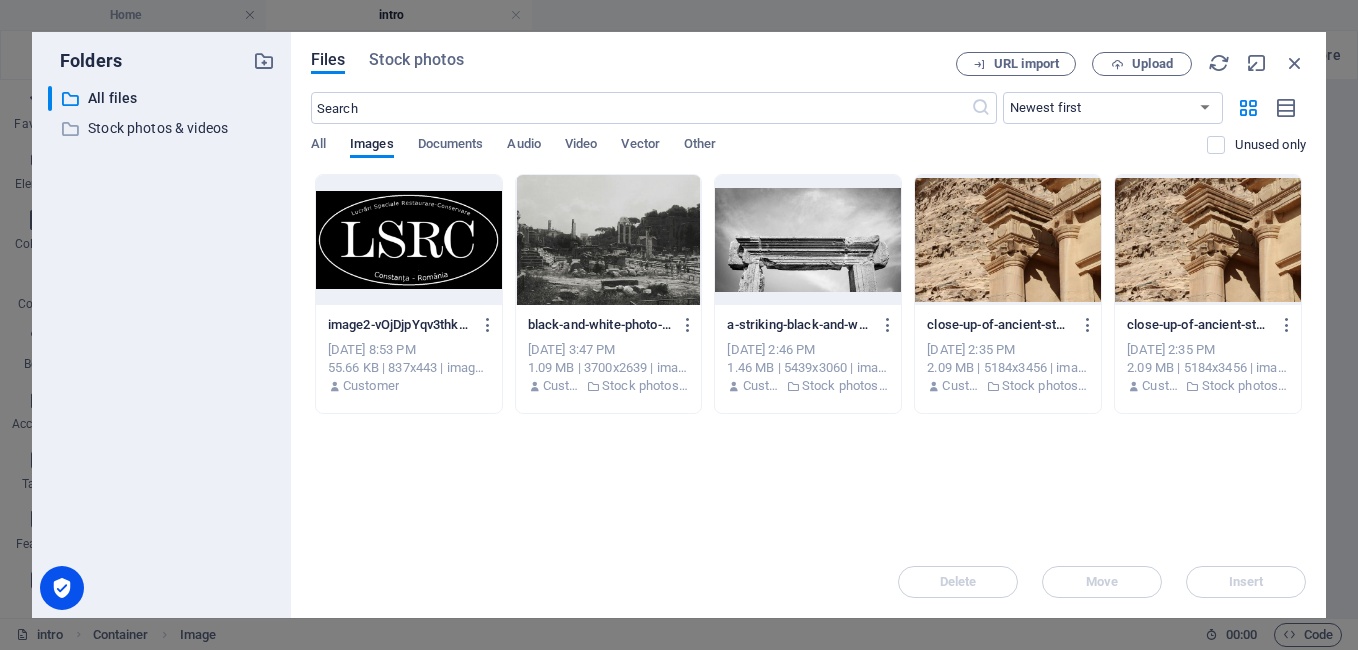 click at bounding box center (409, 240) 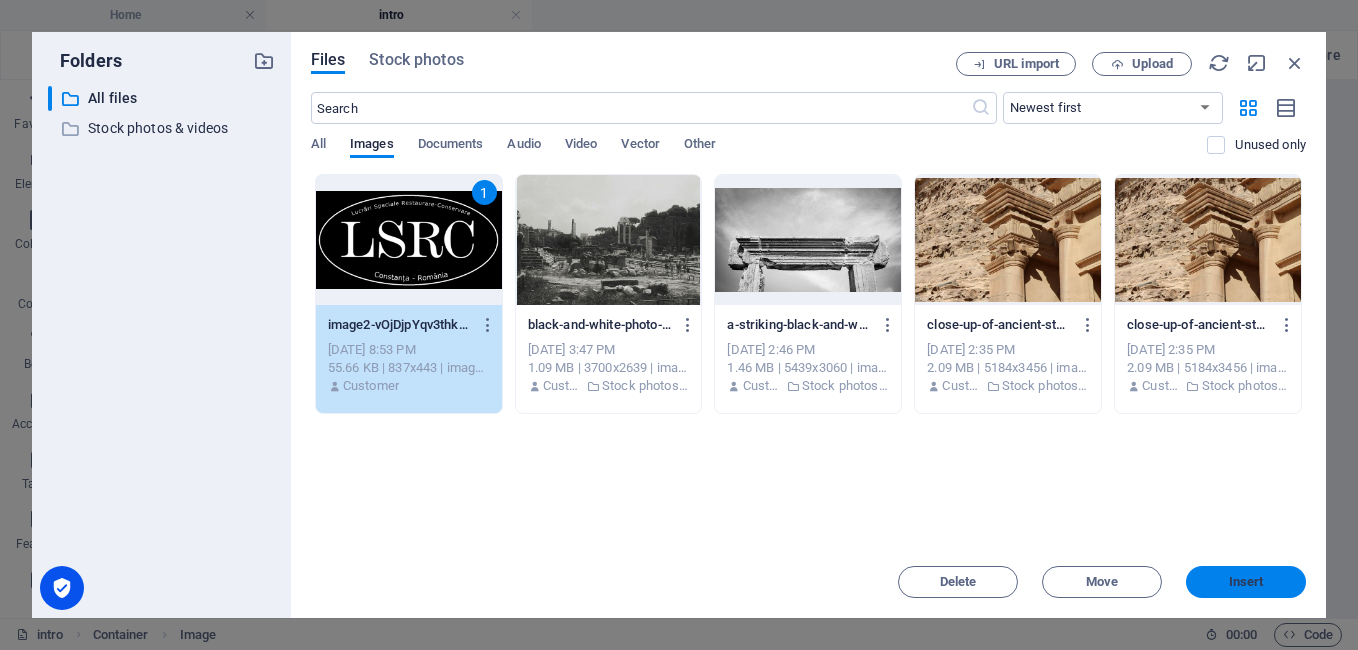 click on "Insert" at bounding box center [1246, 582] 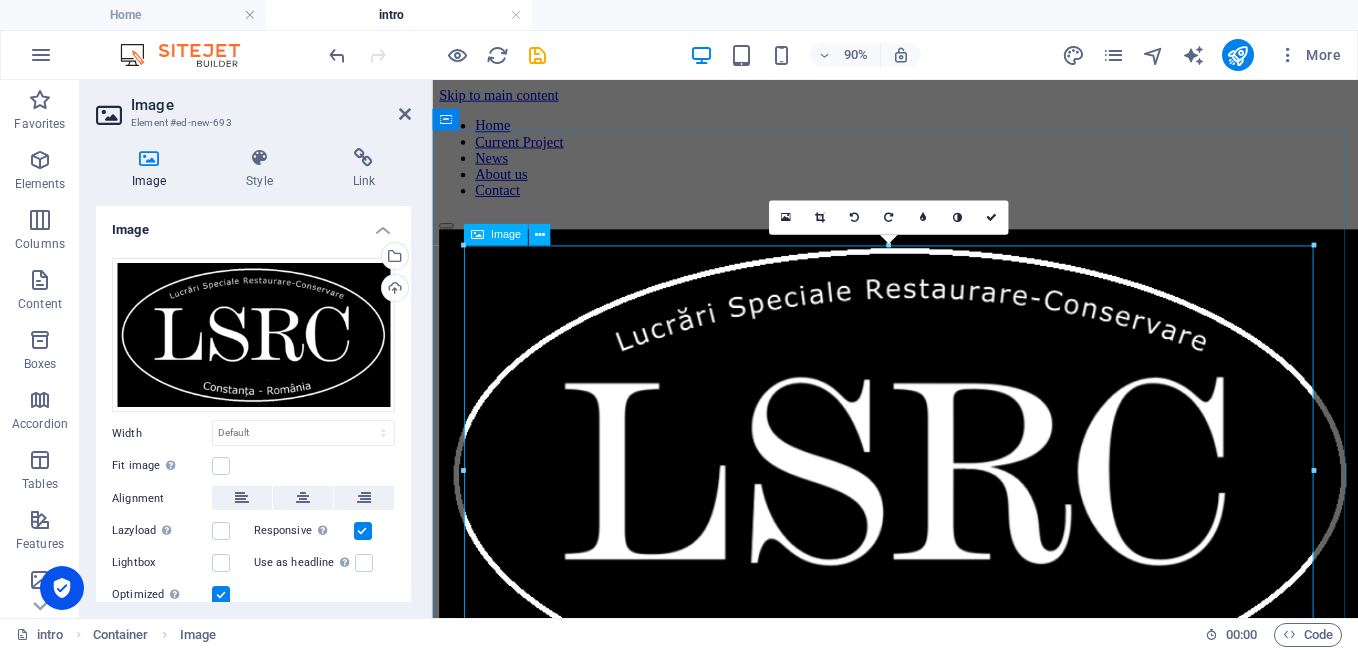 click at bounding box center (946, 520) 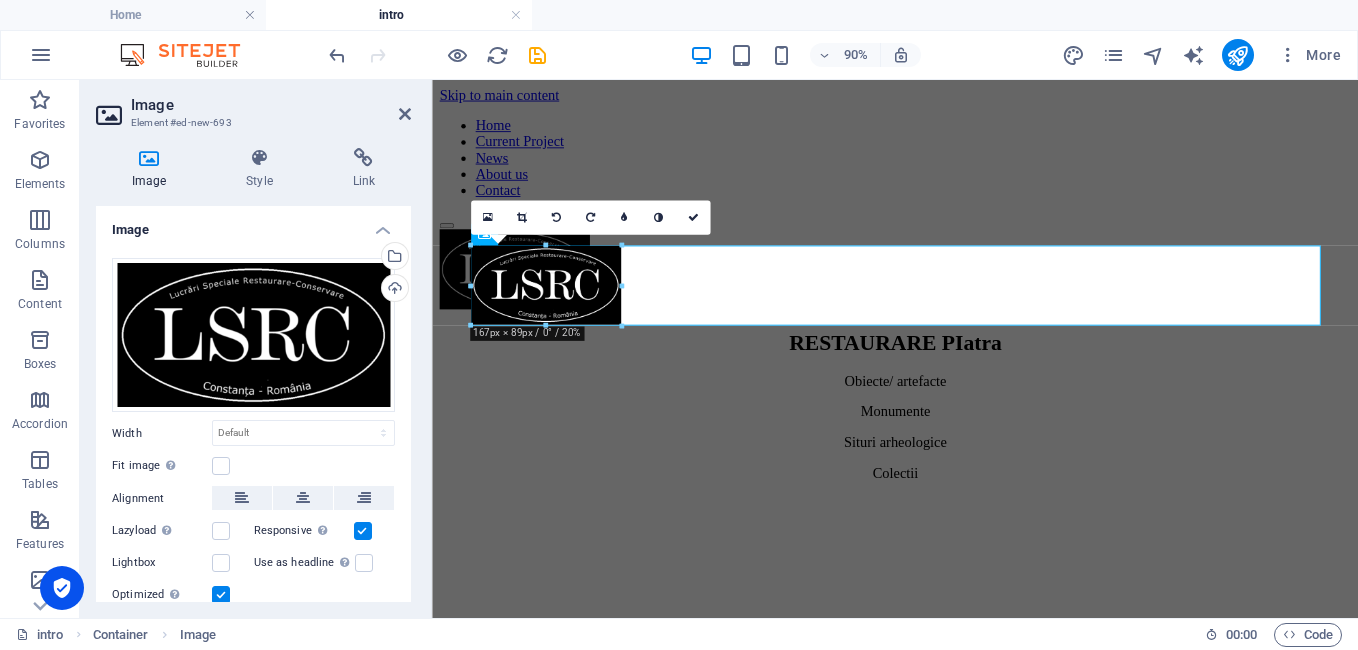 drag, startPoint x: 1315, startPoint y: 242, endPoint x: 537, endPoint y: 687, distance: 896.2751 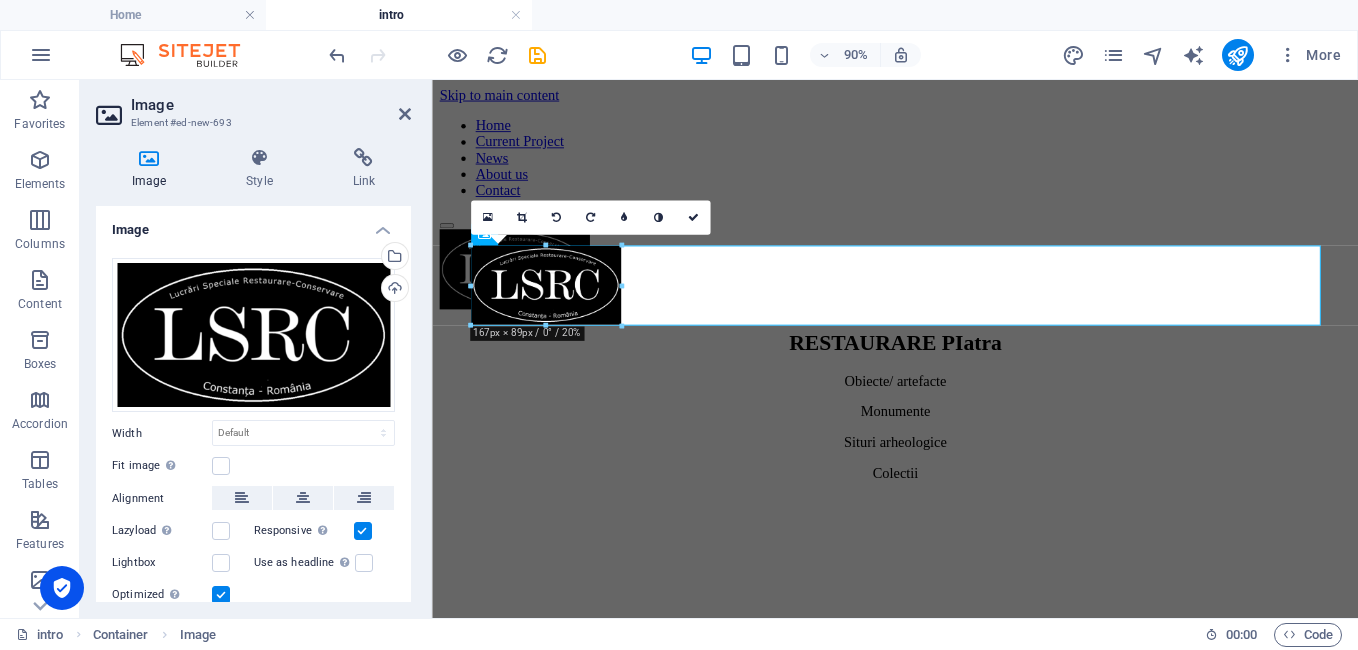 type on "167" 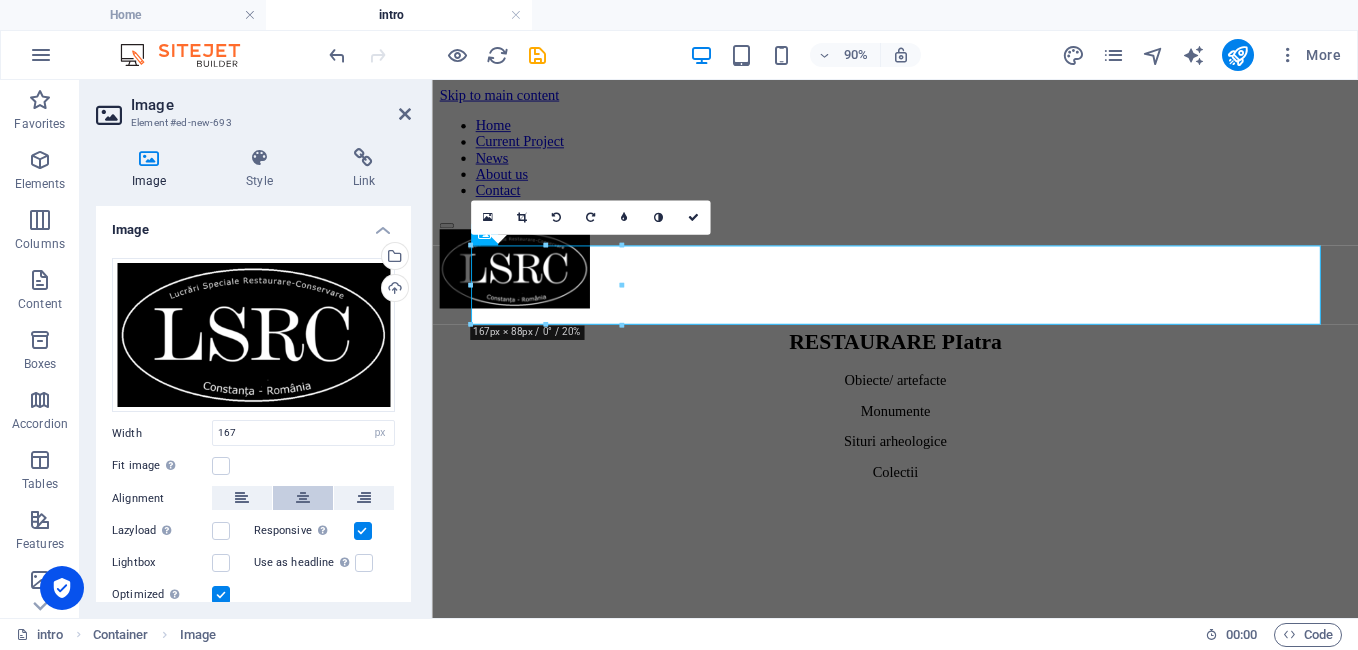 click at bounding box center [303, 498] 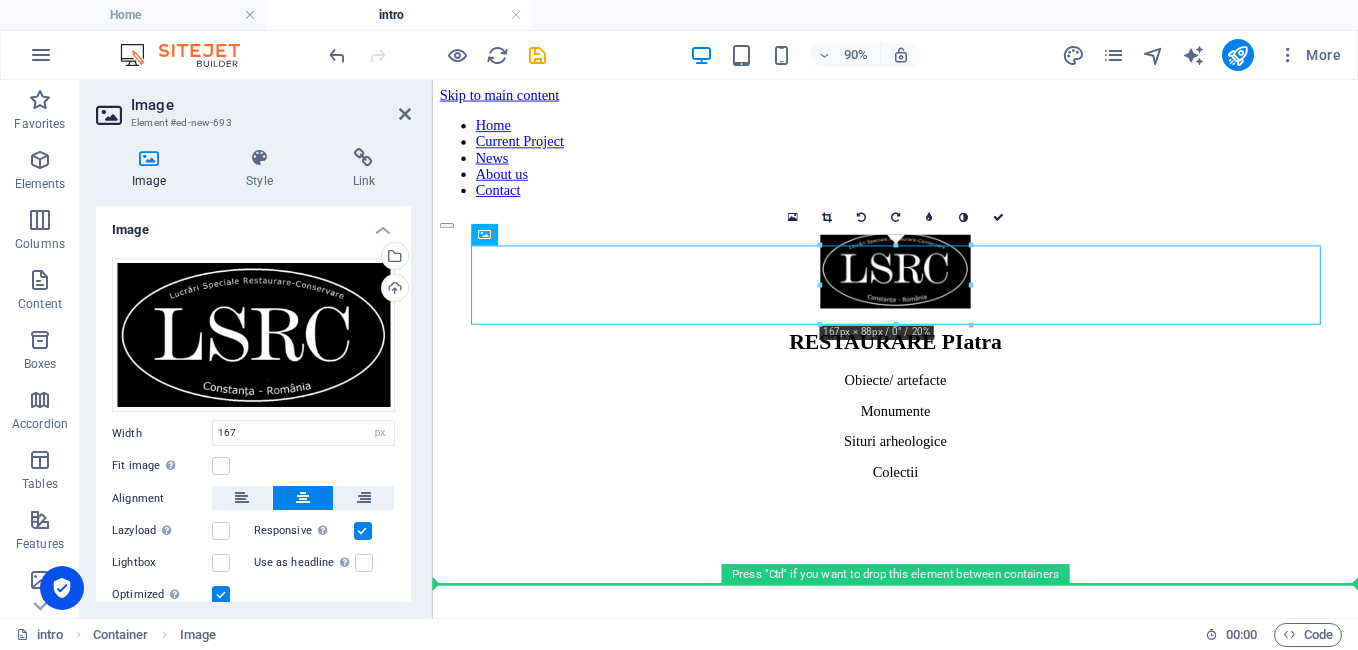 drag, startPoint x: 937, startPoint y: 312, endPoint x: 977, endPoint y: 587, distance: 277.89386 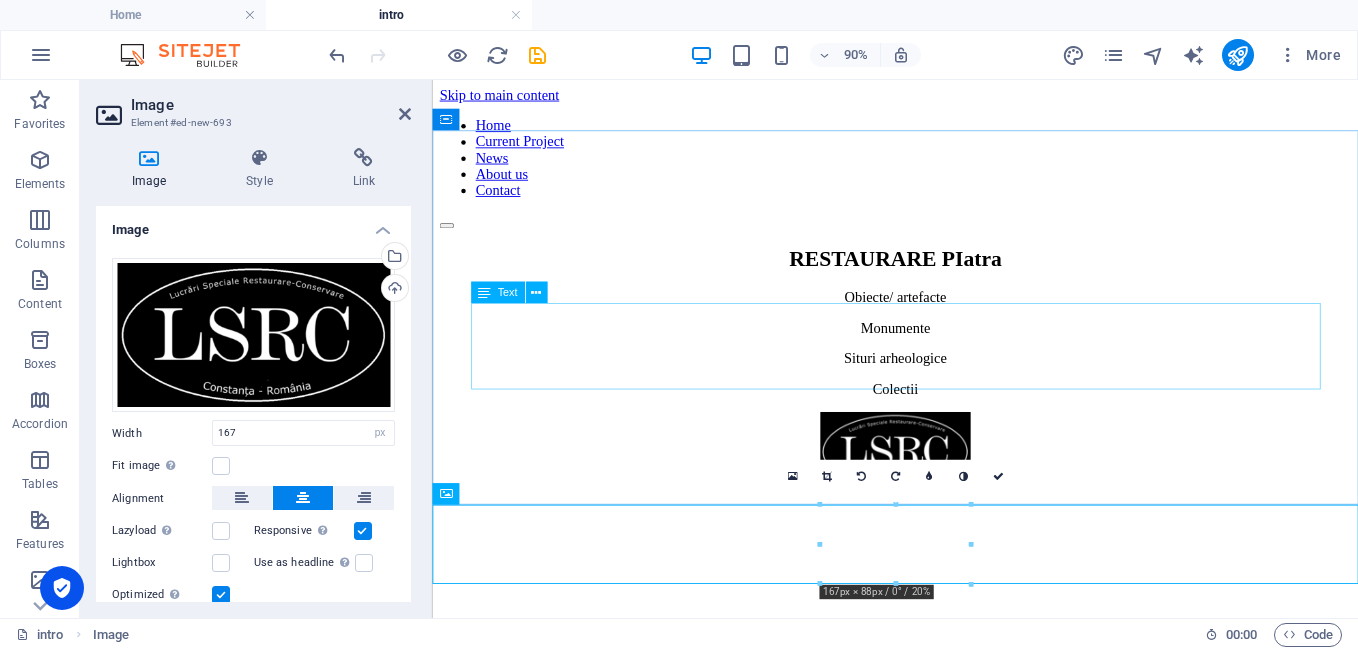 click on "Obiecte/ artefacte Monumente Situri arheologice Colectii" at bounding box center [946, 373] 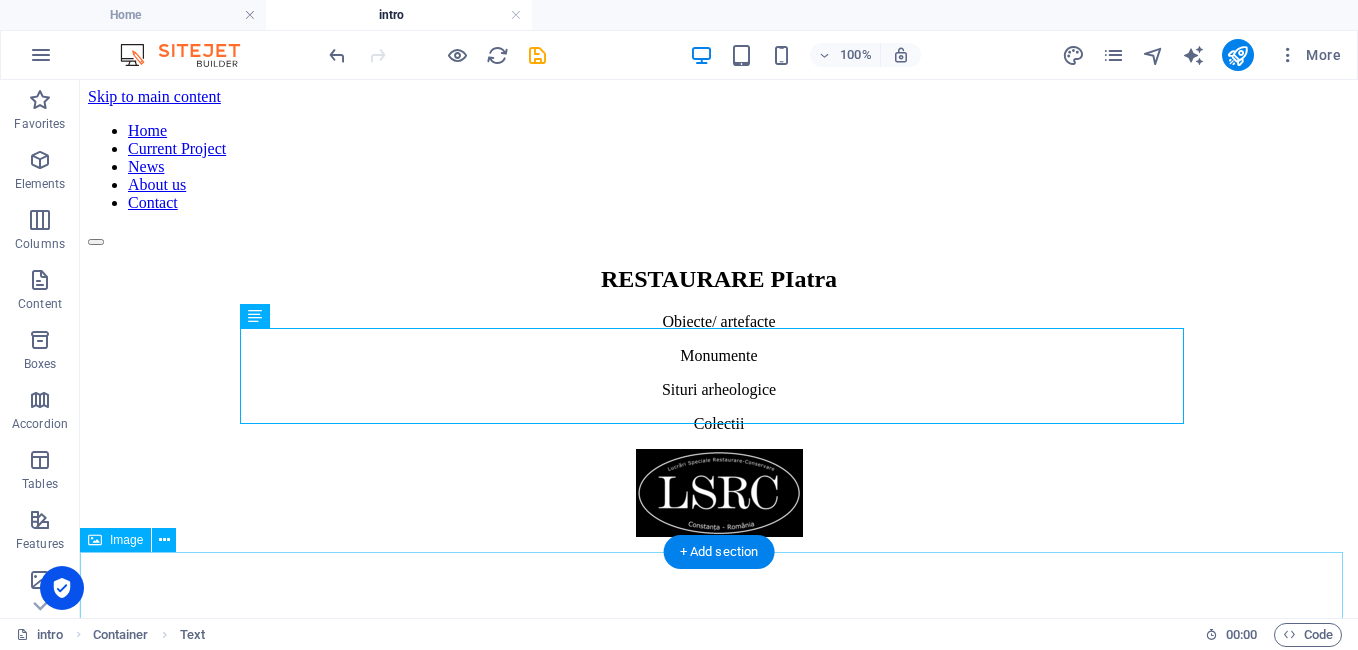 click at bounding box center (719, 495) 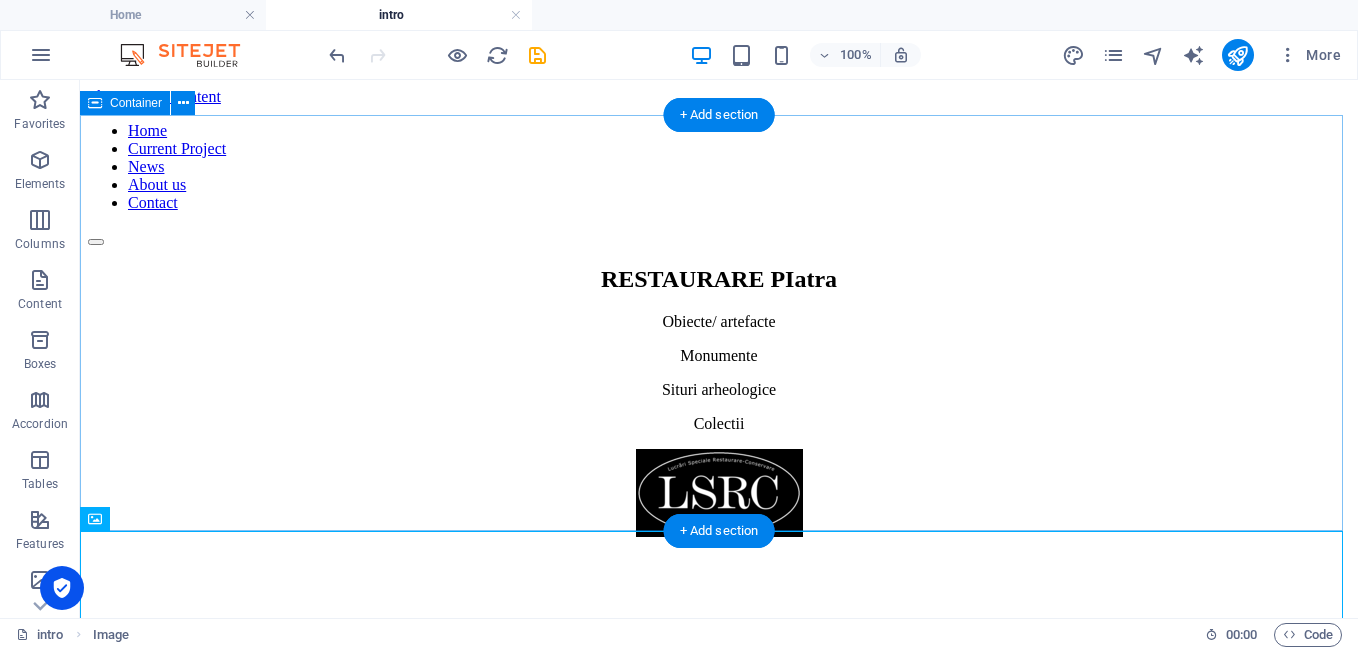 scroll, scrollTop: 22, scrollLeft: 0, axis: vertical 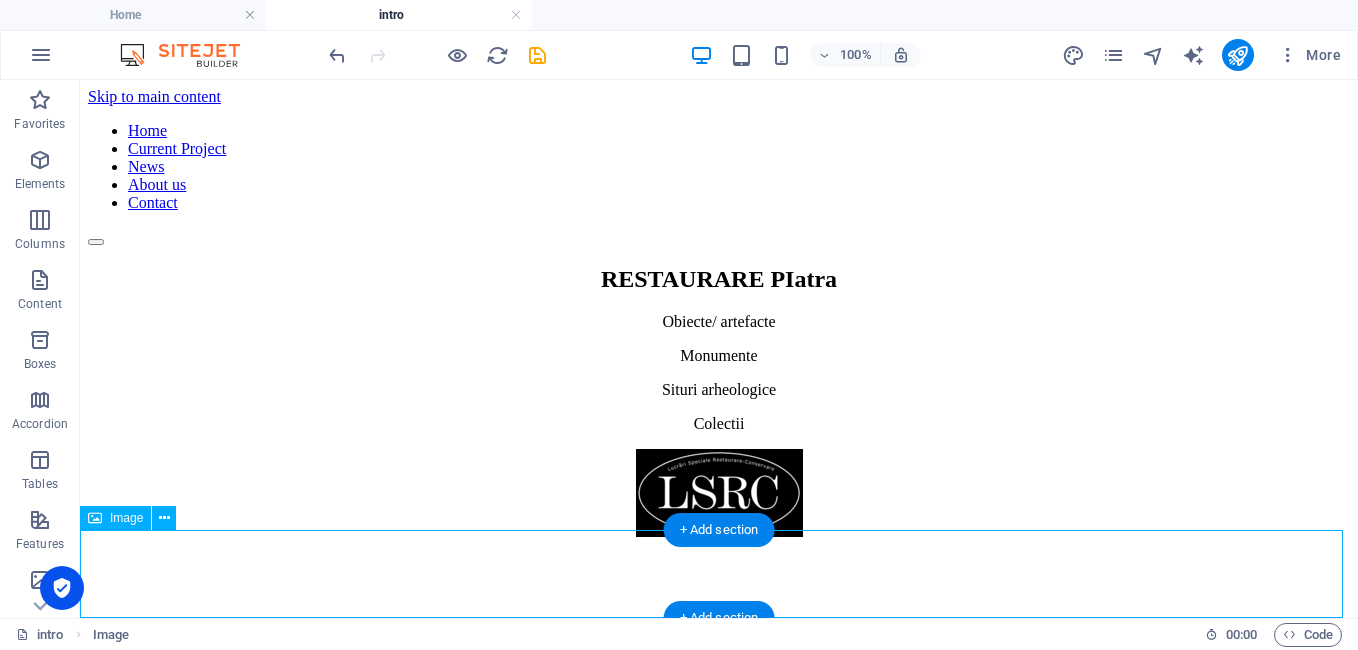 click at bounding box center [719, 495] 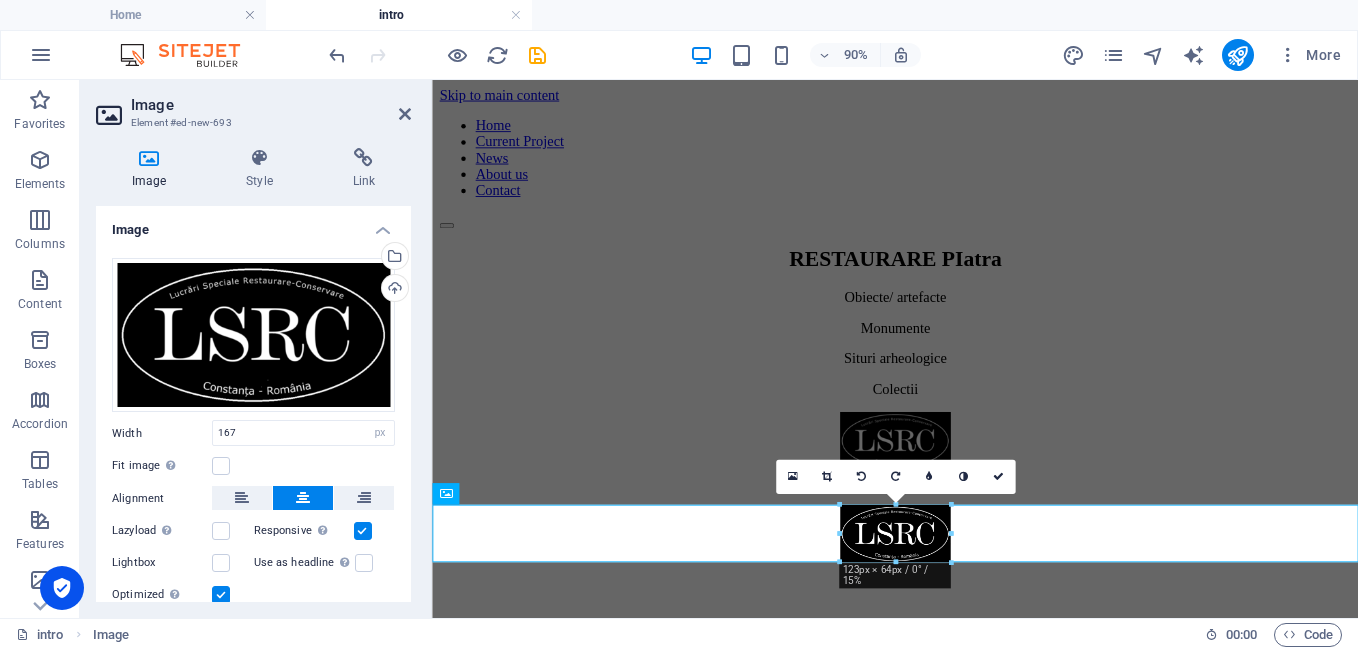 drag, startPoint x: 970, startPoint y: 583, endPoint x: 925, endPoint y: 541, distance: 61.554855 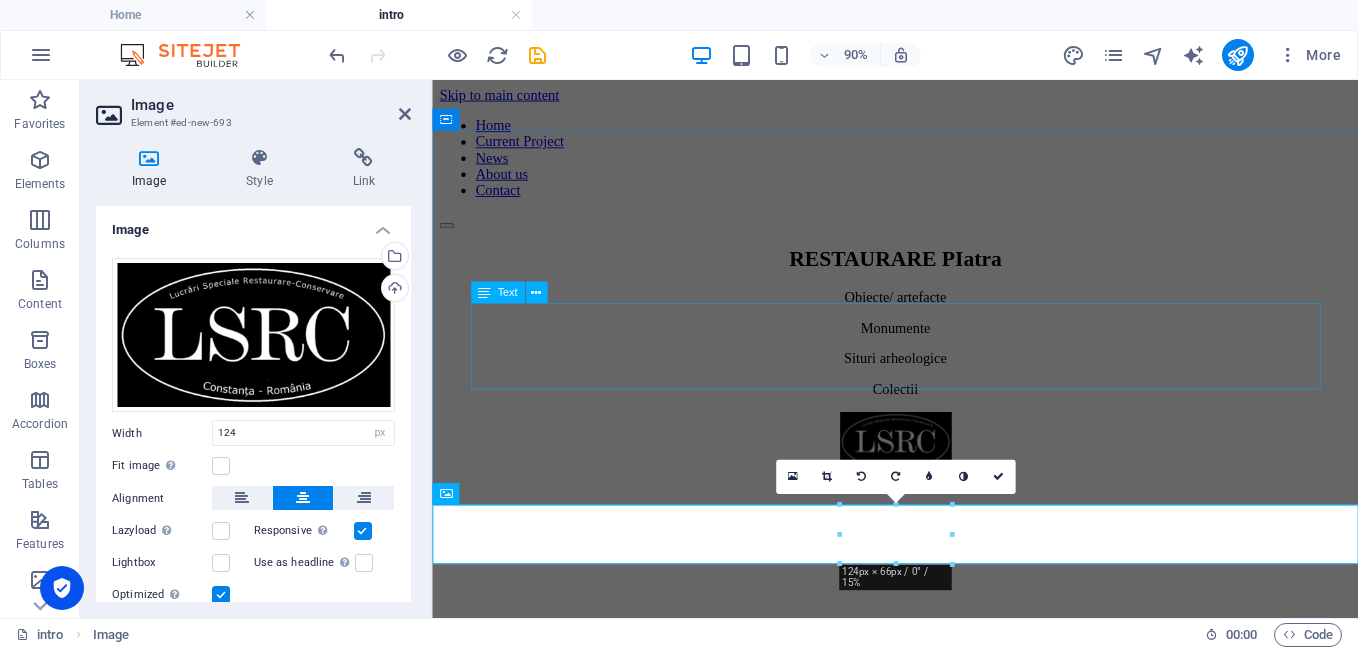 click on "Obiecte/ artefacte Monumente Situri arheologice Colectii" at bounding box center [946, 373] 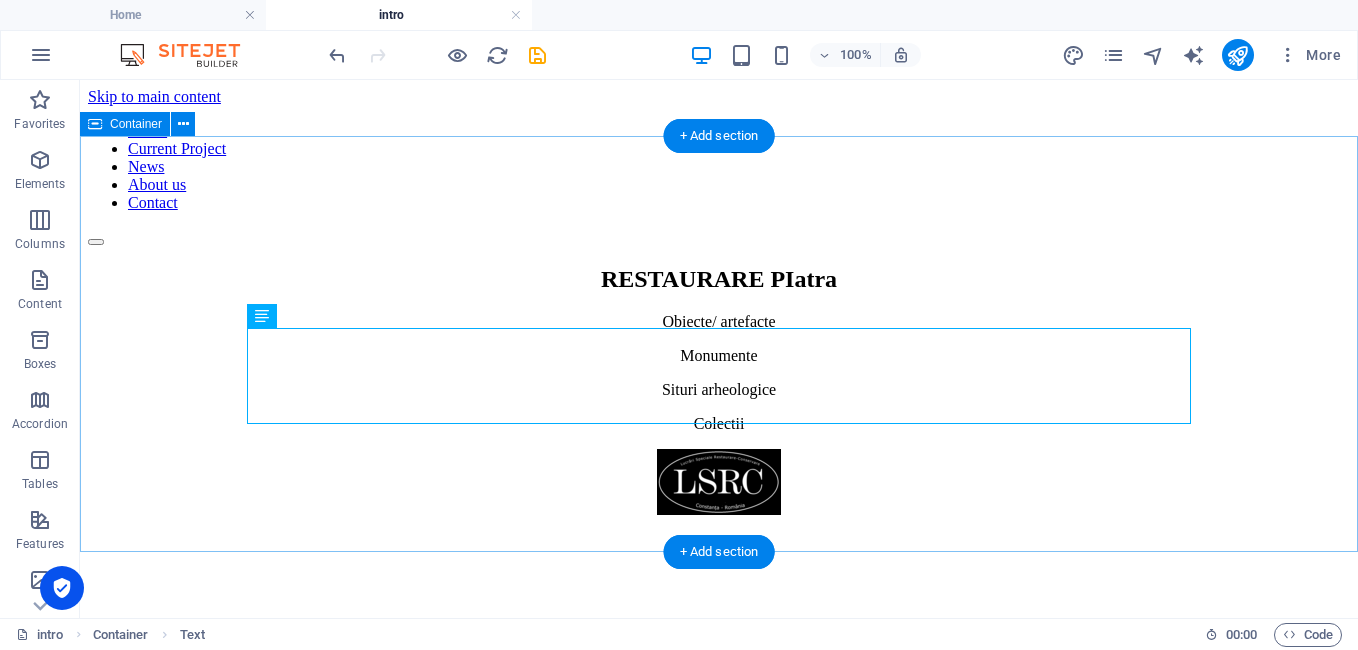 click on "RESTAURARE PIatra Obiecte/ artefacte Monumente Situri arheologice Colectii" at bounding box center (719, 349) 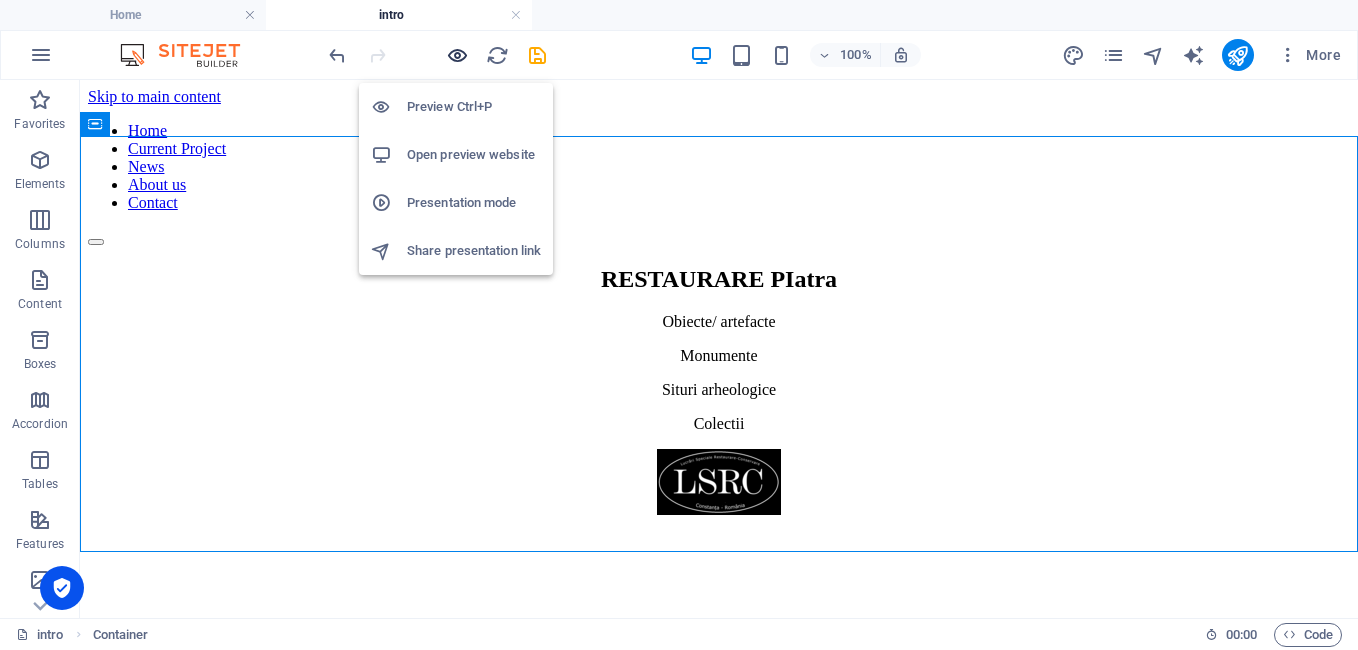 click at bounding box center [457, 55] 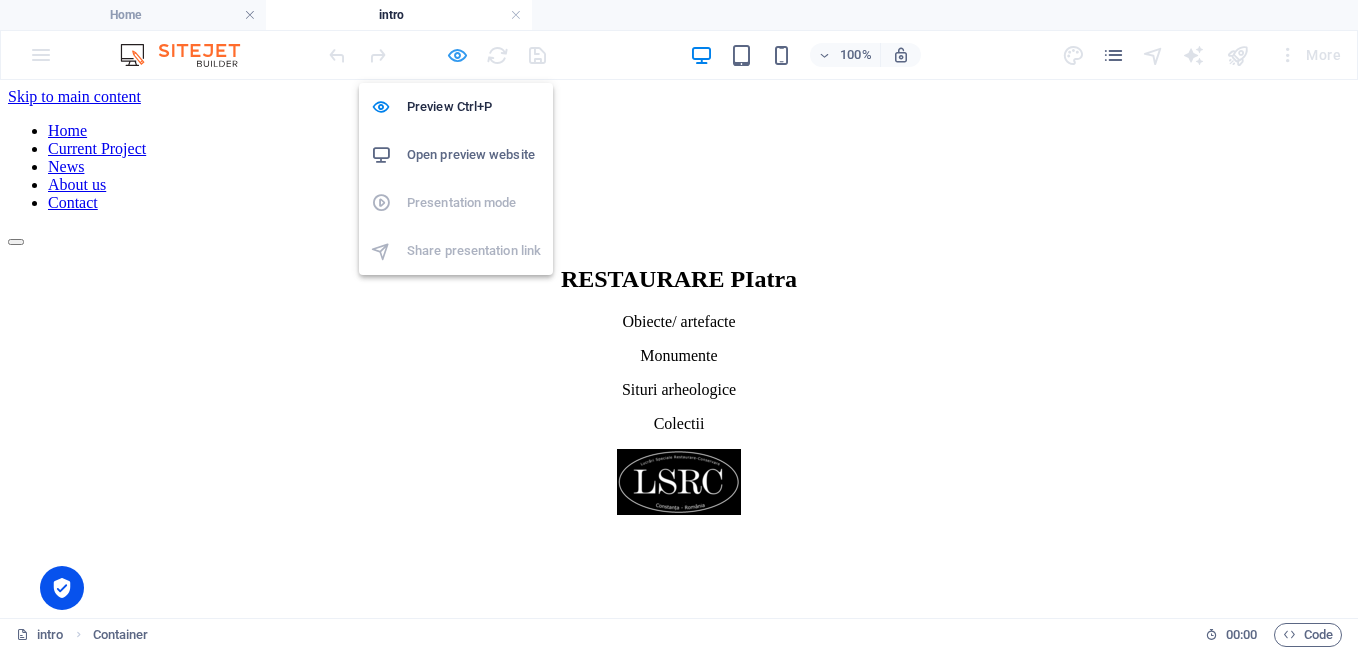 click at bounding box center [457, 55] 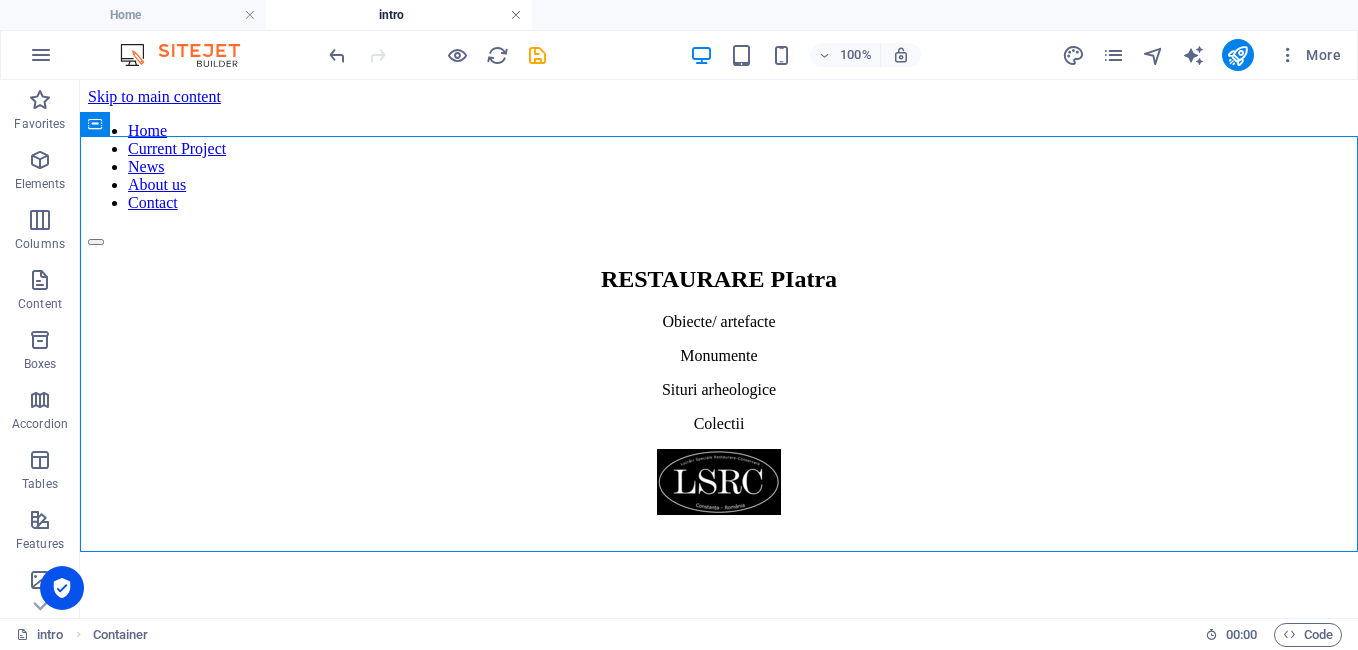click at bounding box center [516, 15] 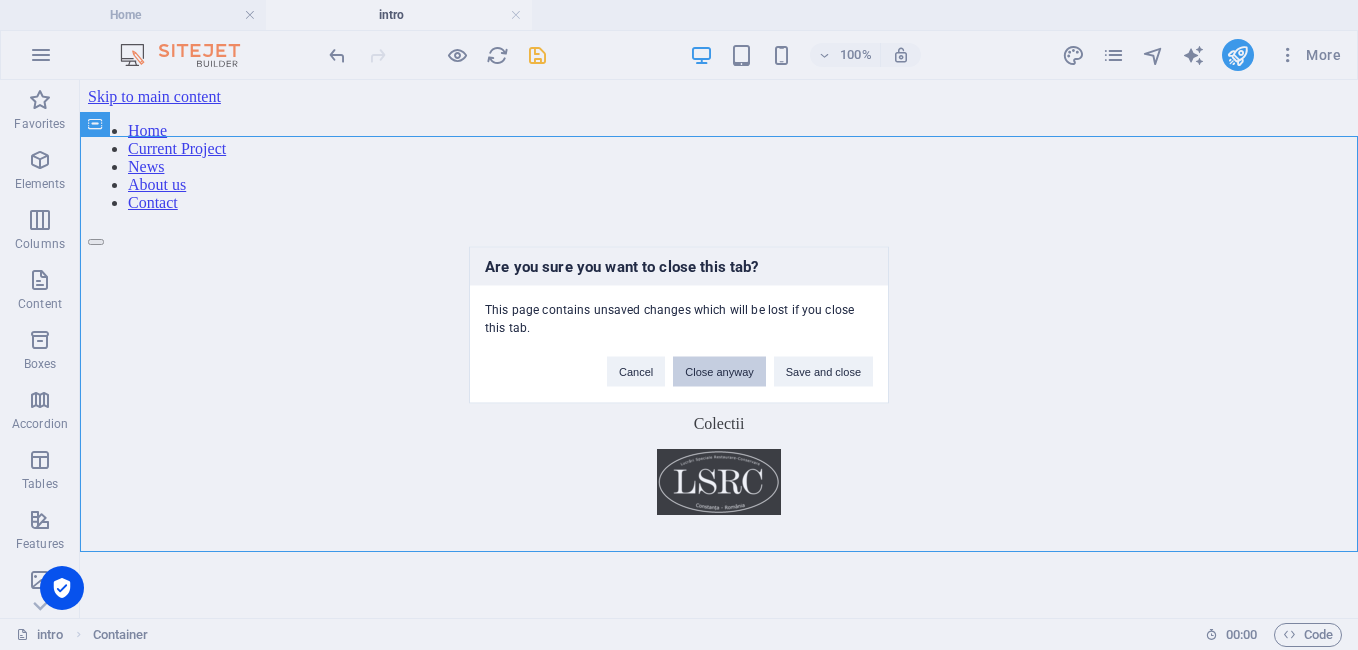 click on "Close anyway" at bounding box center (719, 372) 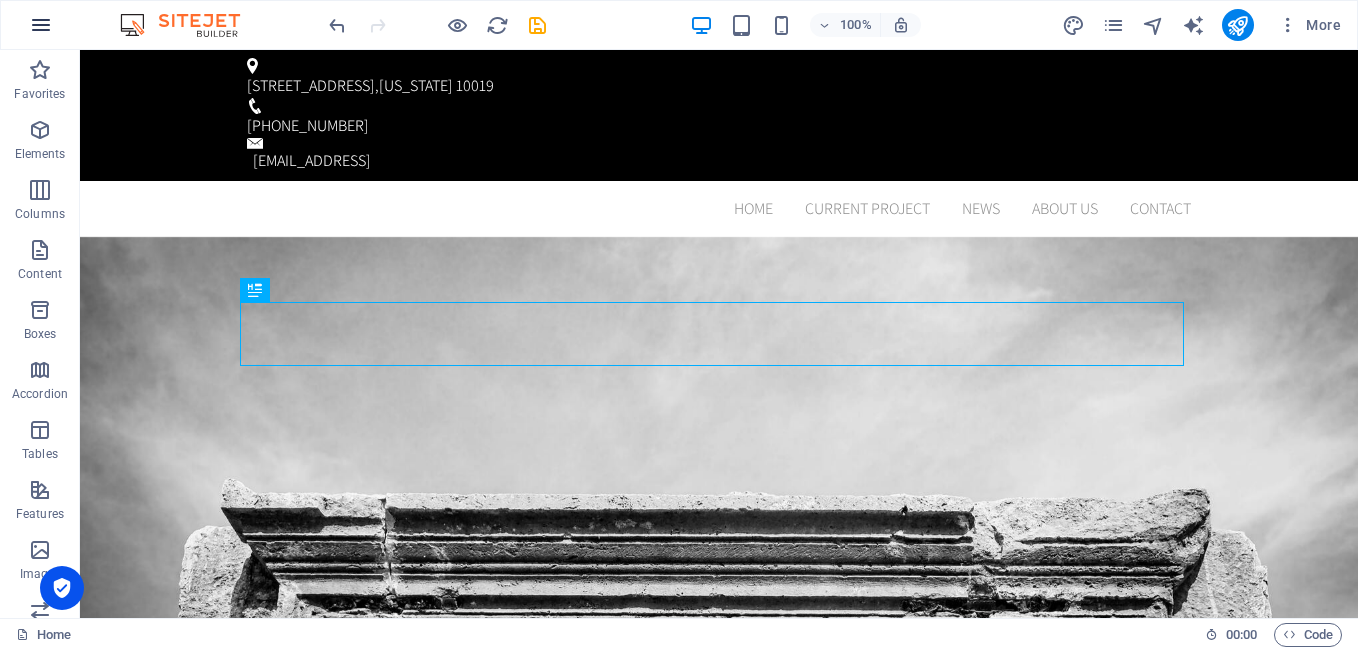 click at bounding box center [41, 25] 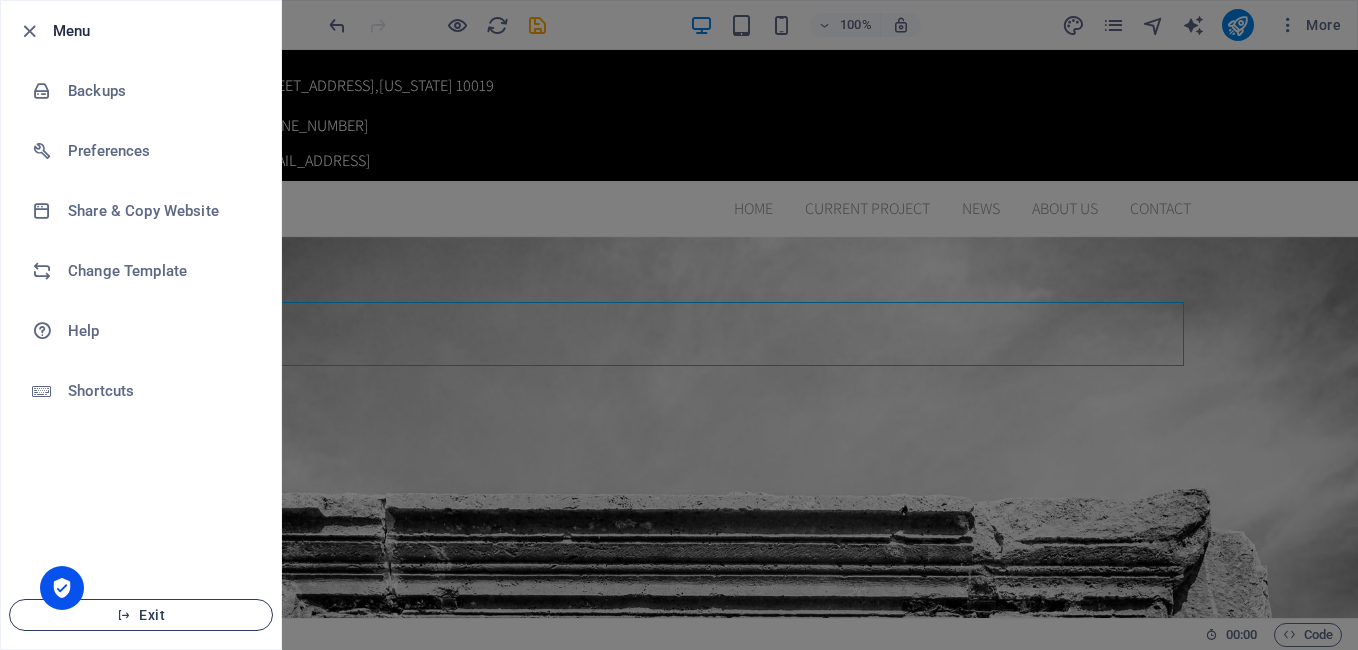 click on "Exit" at bounding box center (141, 615) 